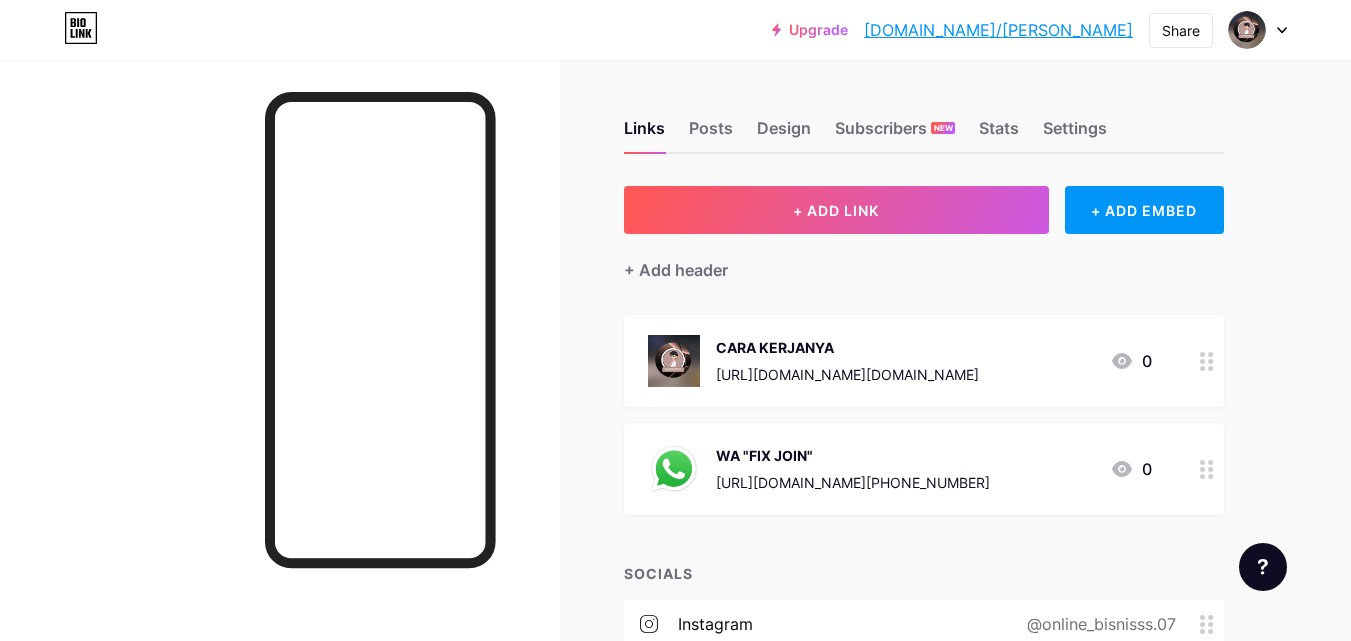 scroll, scrollTop: 0, scrollLeft: 0, axis: both 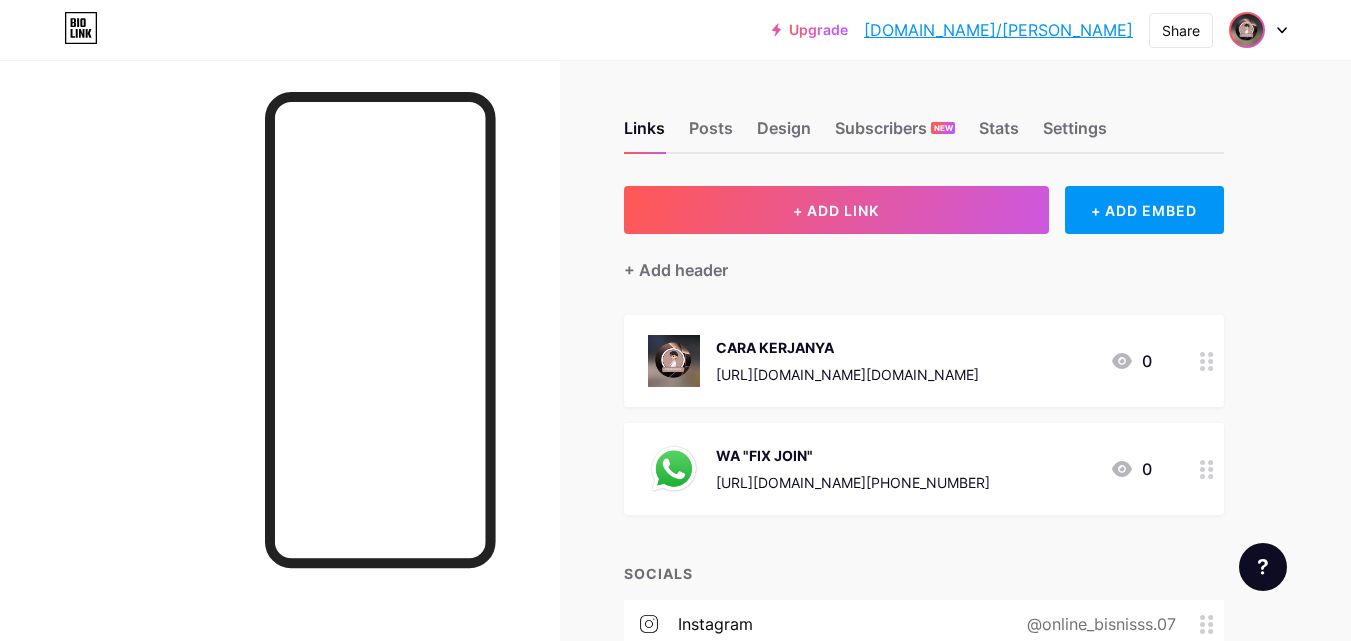 click at bounding box center [1247, 30] 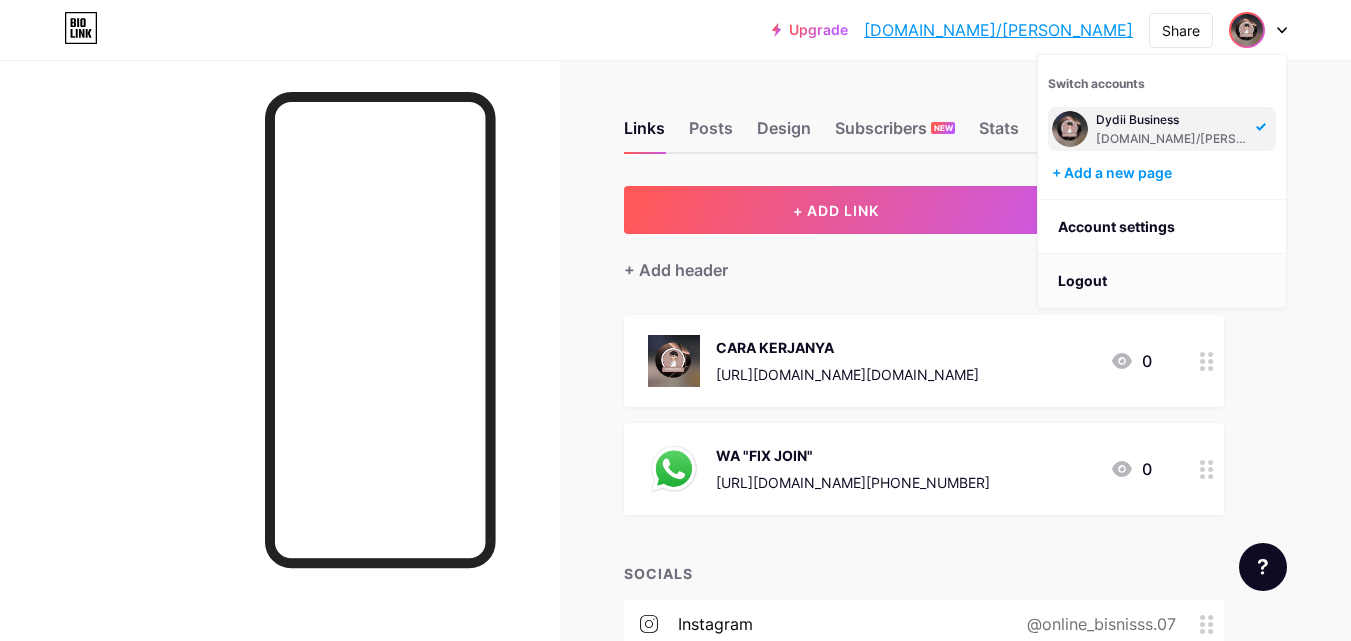 click on "Logout" at bounding box center [1162, 281] 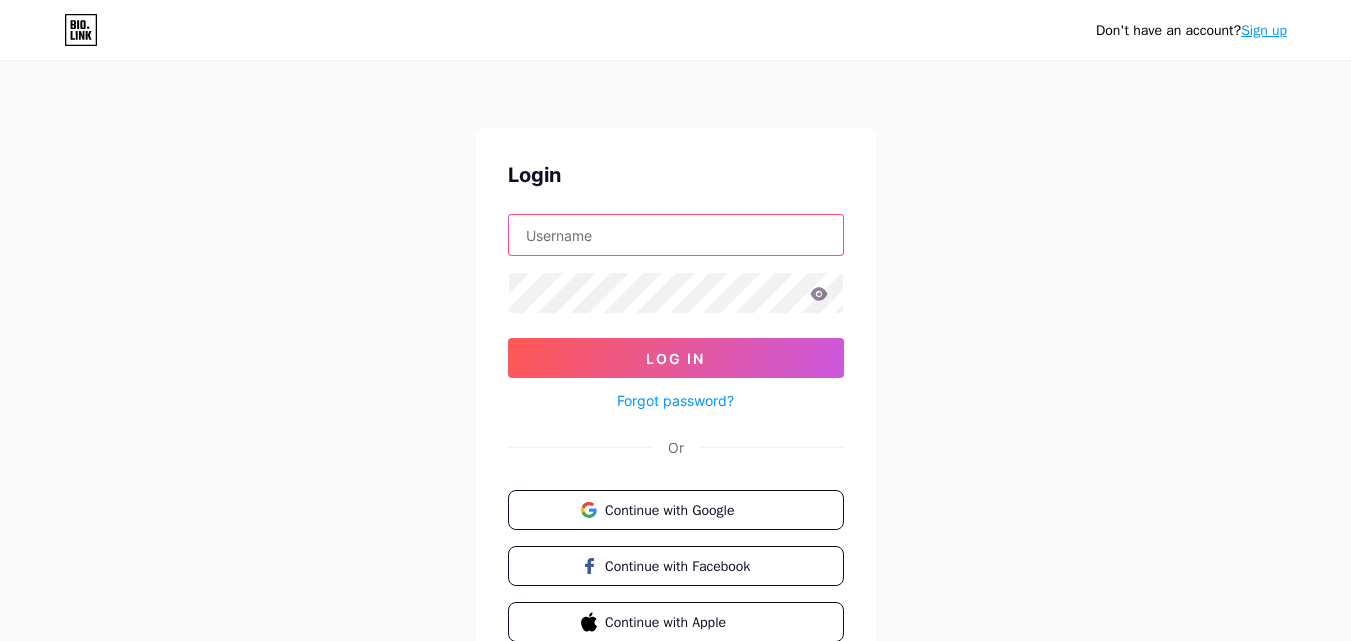 click at bounding box center [676, 235] 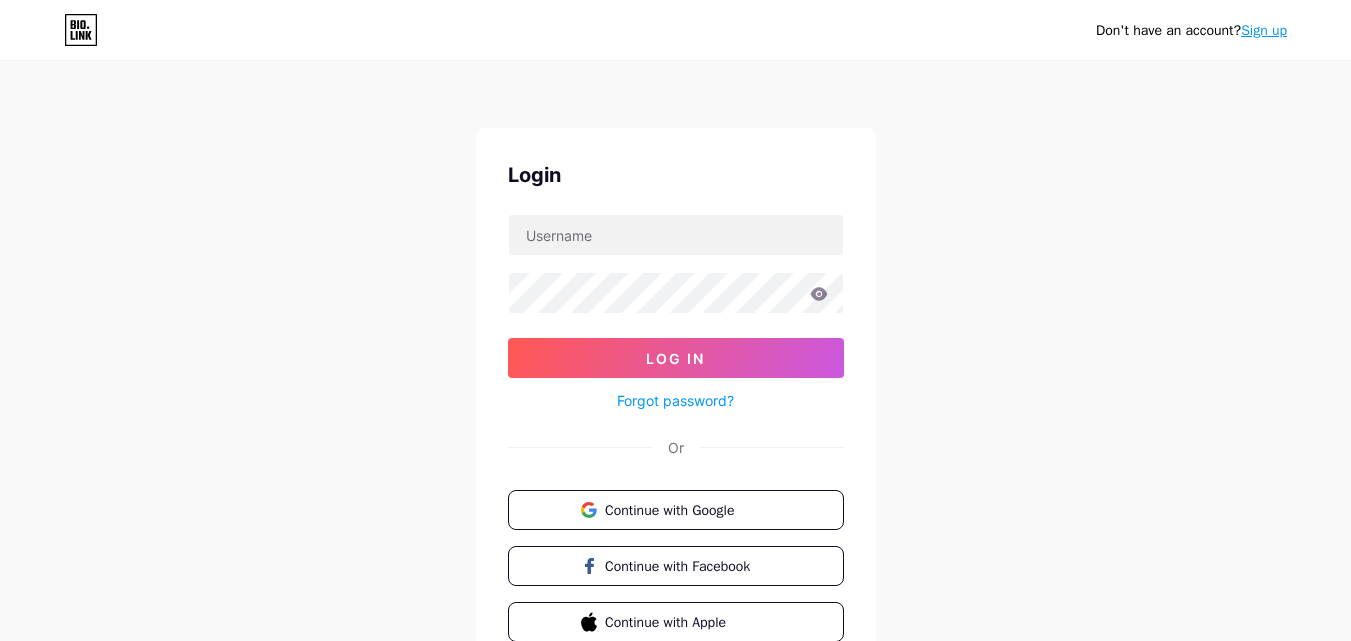 click on "Login                   Log In
Forgot password?
Or       Continue with Google     Continue with Facebook
Continue with Apple" at bounding box center (676, 401) 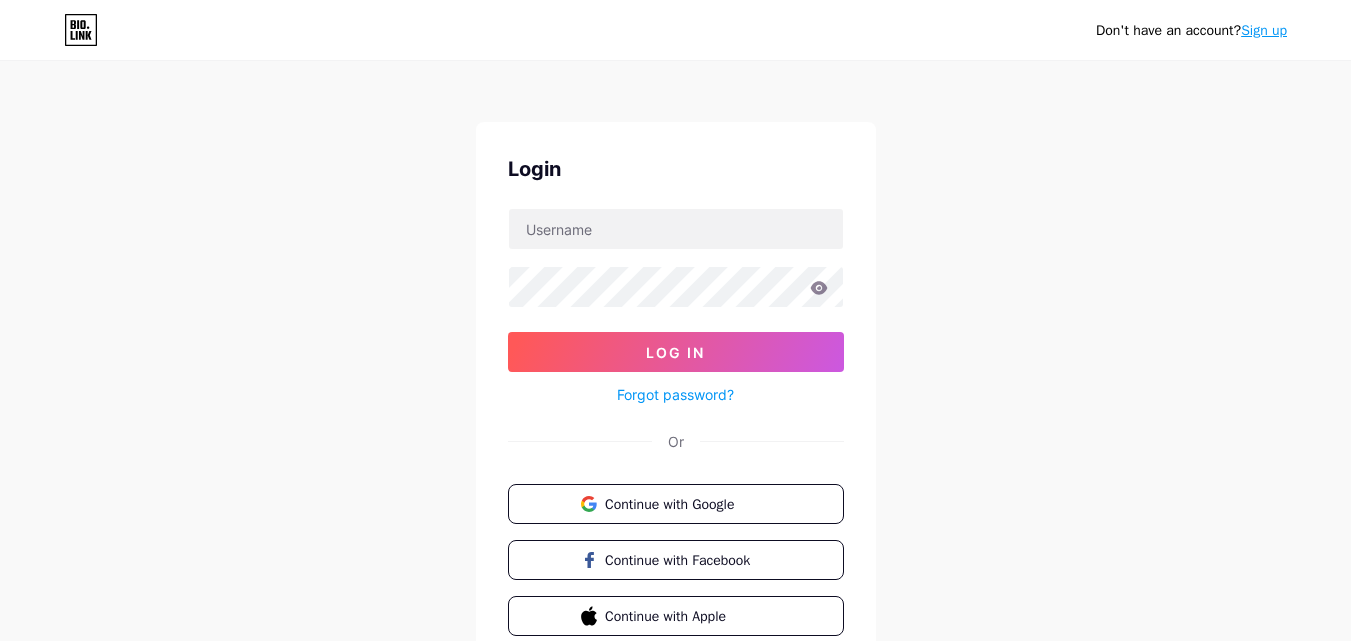 scroll, scrollTop: 0, scrollLeft: 0, axis: both 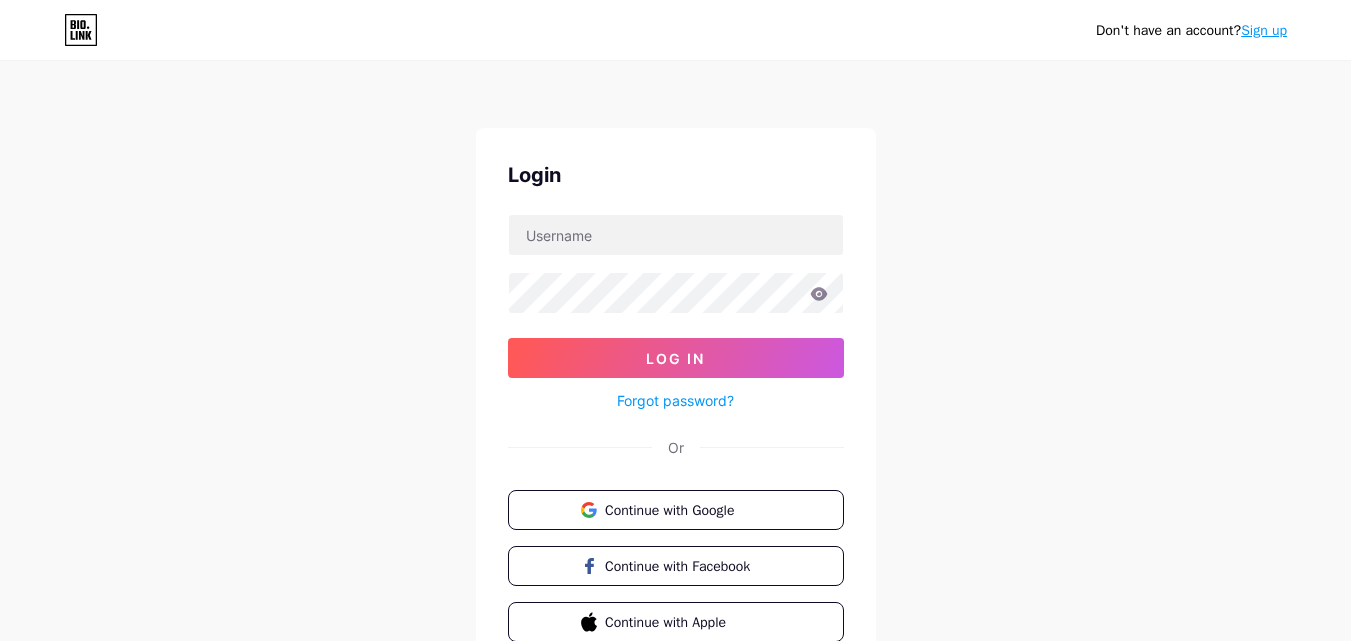 click on "Sign up" at bounding box center [1264, 30] 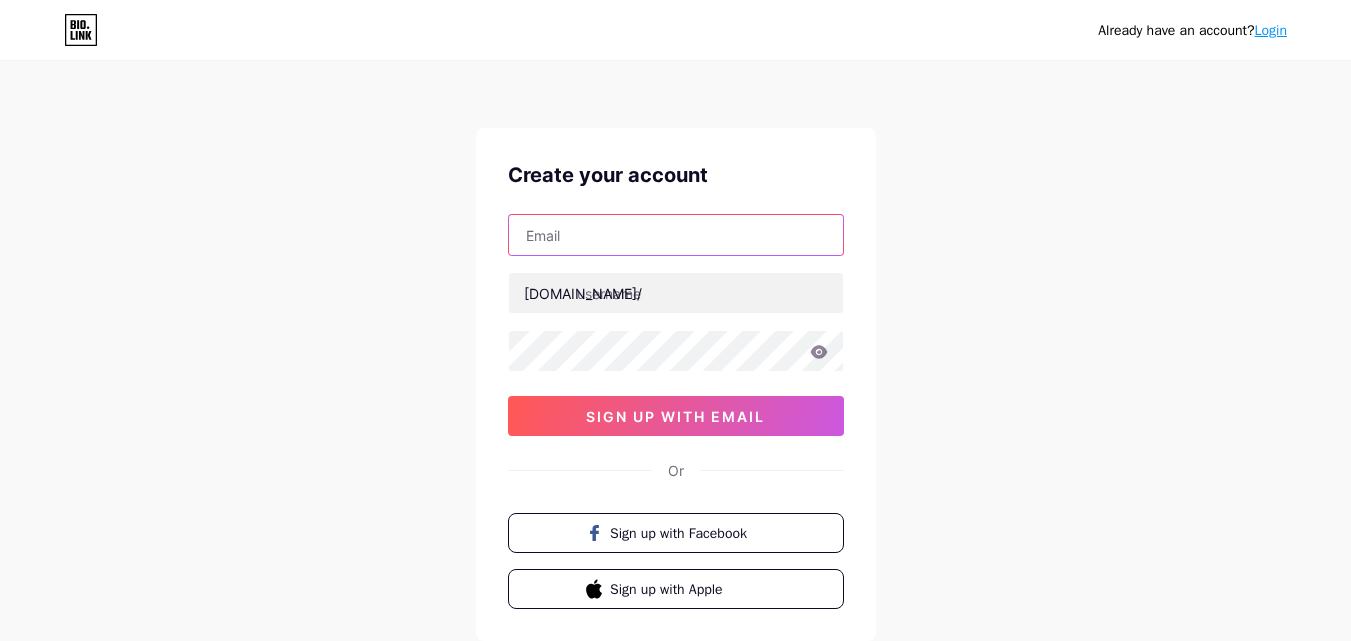 click at bounding box center [676, 235] 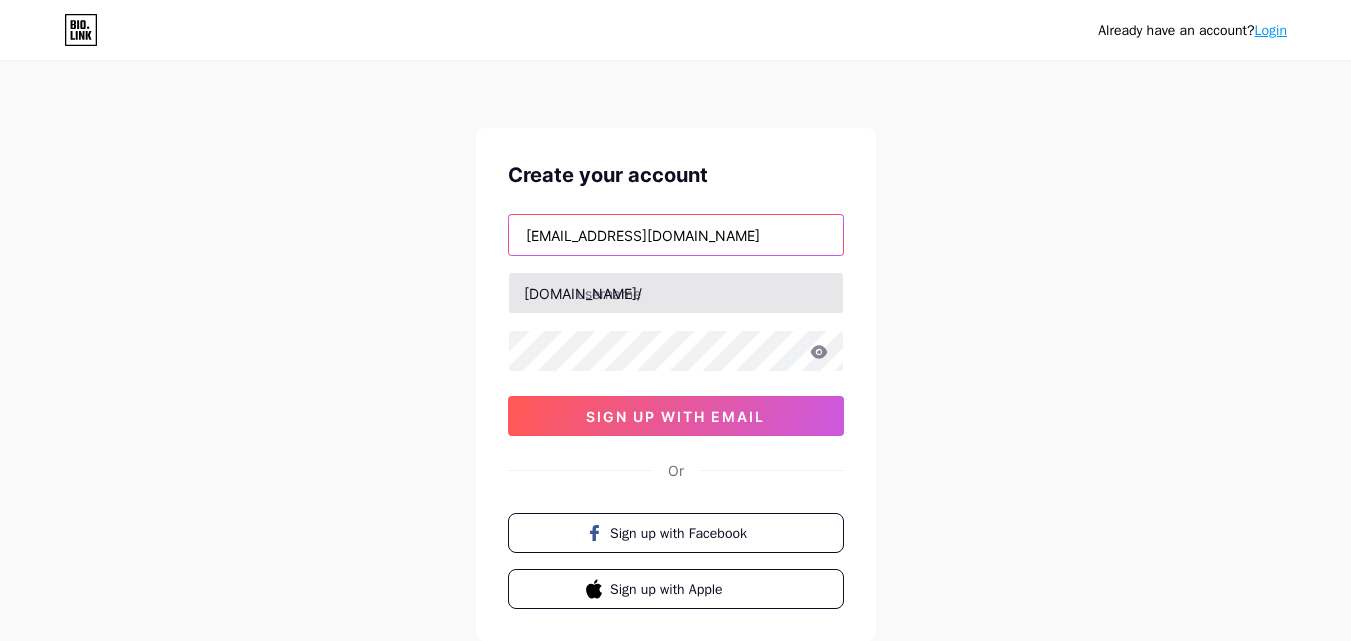 type on "[EMAIL_ADDRESS][DOMAIN_NAME]" 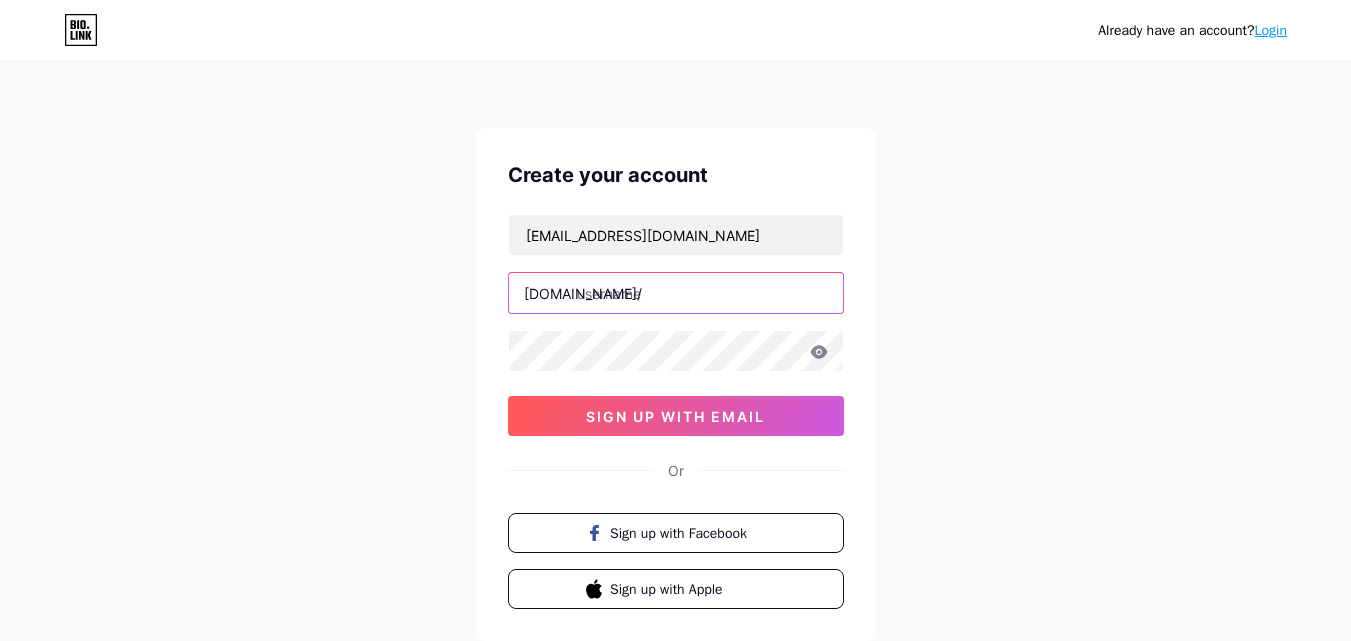 click at bounding box center (676, 293) 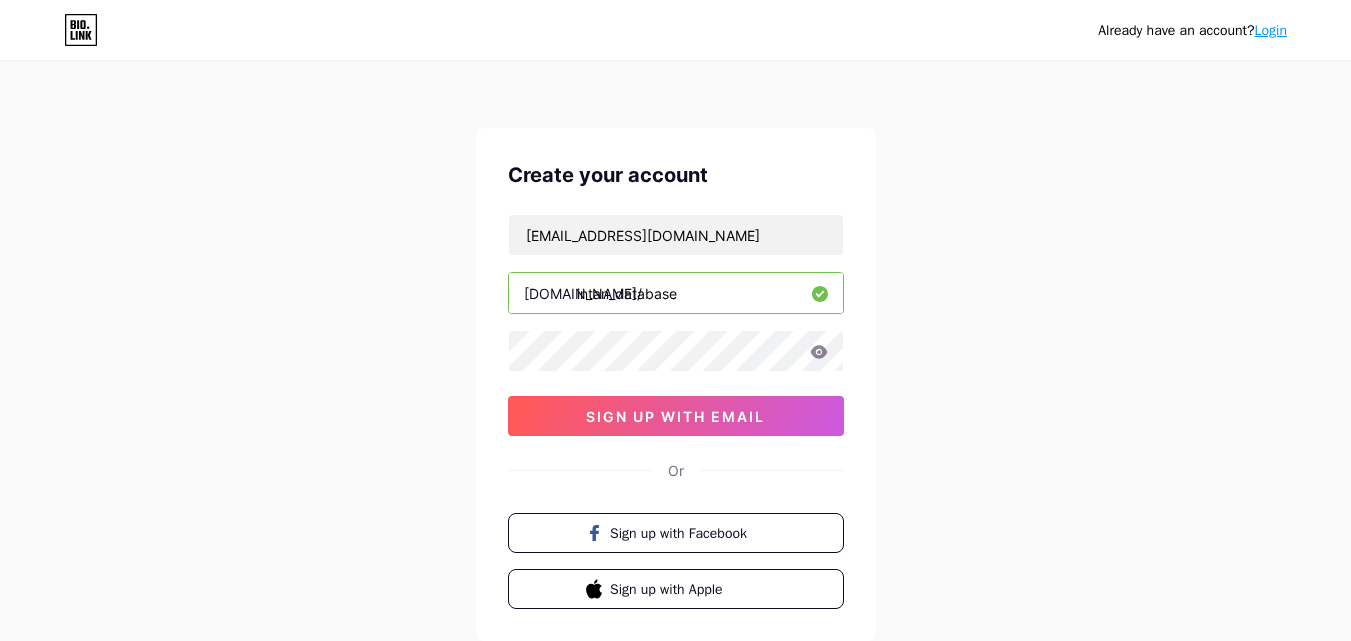 type on "intan_database" 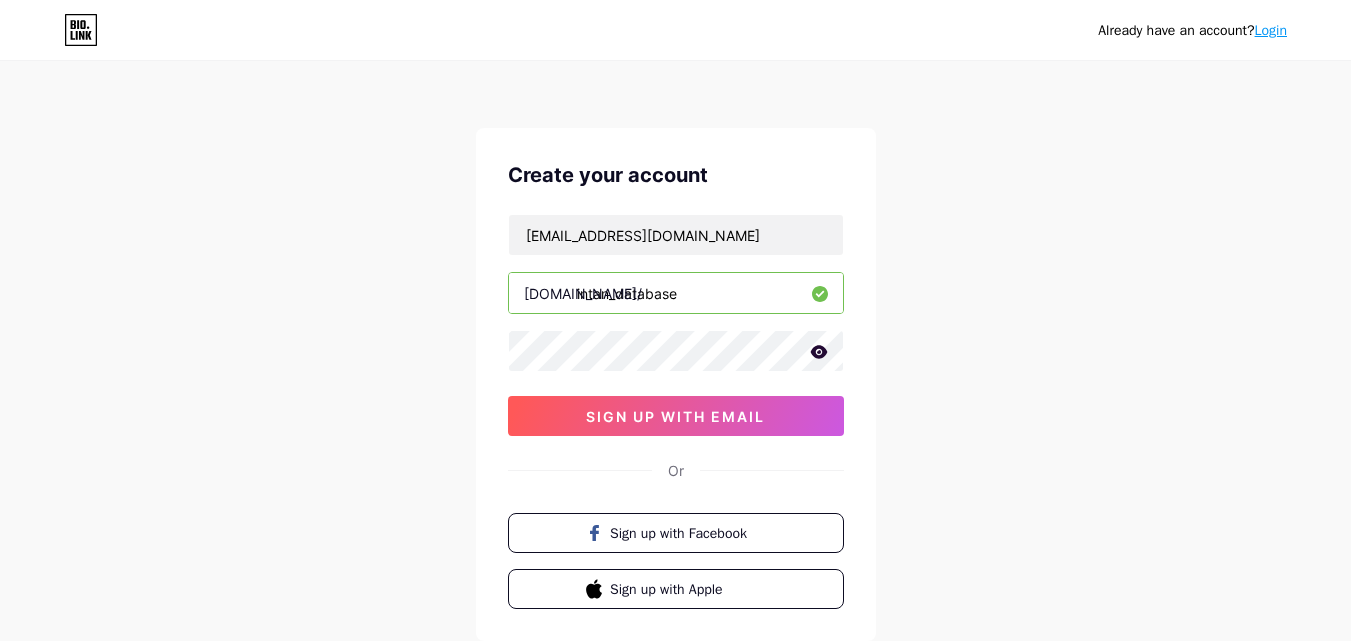 click 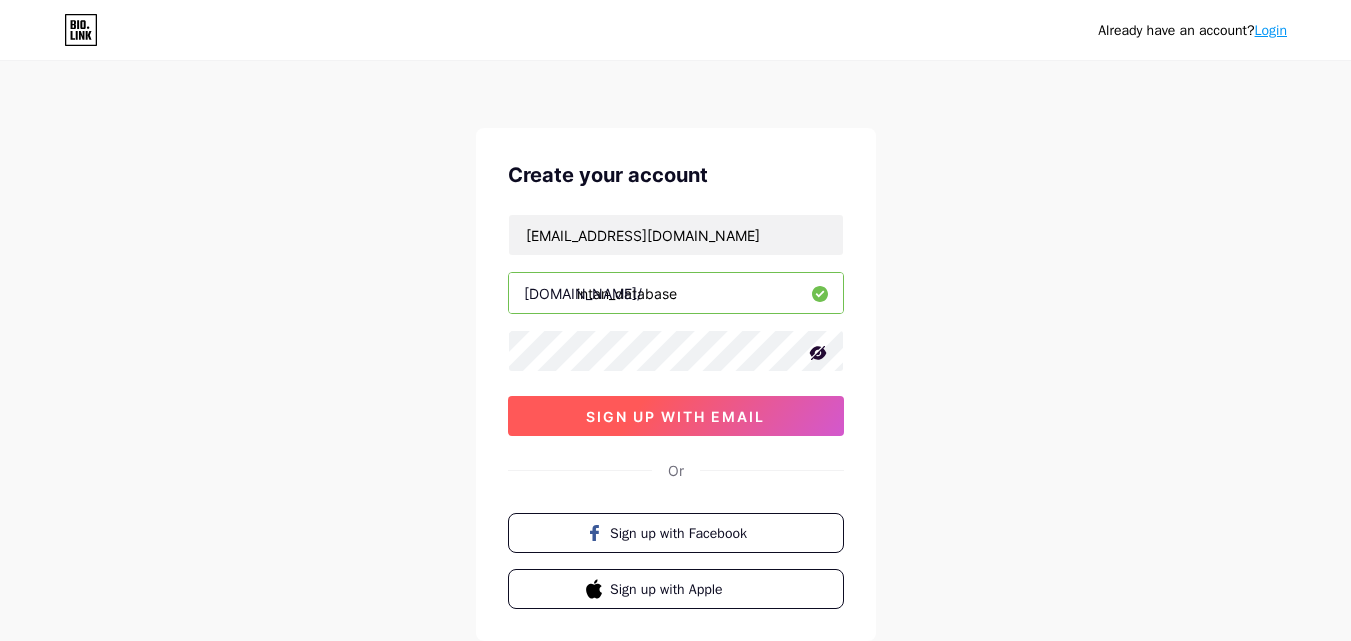 click on "sign up with email" at bounding box center (676, 416) 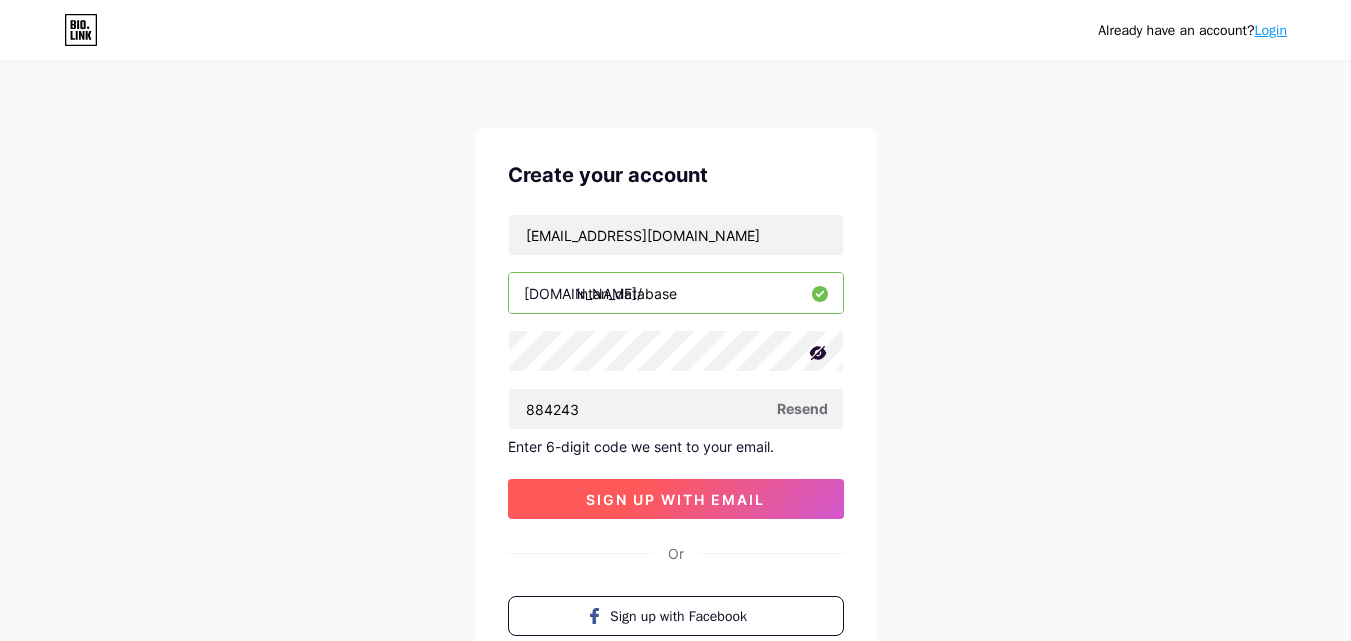 type on "884243" 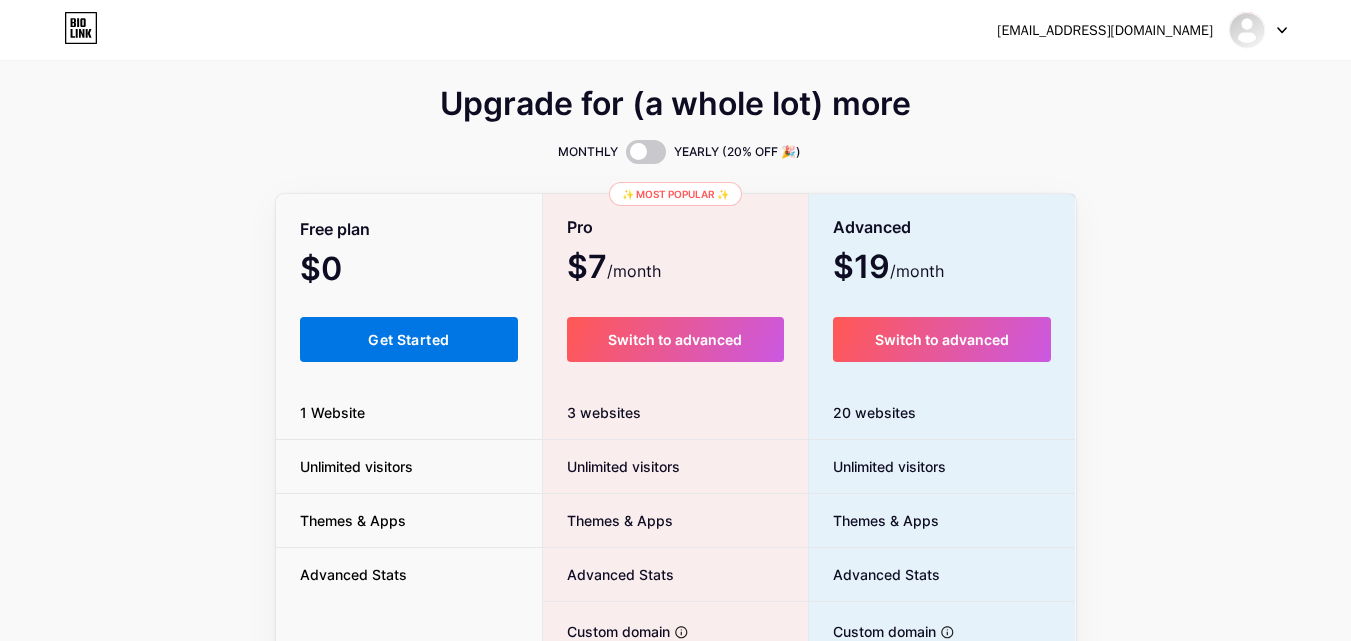 click on "Get Started" at bounding box center [408, 339] 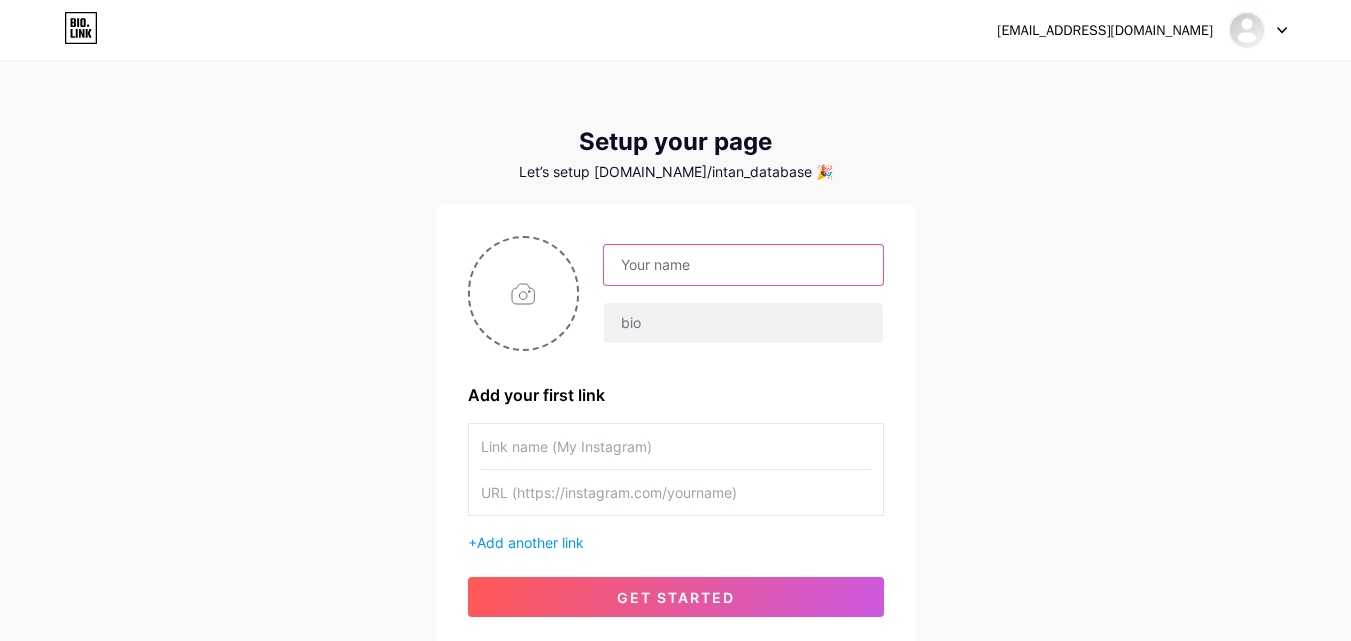 click at bounding box center [743, 265] 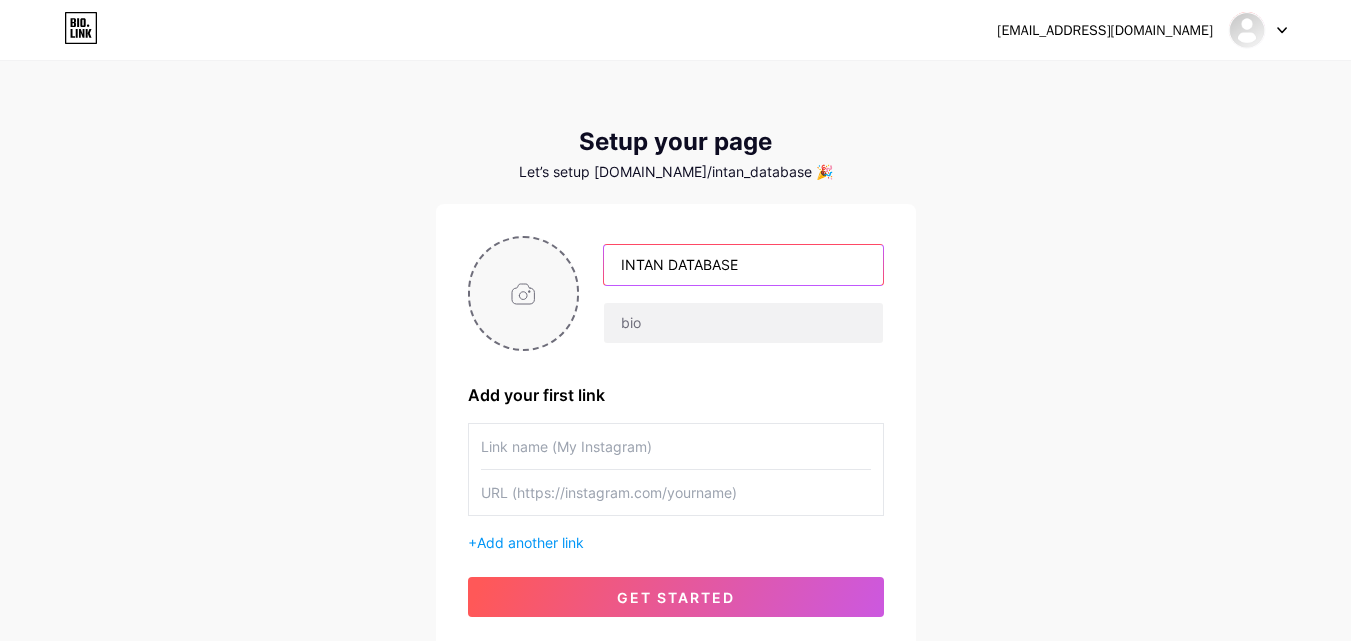 type on "INTAN DATABASE" 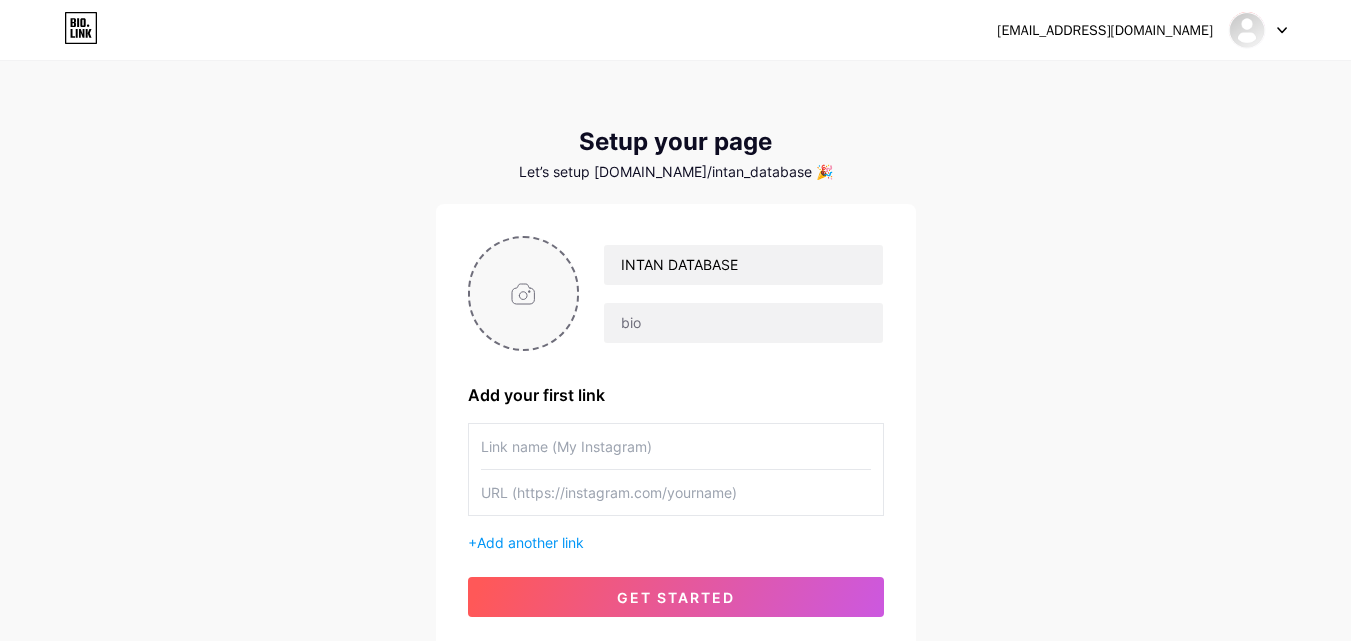 click at bounding box center [524, 293] 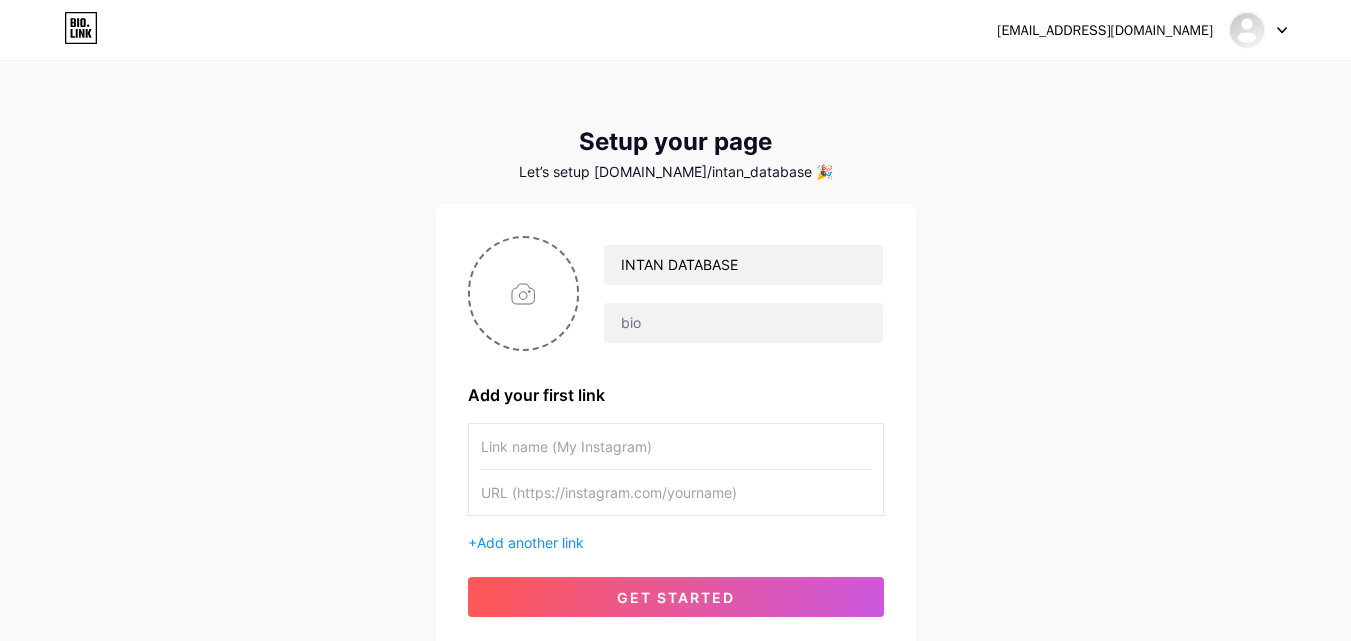click at bounding box center [676, 492] 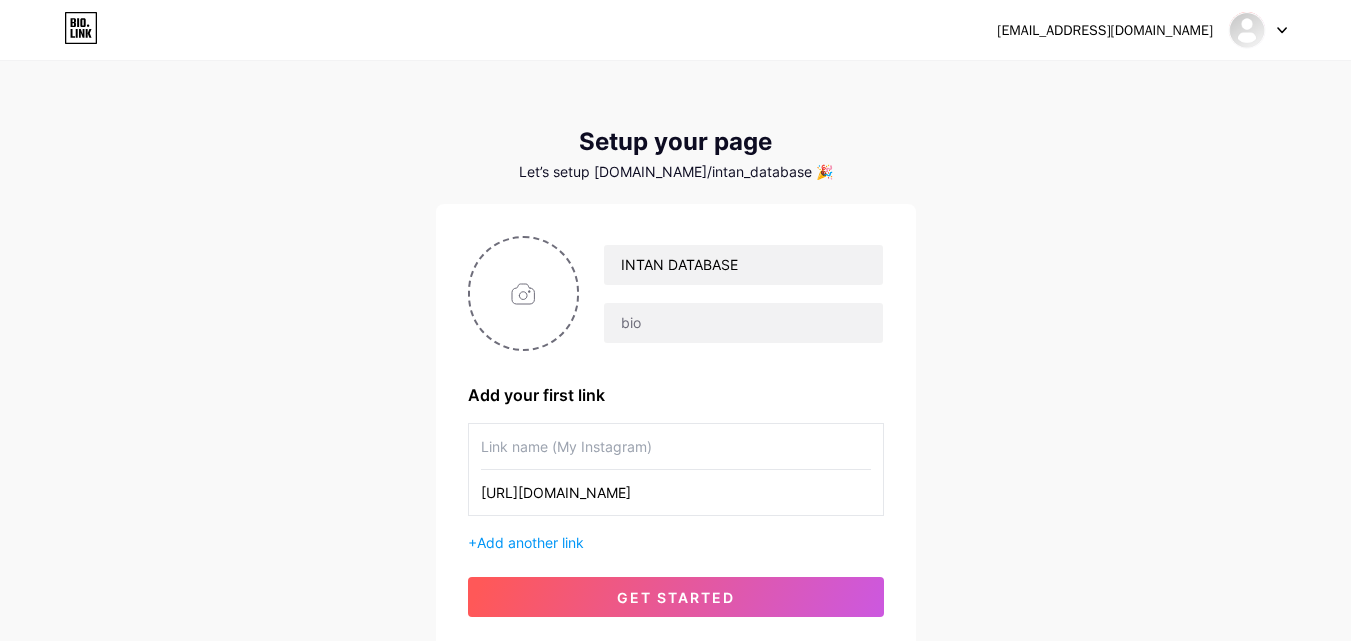 type on "[URL][DOMAIN_NAME]" 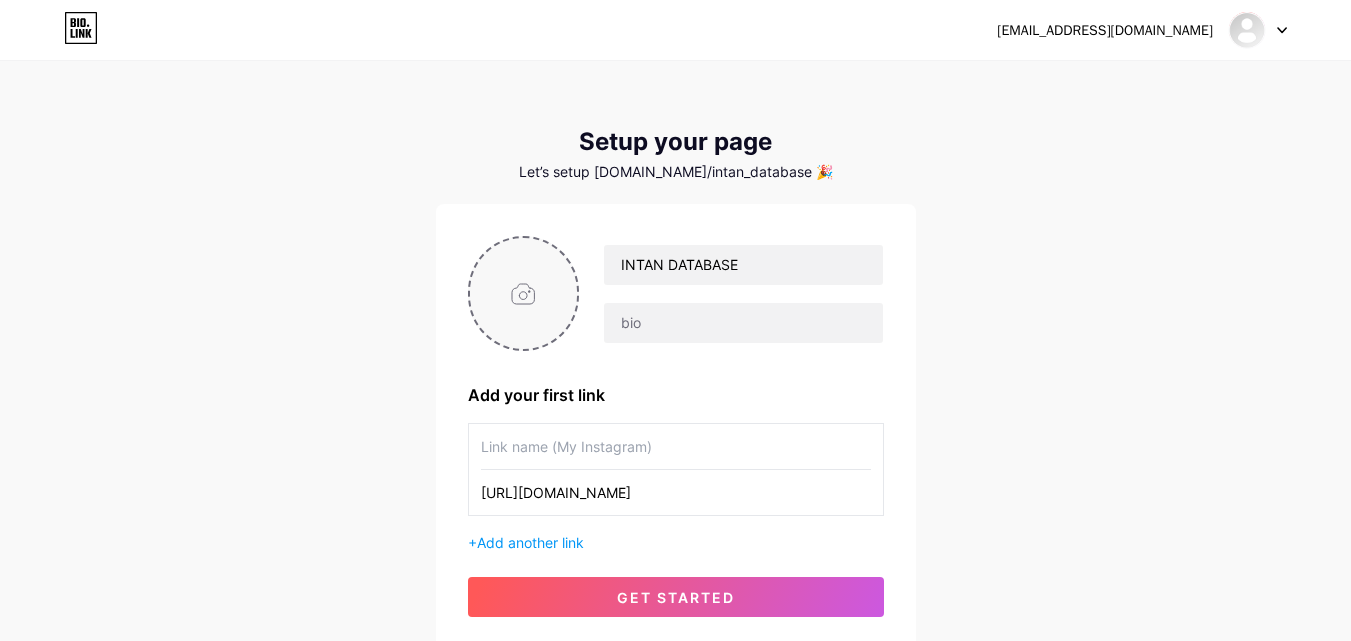 click at bounding box center [524, 293] 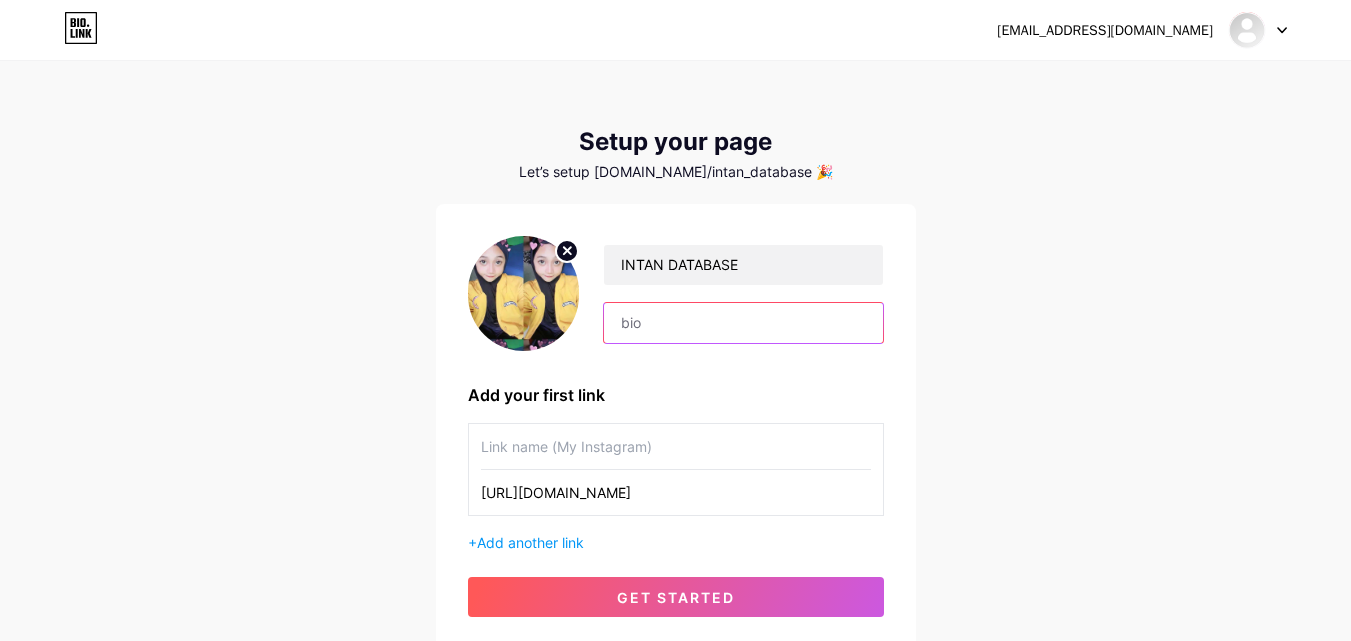 click at bounding box center [743, 323] 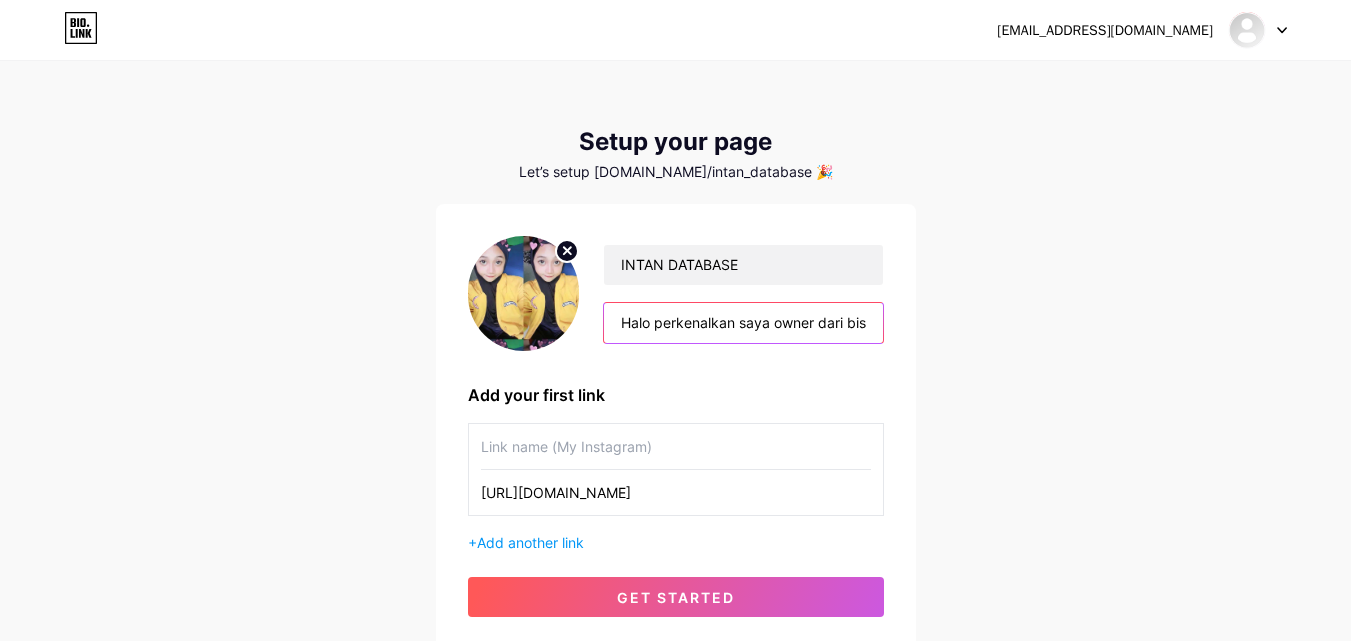 scroll, scrollTop: 0, scrollLeft: 925, axis: horizontal 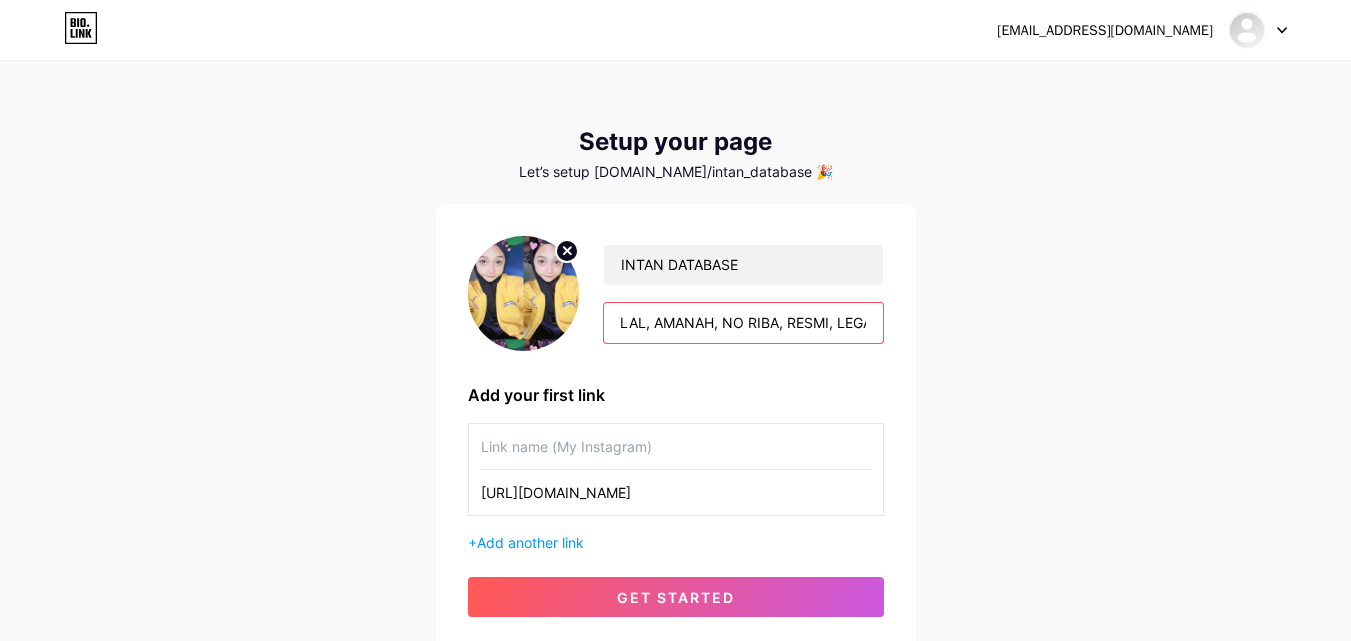 click on "Halo perkenalkan saya owner dari bisnis Dydii.business yg akan membimbing kalian caranya mendapatkan penghasilan 100rb-2jt/hari, HALAL, AMANAH, NO RIBA, RESMI, LEGAL" at bounding box center (743, 323) 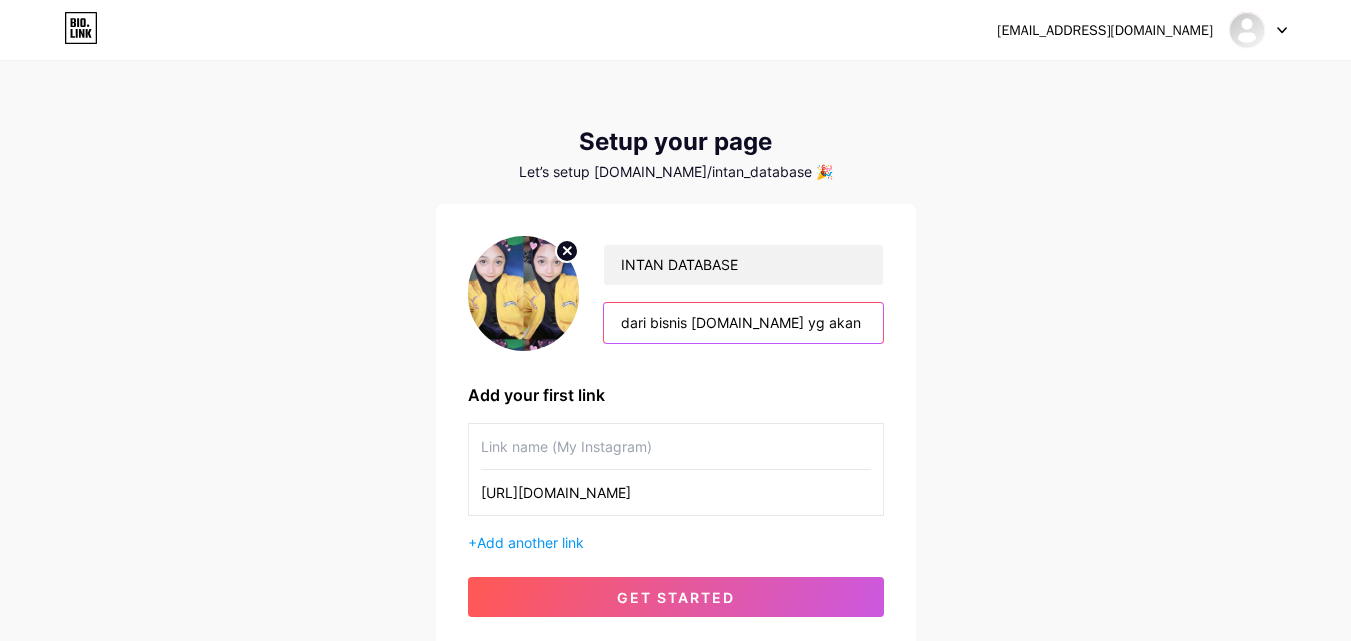 scroll, scrollTop: 0, scrollLeft: 188, axis: horizontal 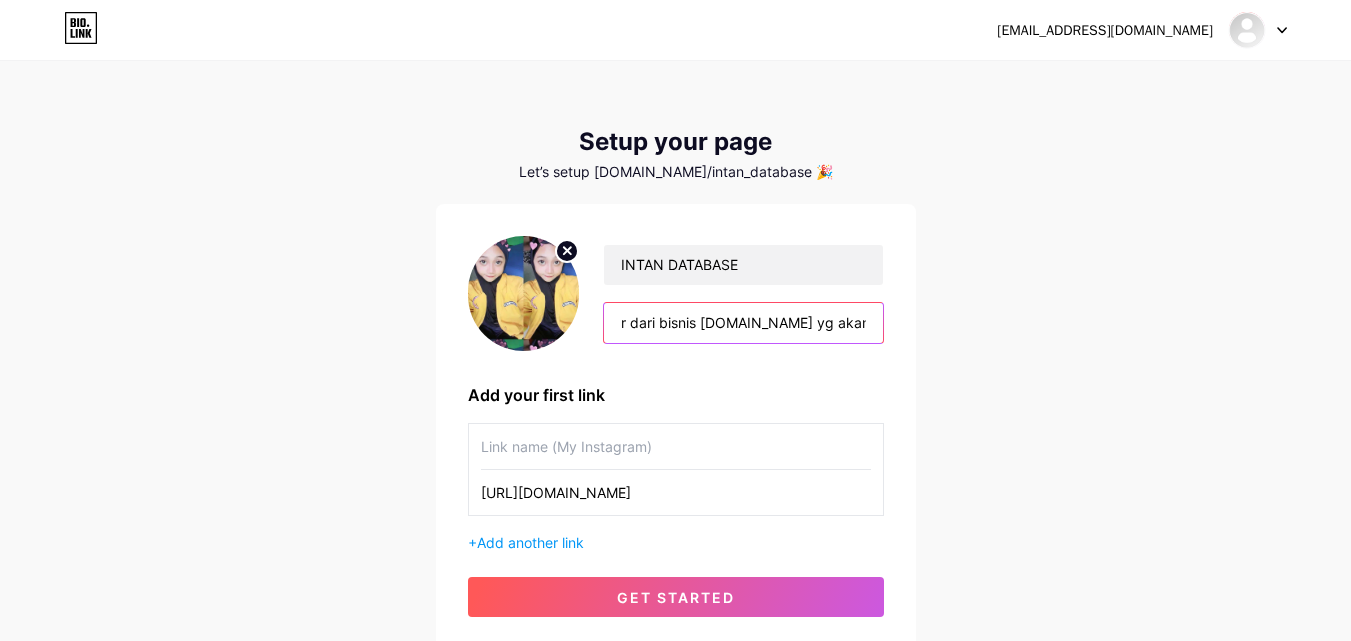 click on "Halo perkenalkan saya owner dari bisnis Dydii.business yg akan membimbing kalian caranya mendapatkan penghasilan 100rb-2jt/hari, HALAL, AMANAH, NO RIBA, RESMI, LEGAL" at bounding box center (743, 323) 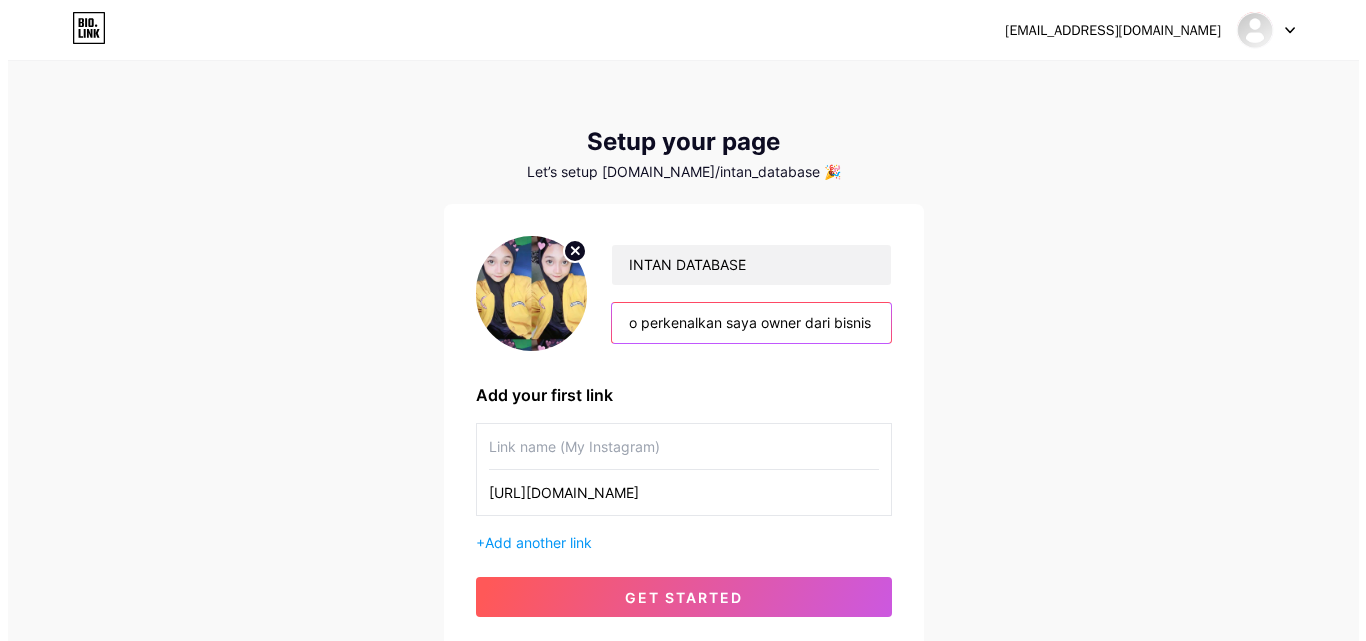 scroll, scrollTop: 0, scrollLeft: 0, axis: both 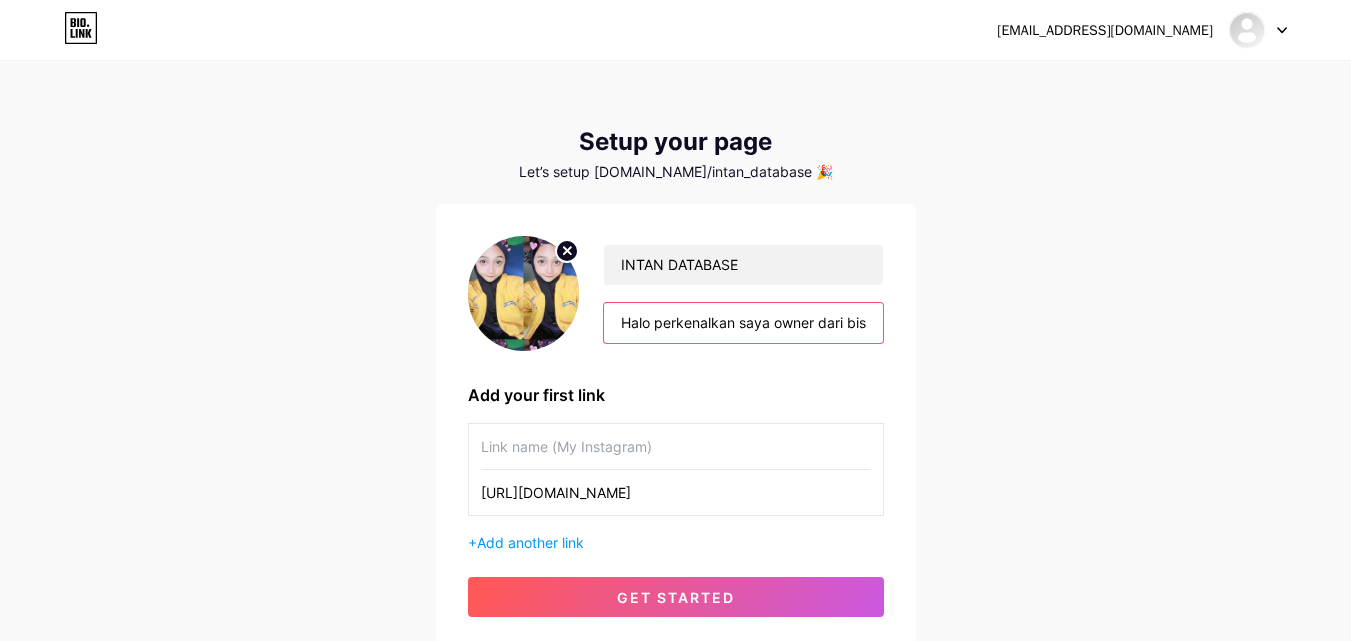 type on "Halo perkenalkan saya owner dari bisnis INTAN DATABASE yg akan membimbing kalian caranya mendapatkan penghasilan 100rb-2jt/hari, HALAL, AMANAH, NO RIBA, RESMI, LEGAL" 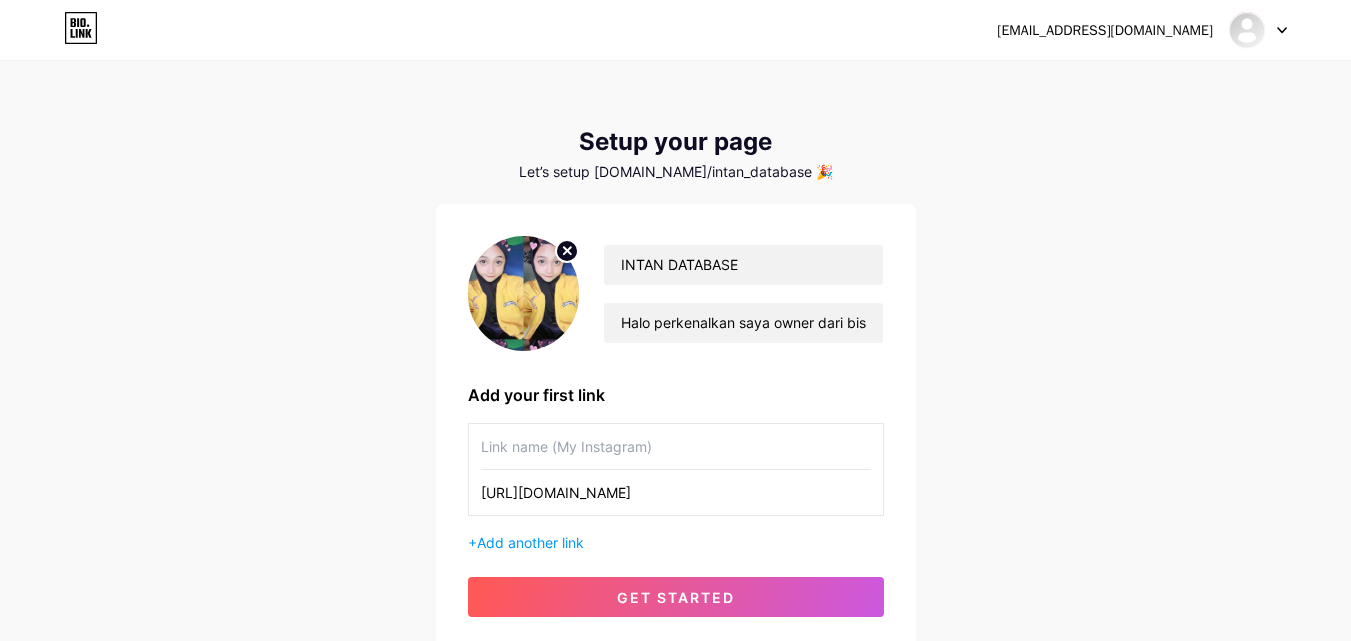 click at bounding box center (676, 446) 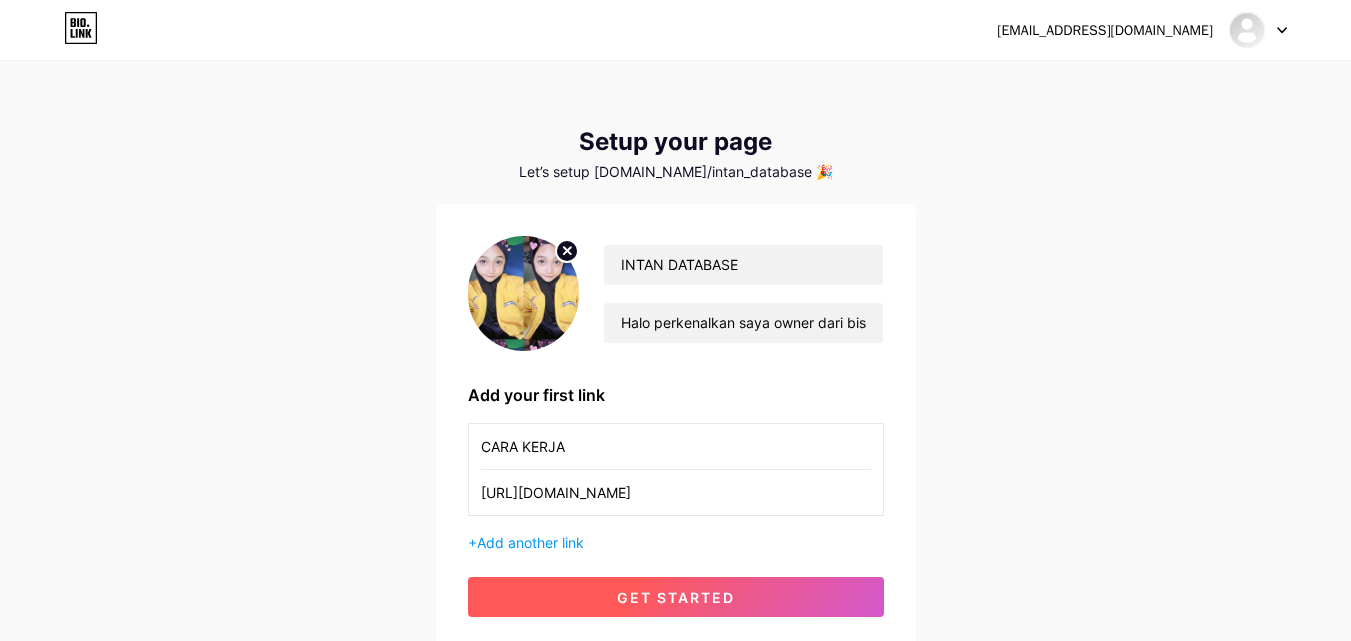 type on "CARA KERJA" 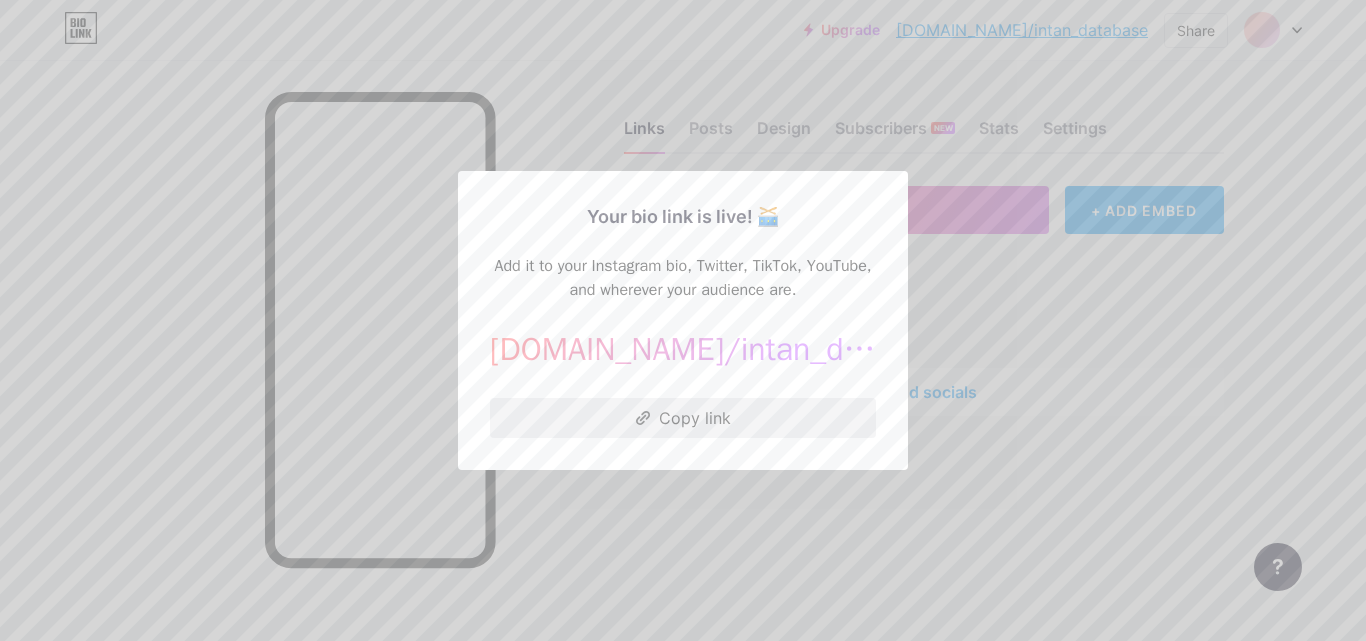 click on "Copy link" at bounding box center (683, 418) 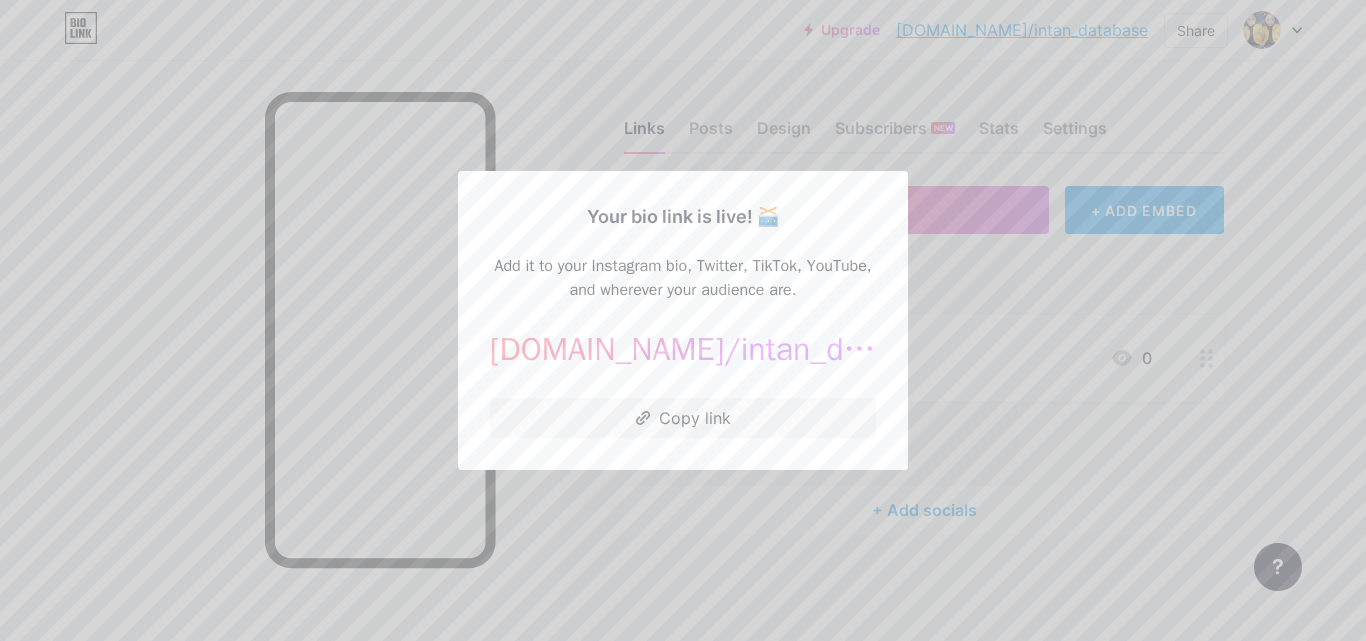 click at bounding box center [683, 320] 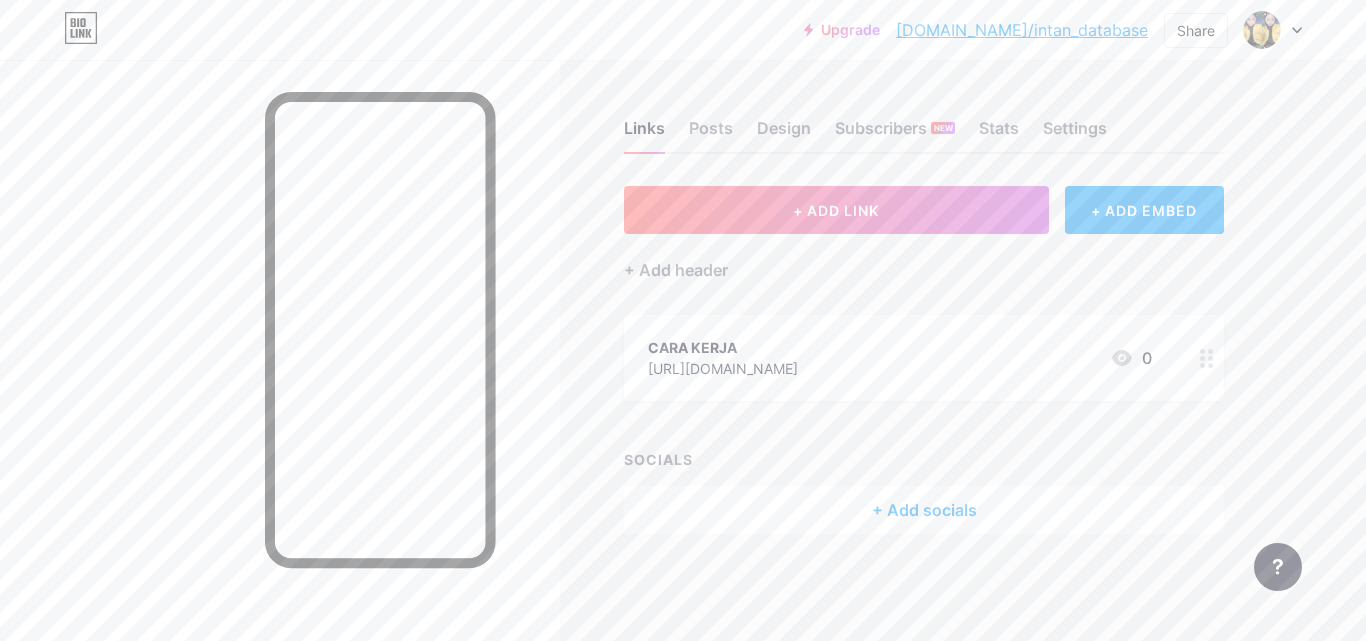 click 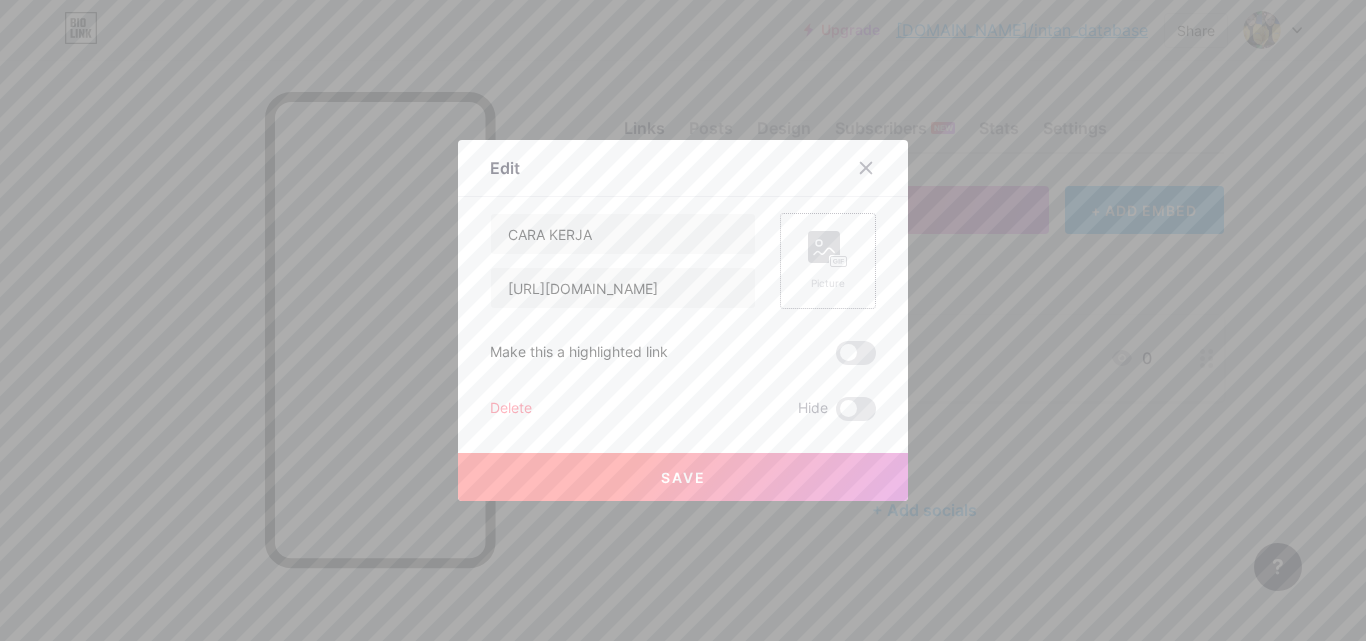 click 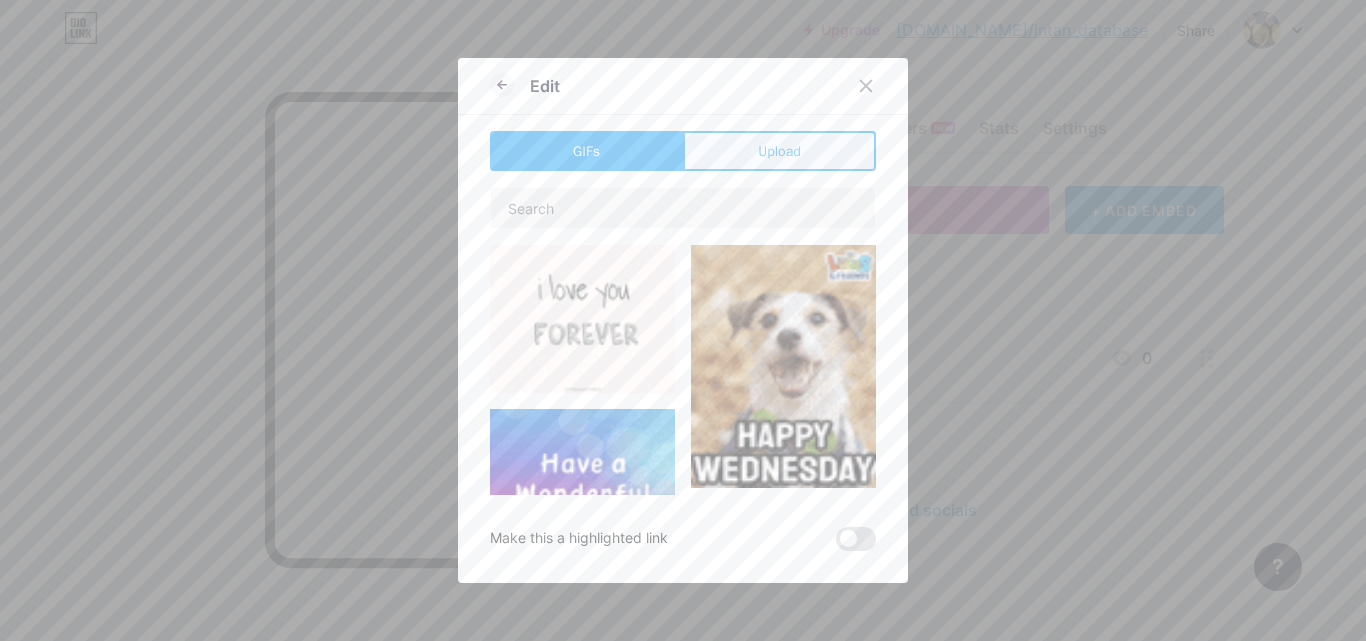 click on "Upload" at bounding box center (779, 151) 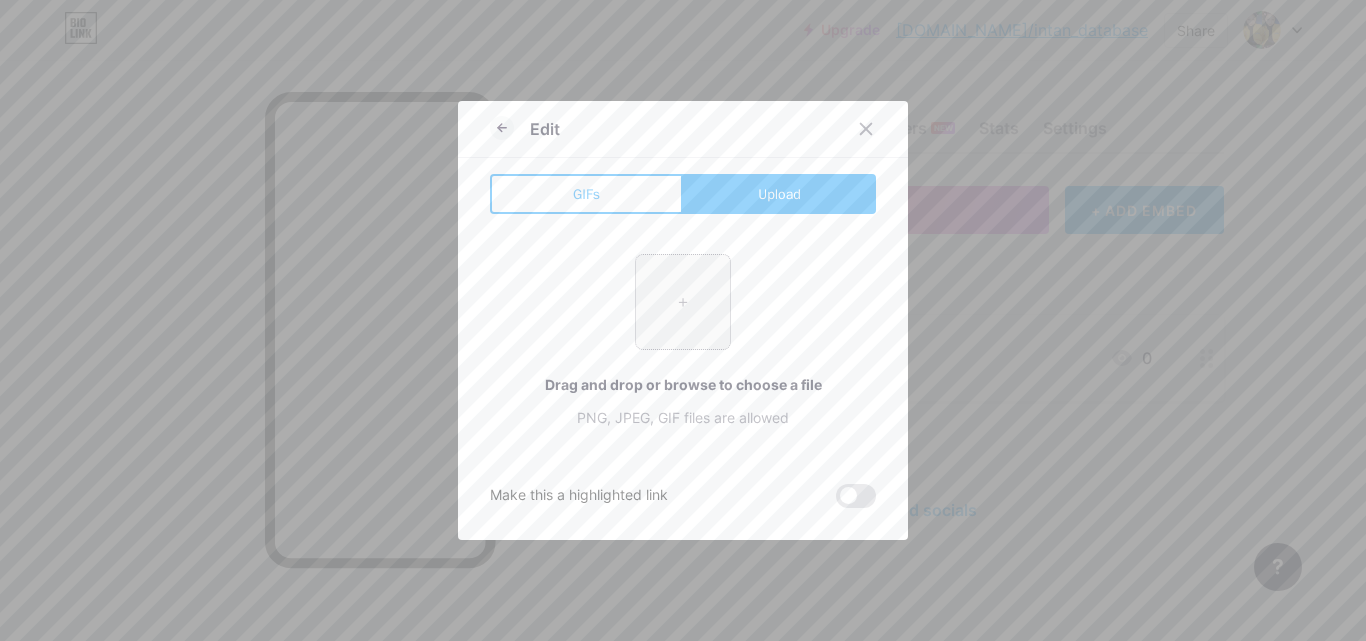 click at bounding box center [683, 302] 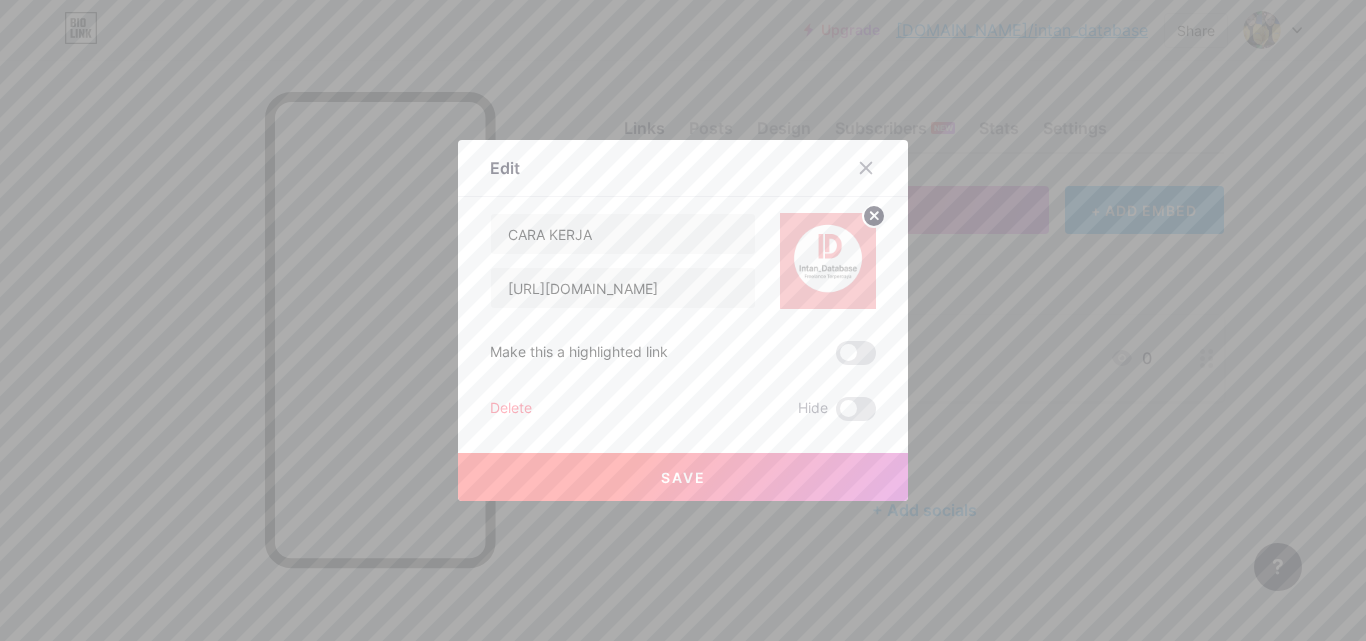 click on "Save" at bounding box center [683, 477] 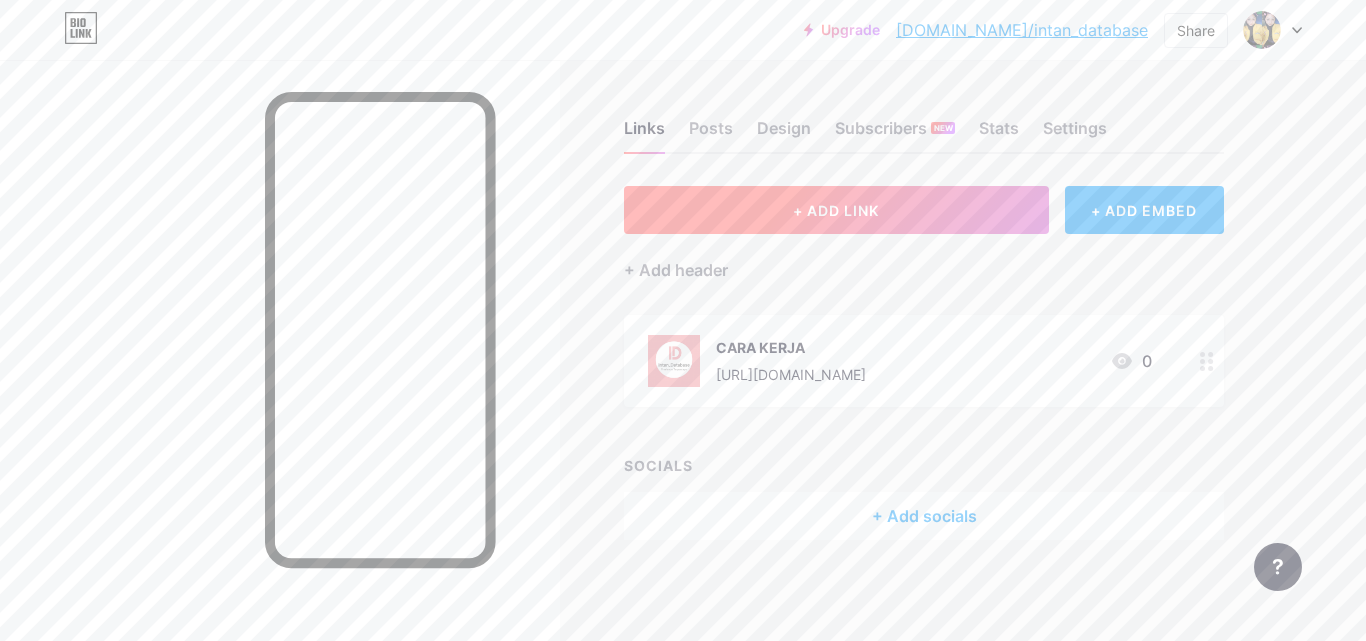 click on "+ ADD LINK" at bounding box center [836, 210] 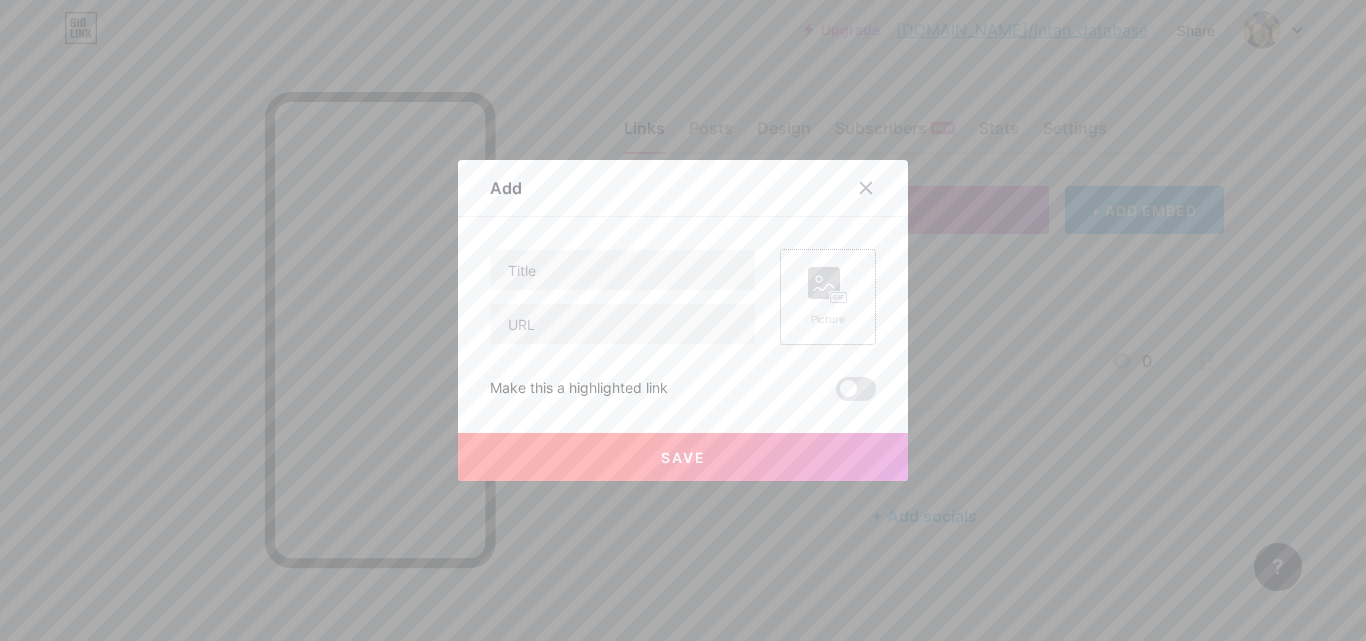 click on "Picture" at bounding box center (828, 297) 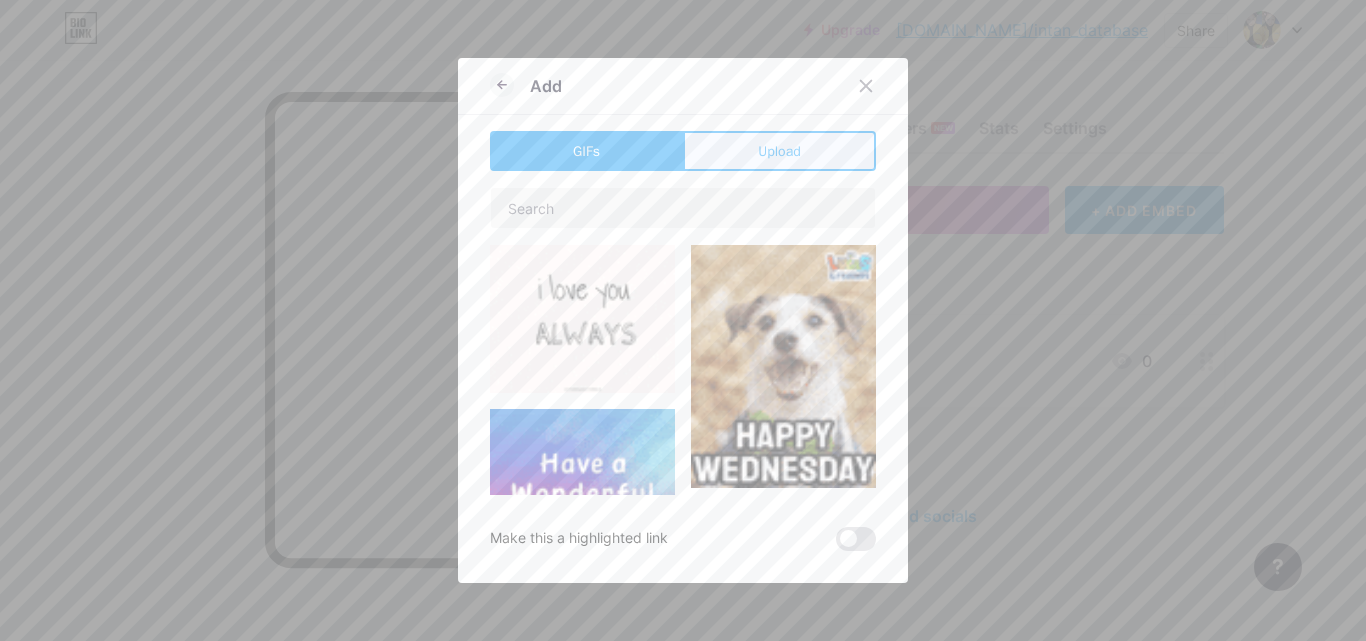 click on "Upload" at bounding box center [779, 151] 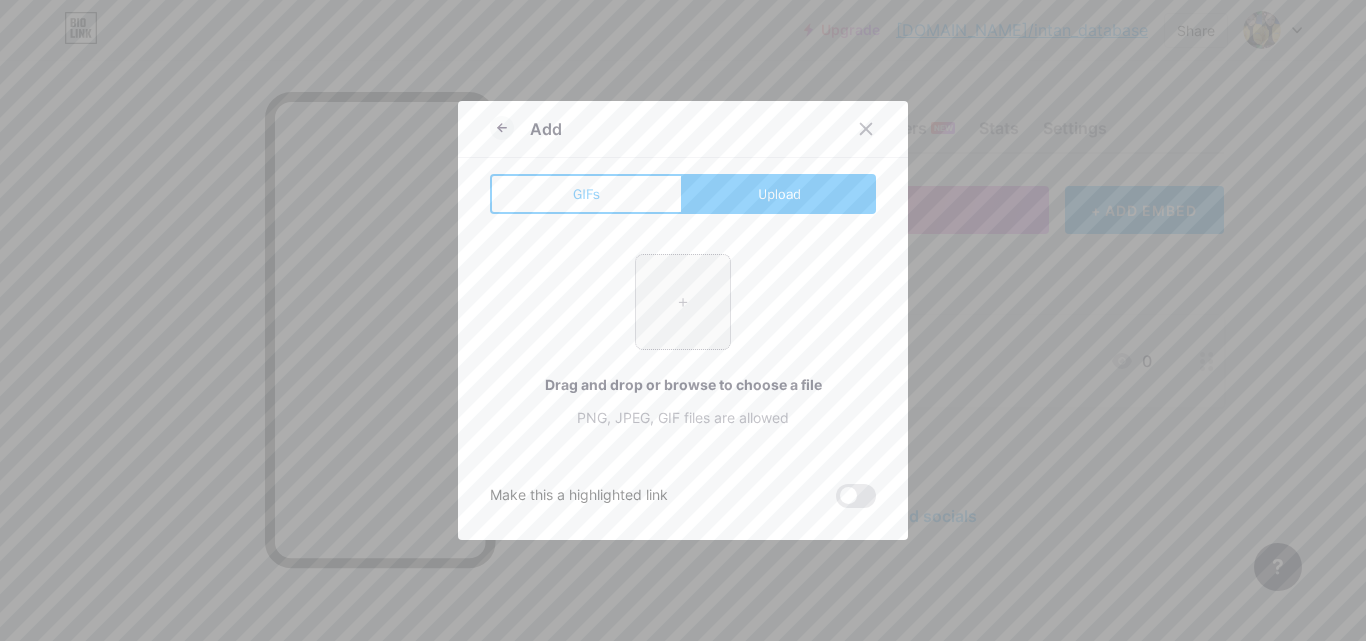 click at bounding box center (683, 302) 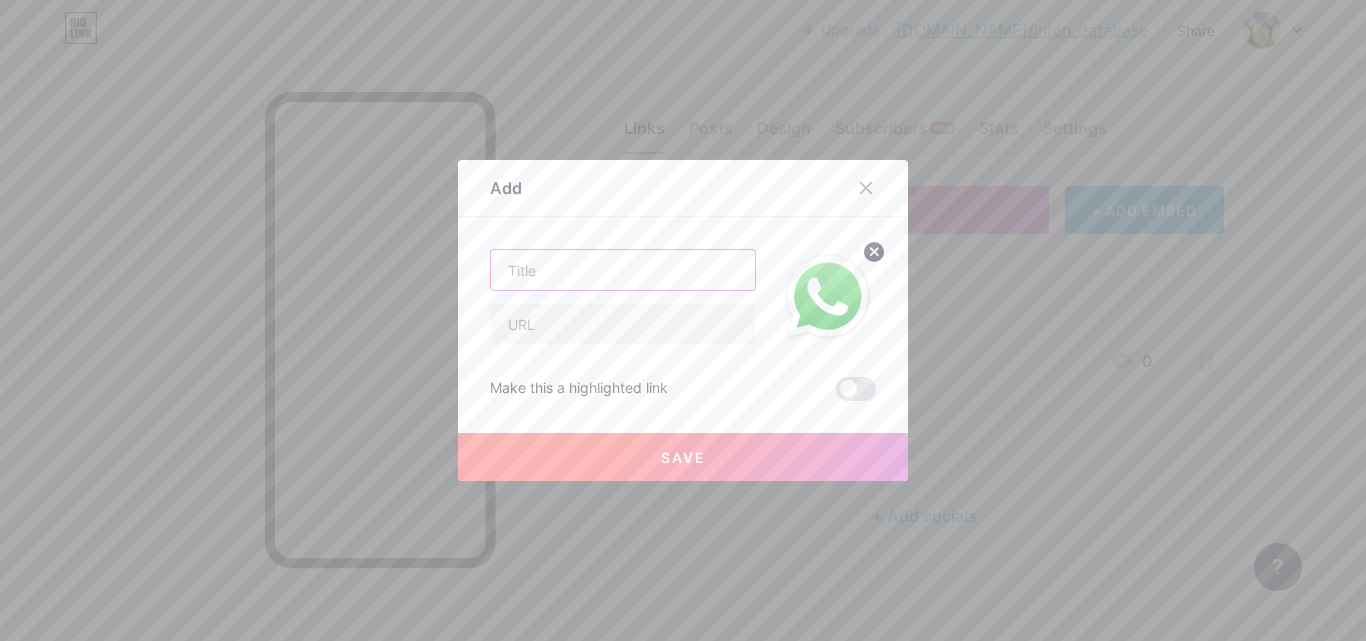 click at bounding box center [623, 270] 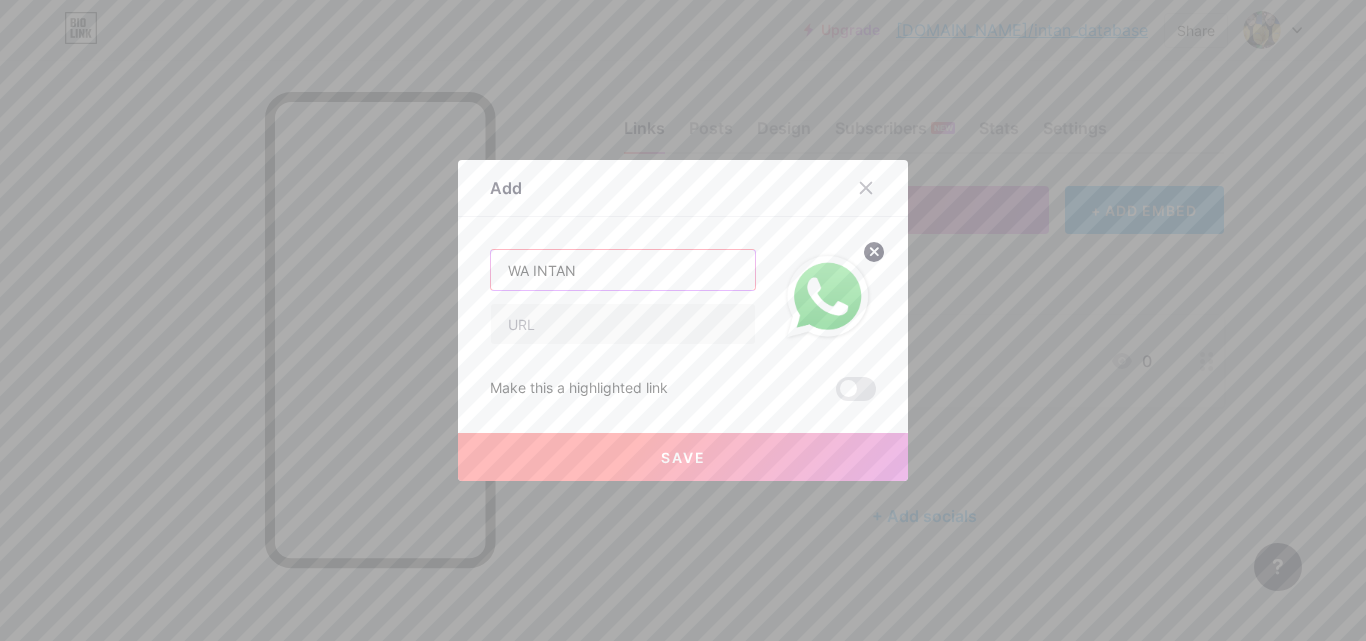 type on "WA INTAN" 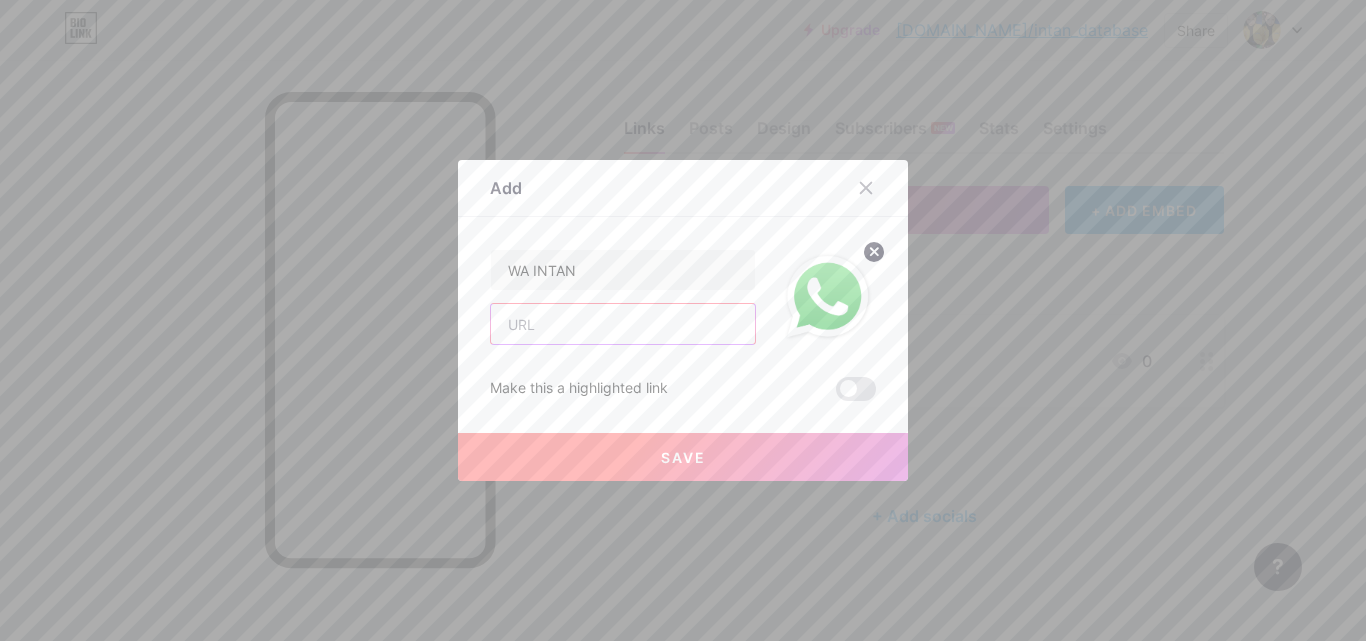 click at bounding box center (623, 324) 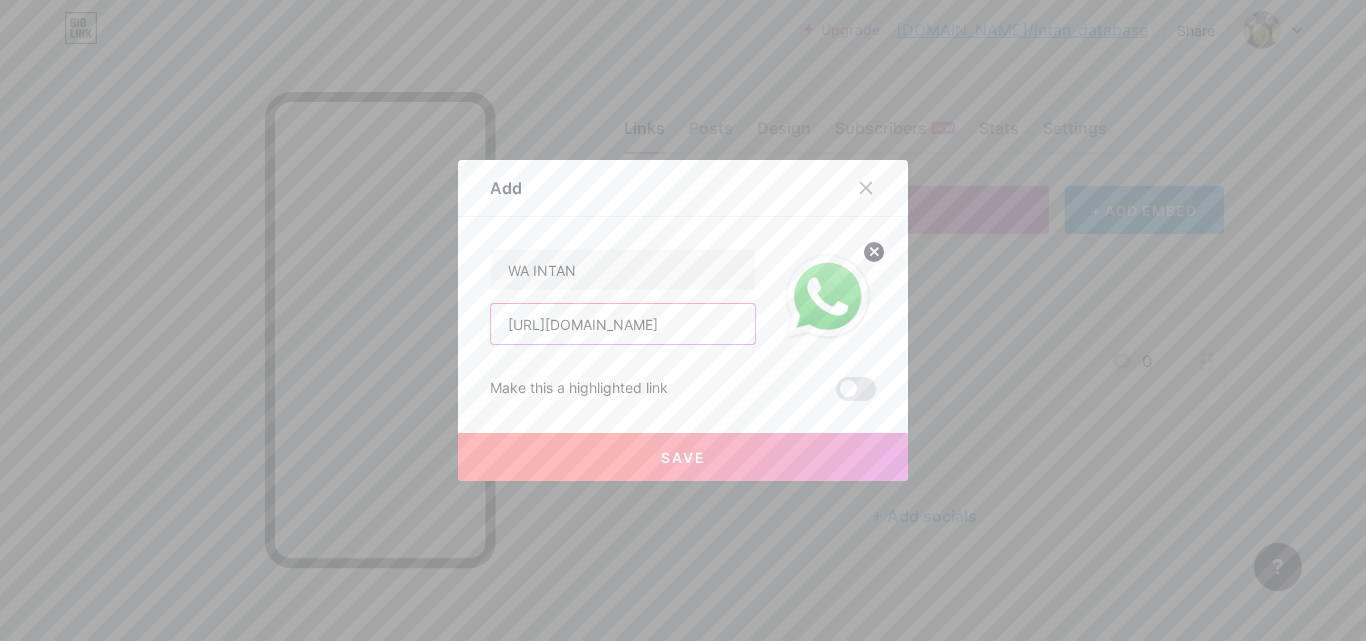 scroll, scrollTop: 0, scrollLeft: 64, axis: horizontal 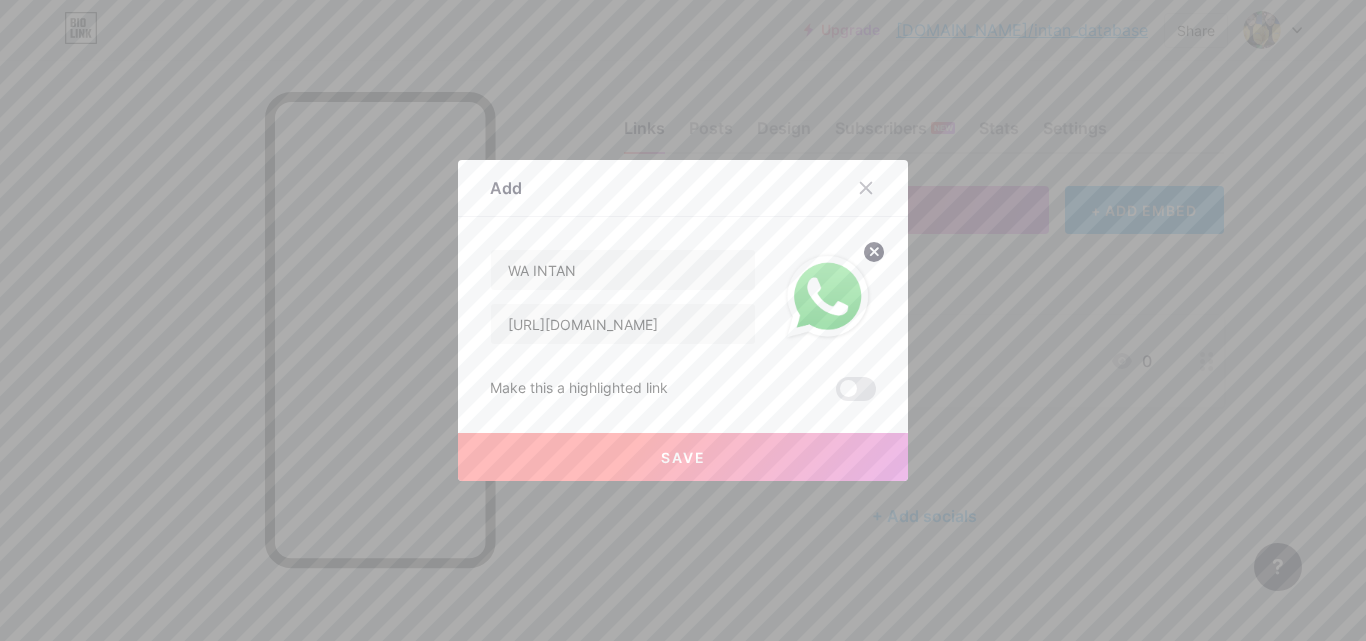 click on "Save" at bounding box center [683, 457] 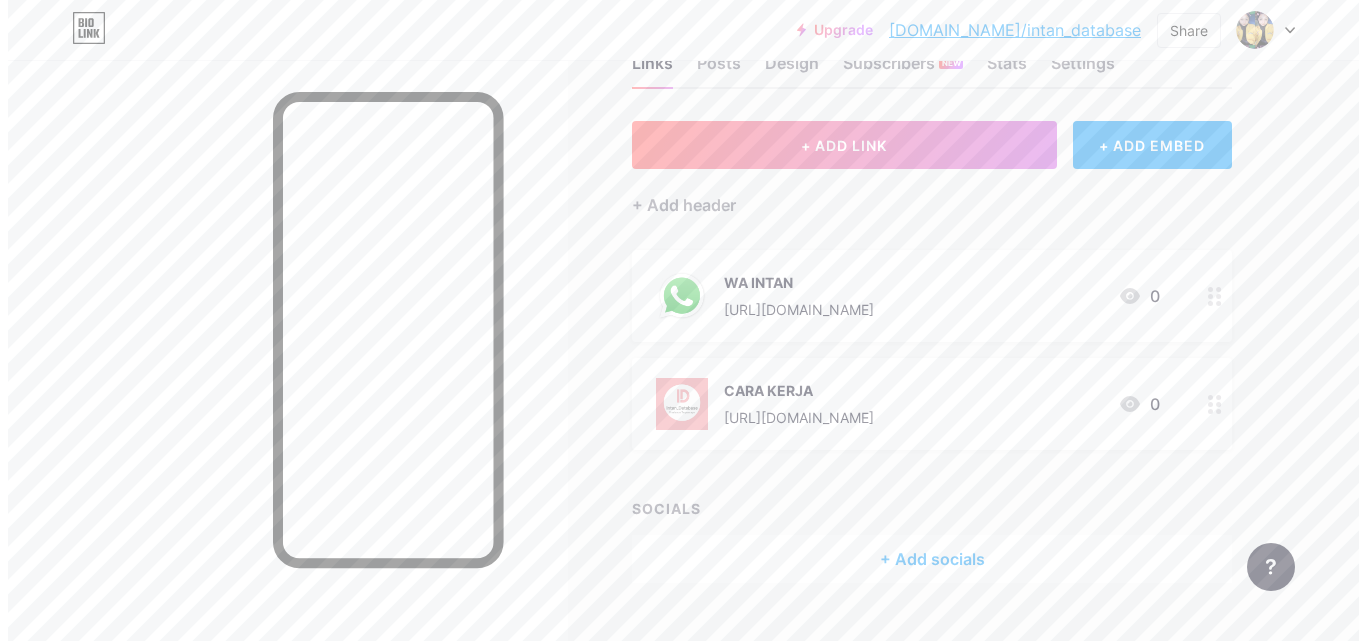 scroll, scrollTop: 106, scrollLeft: 0, axis: vertical 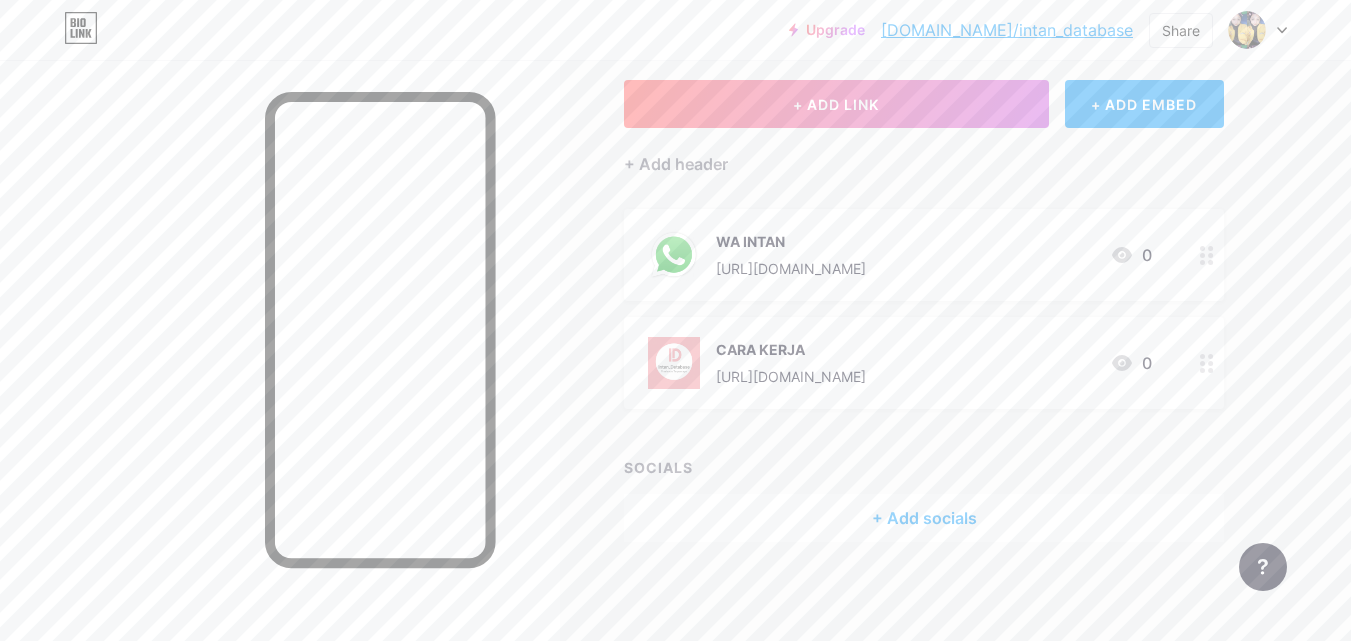 click on "+ Add socials" at bounding box center (924, 518) 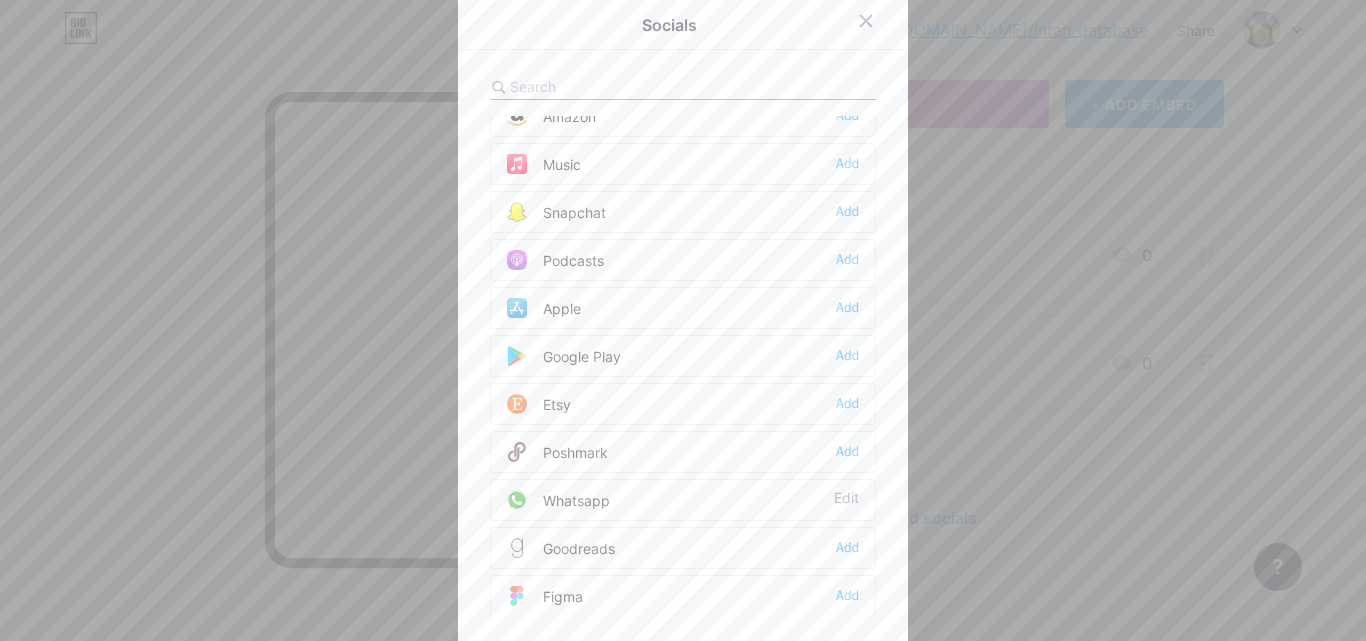scroll, scrollTop: 1400, scrollLeft: 0, axis: vertical 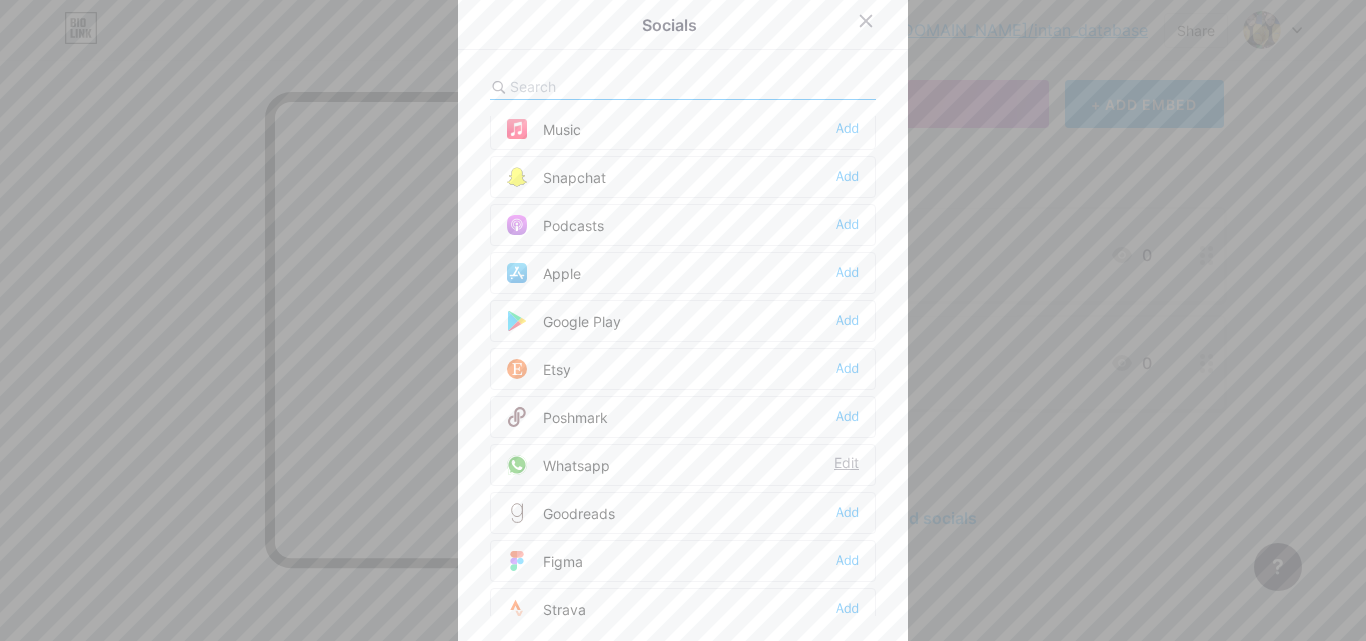 click on "Edit" at bounding box center (846, 465) 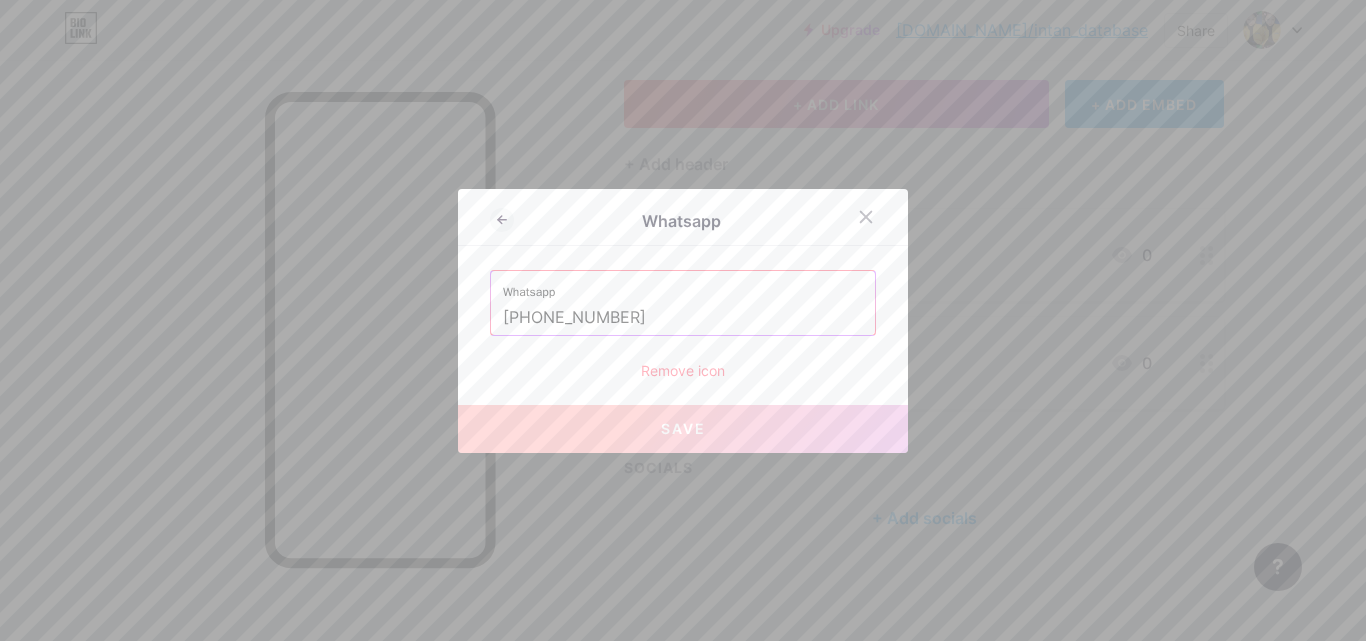 click on "Save" at bounding box center (683, 428) 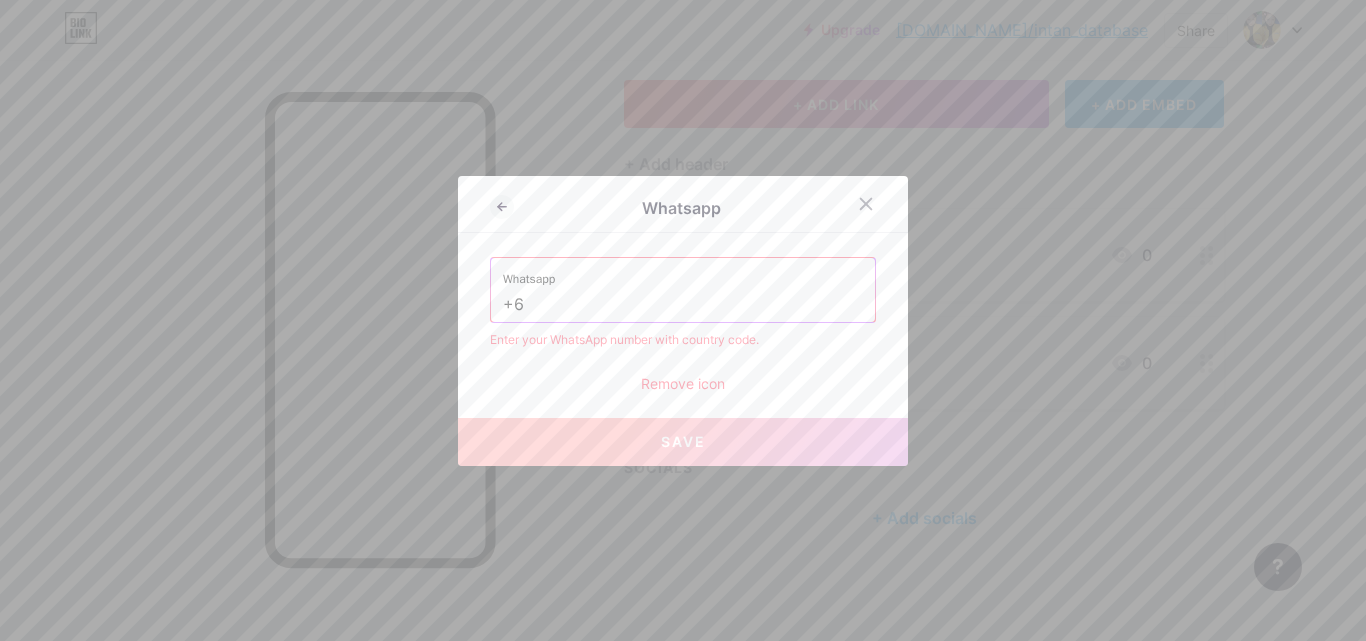 type on "+" 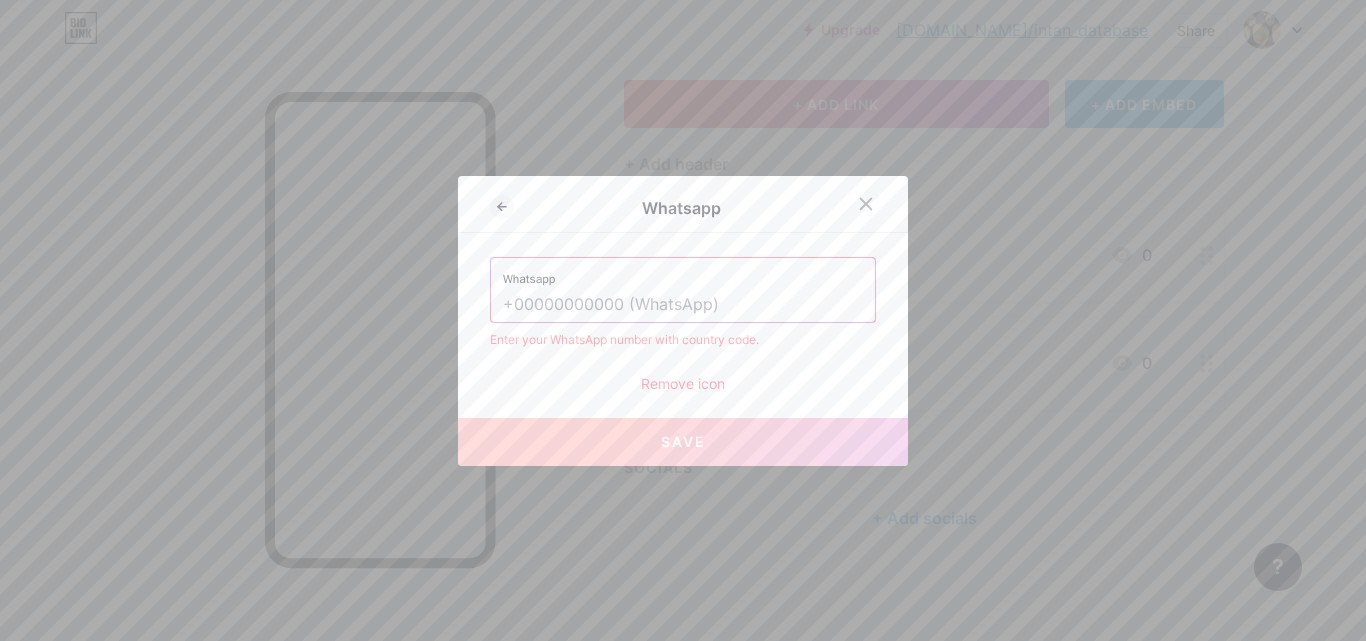 paste on "[URL][DOMAIN_NAME]" 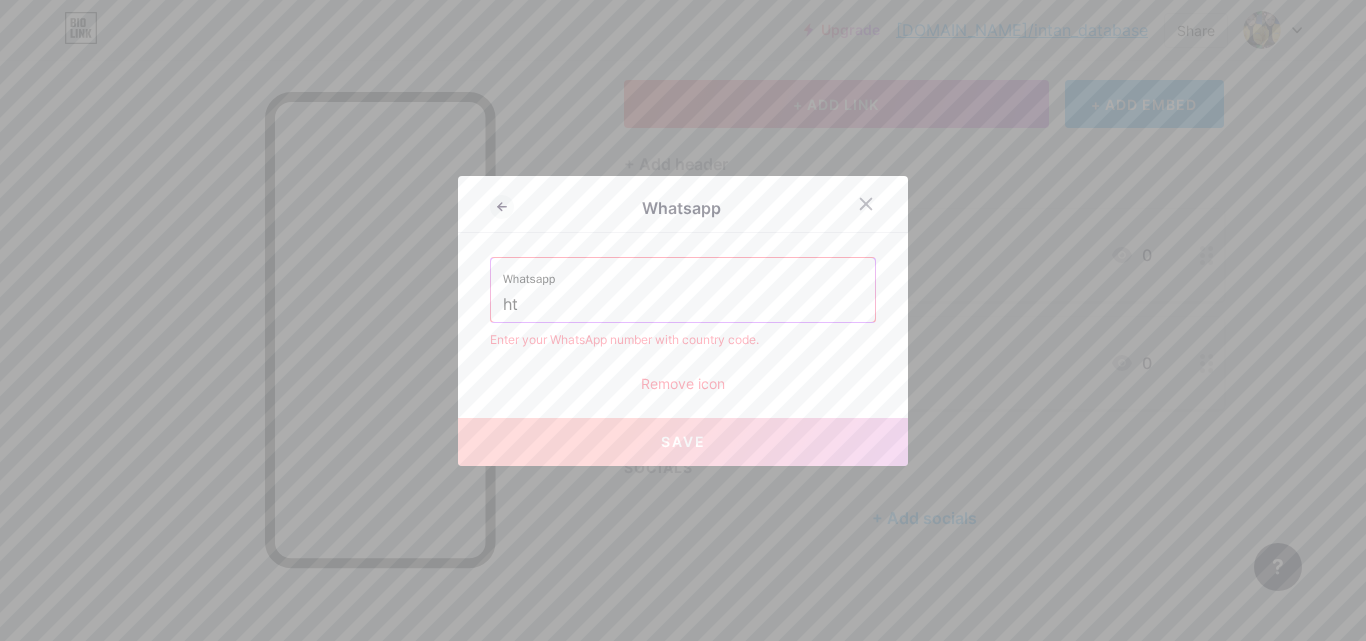 type on "h" 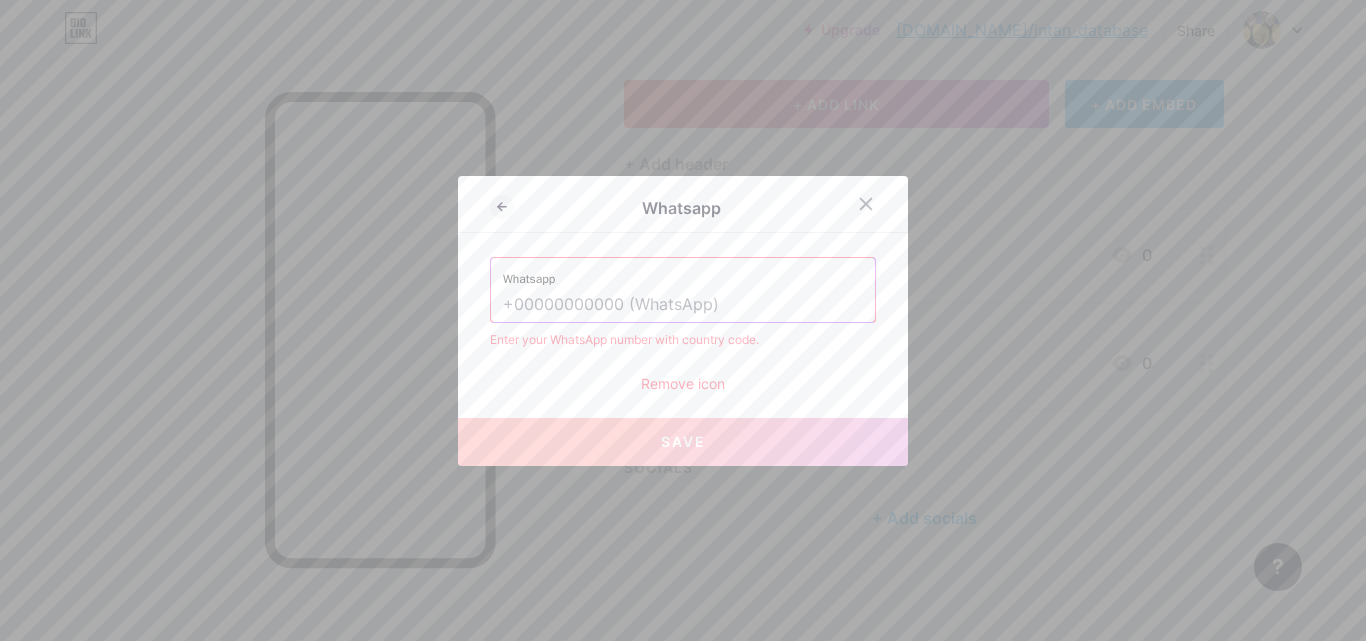paste on "+62 895-1345-3729" 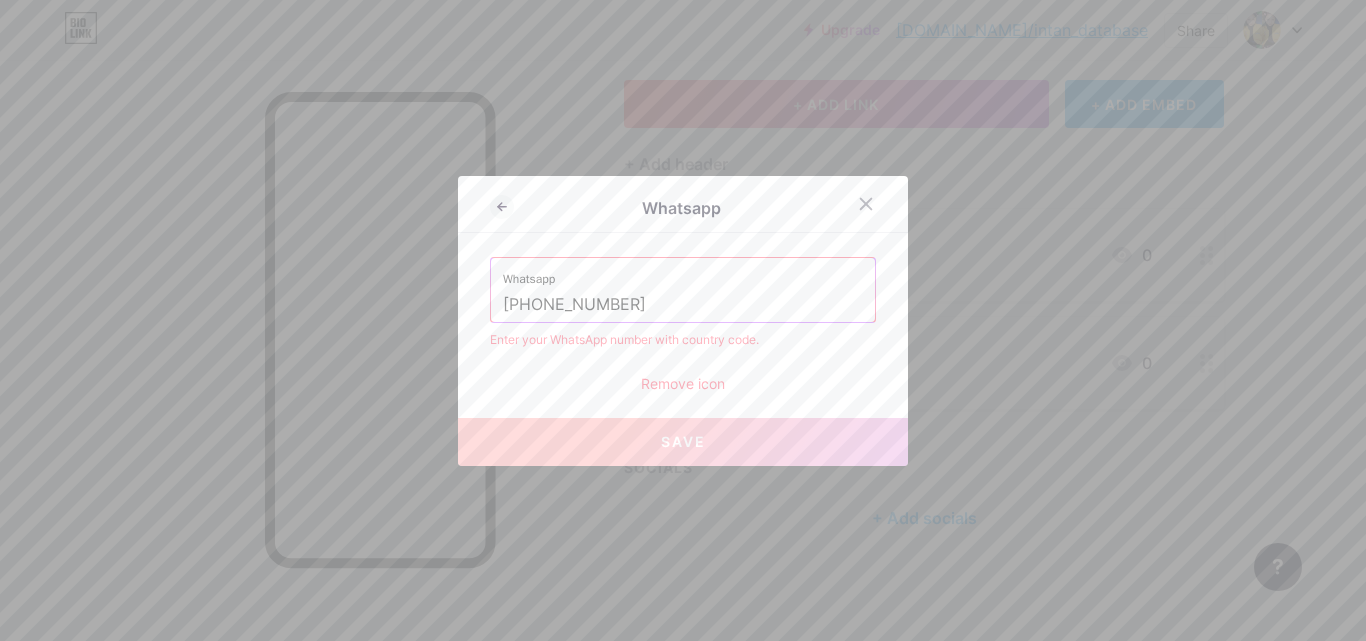 click on "+62 895-1345-3729" at bounding box center (683, 305) 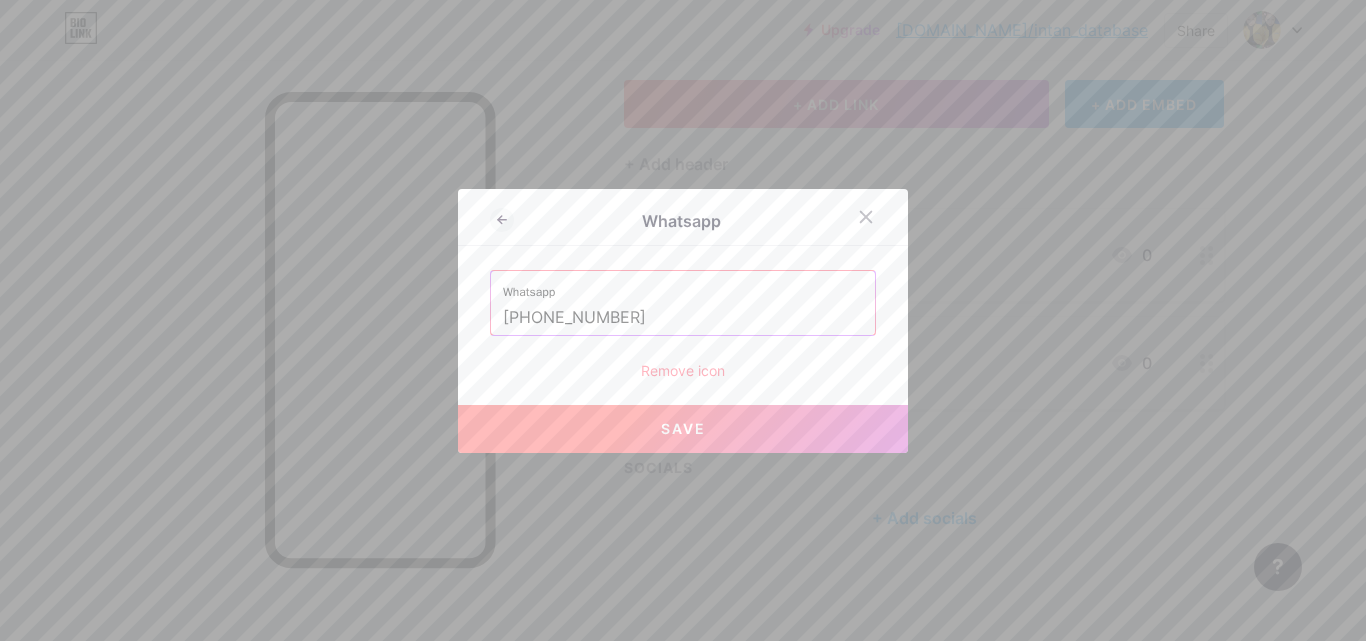 click on "[PHONE_NUMBER]" at bounding box center [683, 318] 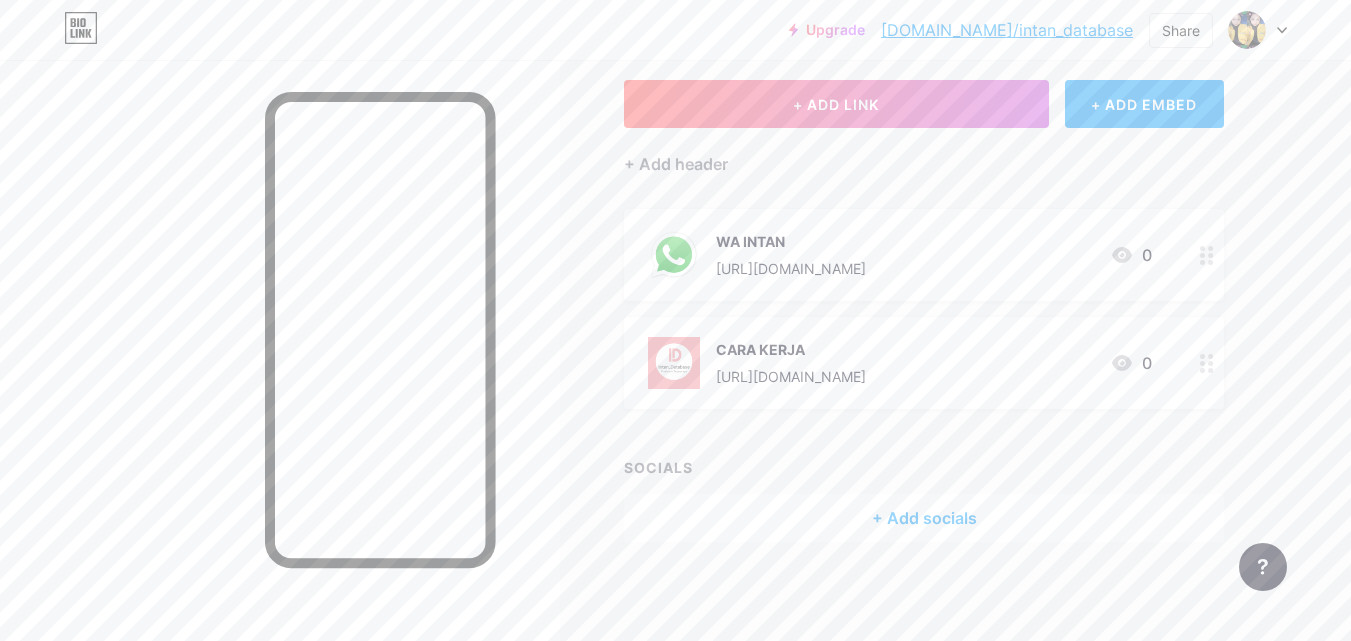 click on "SOCIALS" at bounding box center [924, 467] 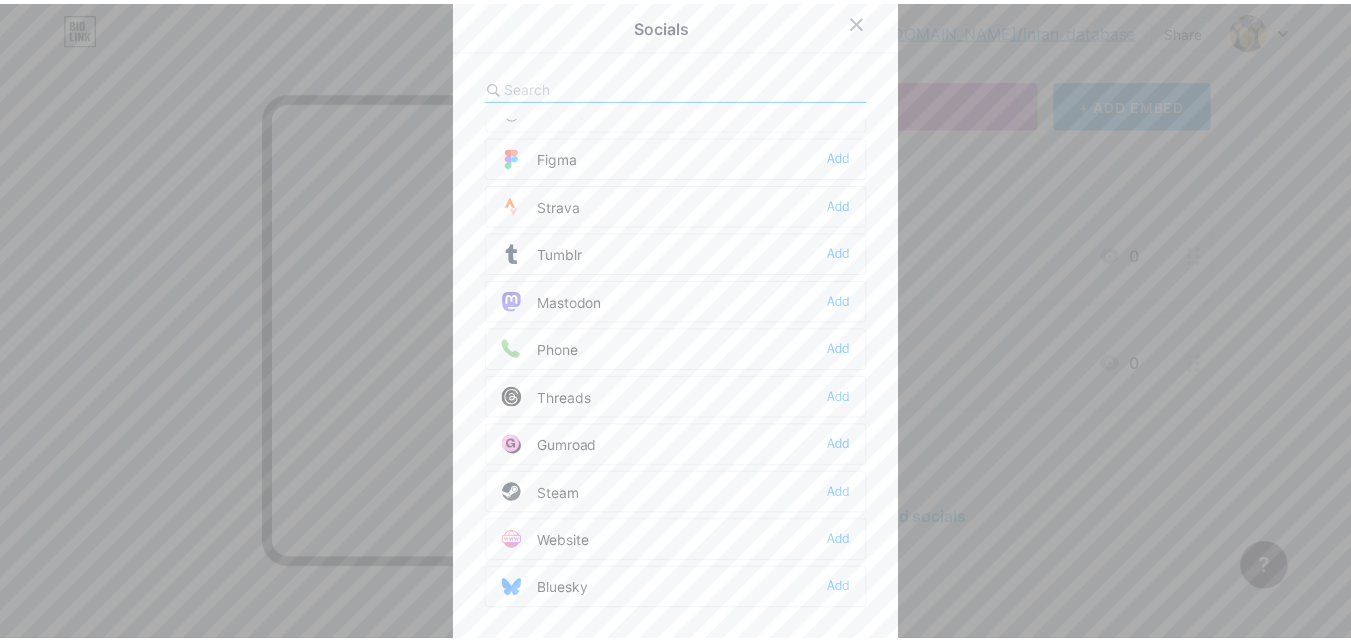 scroll, scrollTop: 1704, scrollLeft: 0, axis: vertical 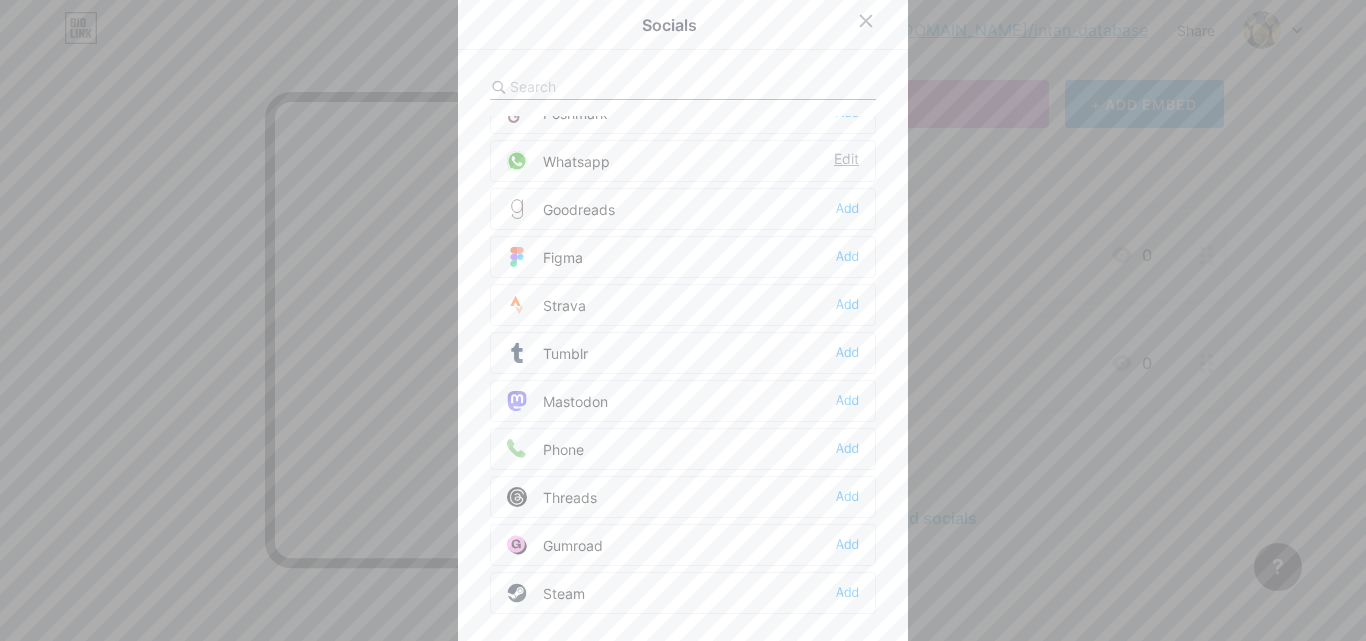 click on "Edit" at bounding box center [846, 161] 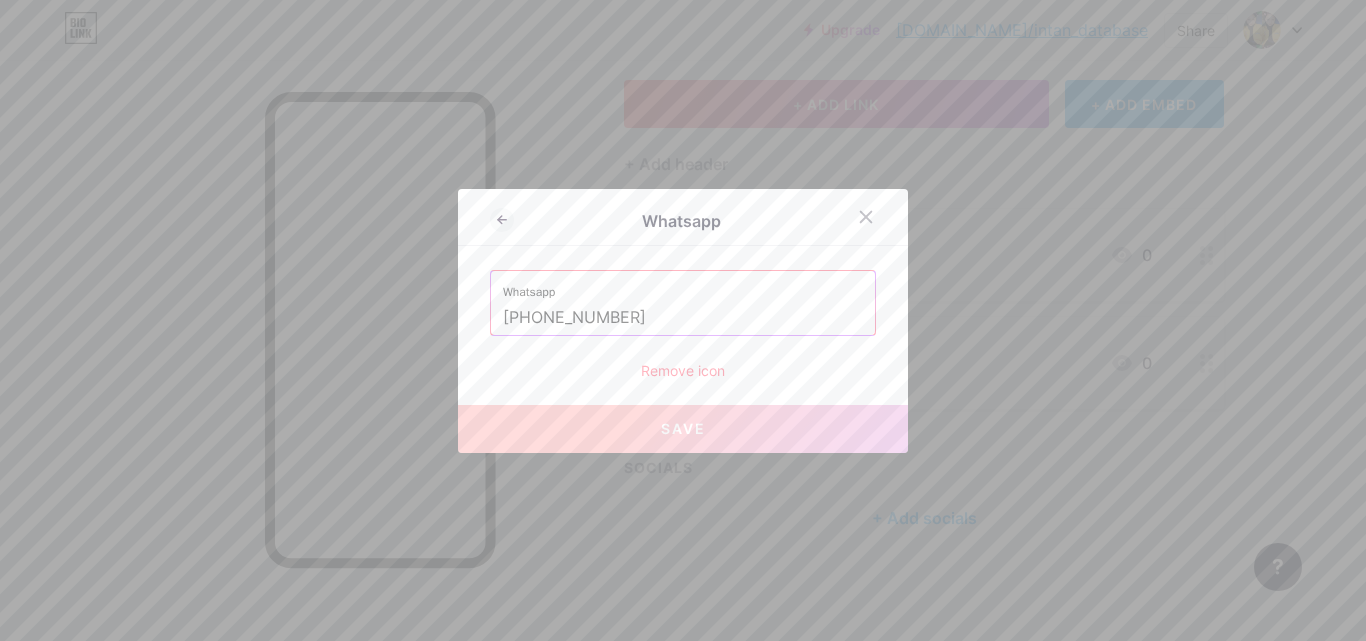 click on "Save" at bounding box center [683, 429] 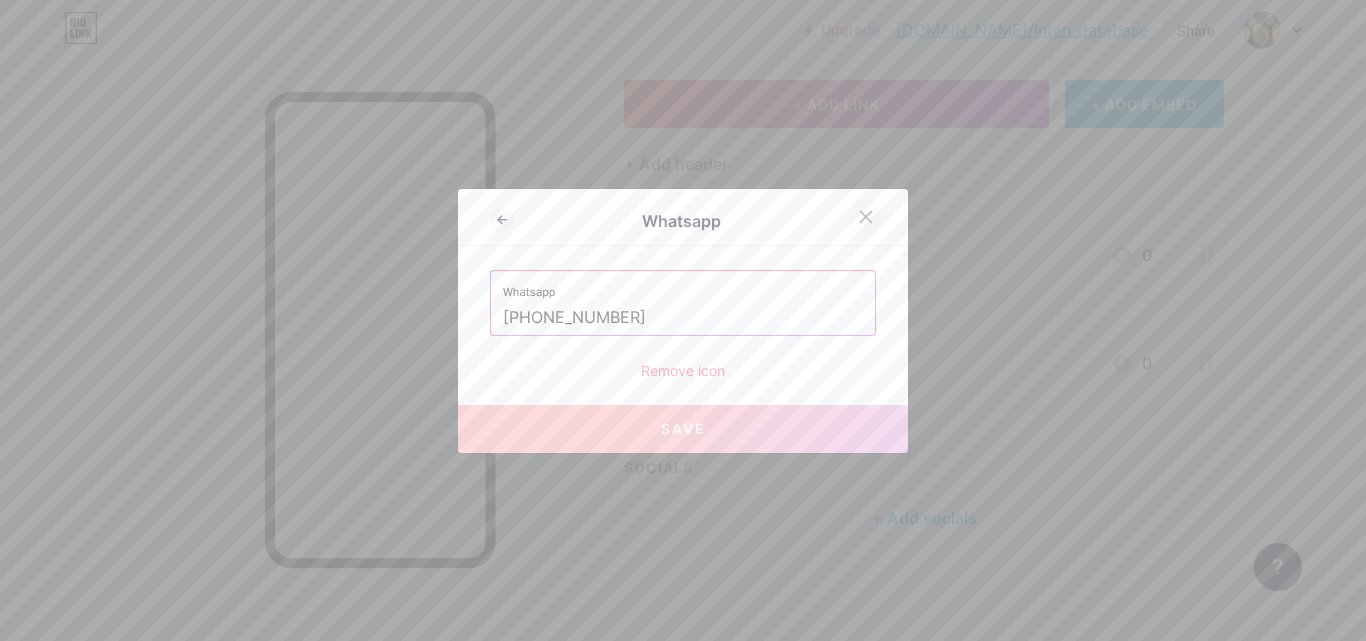 click 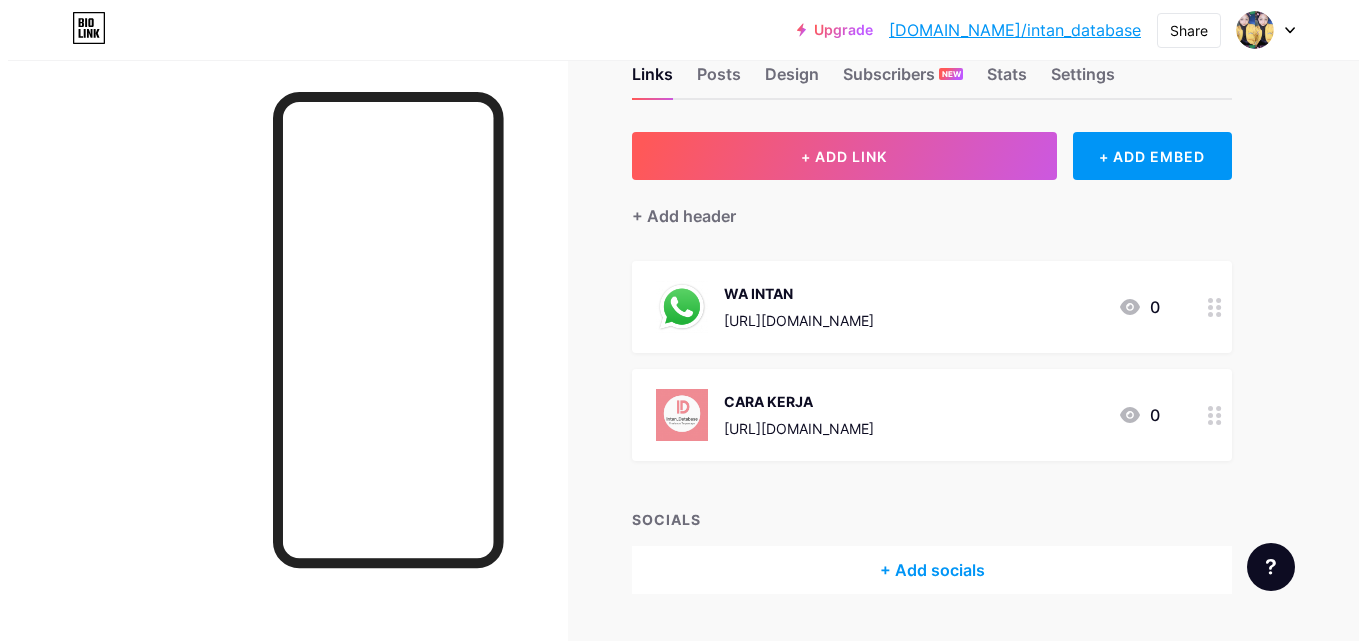 scroll, scrollTop: 106, scrollLeft: 0, axis: vertical 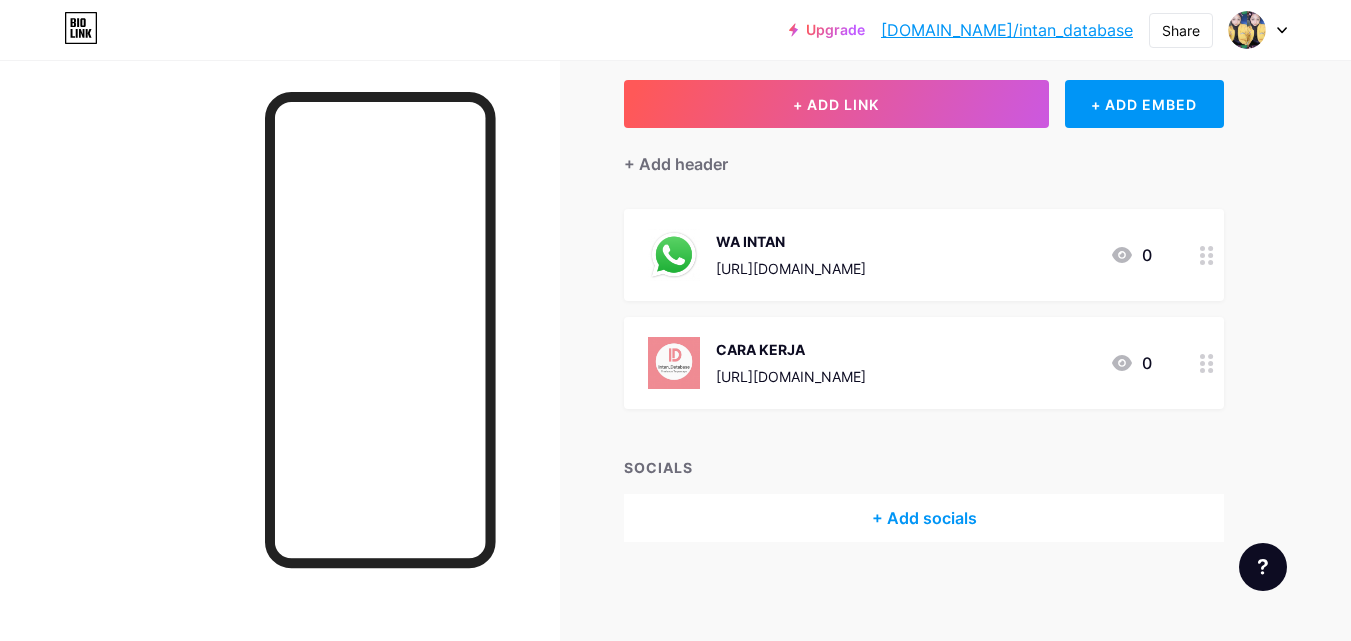 click on "+ Add socials" at bounding box center [924, 518] 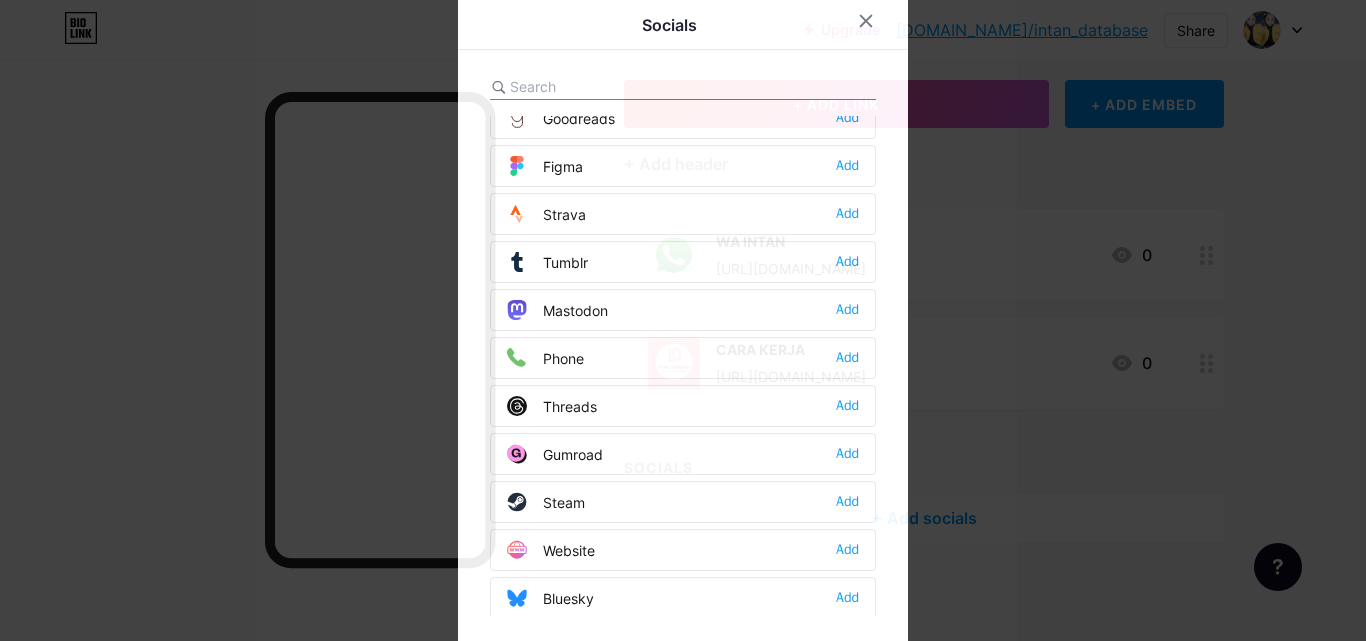 scroll, scrollTop: 1804, scrollLeft: 0, axis: vertical 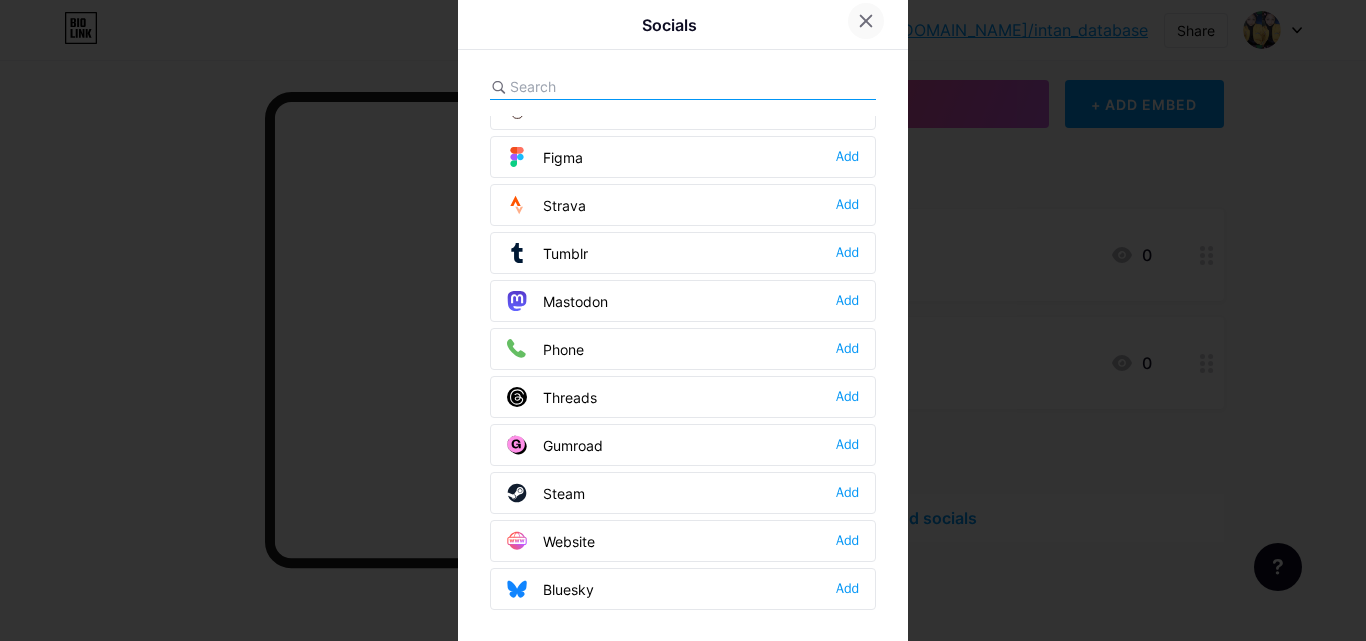 click 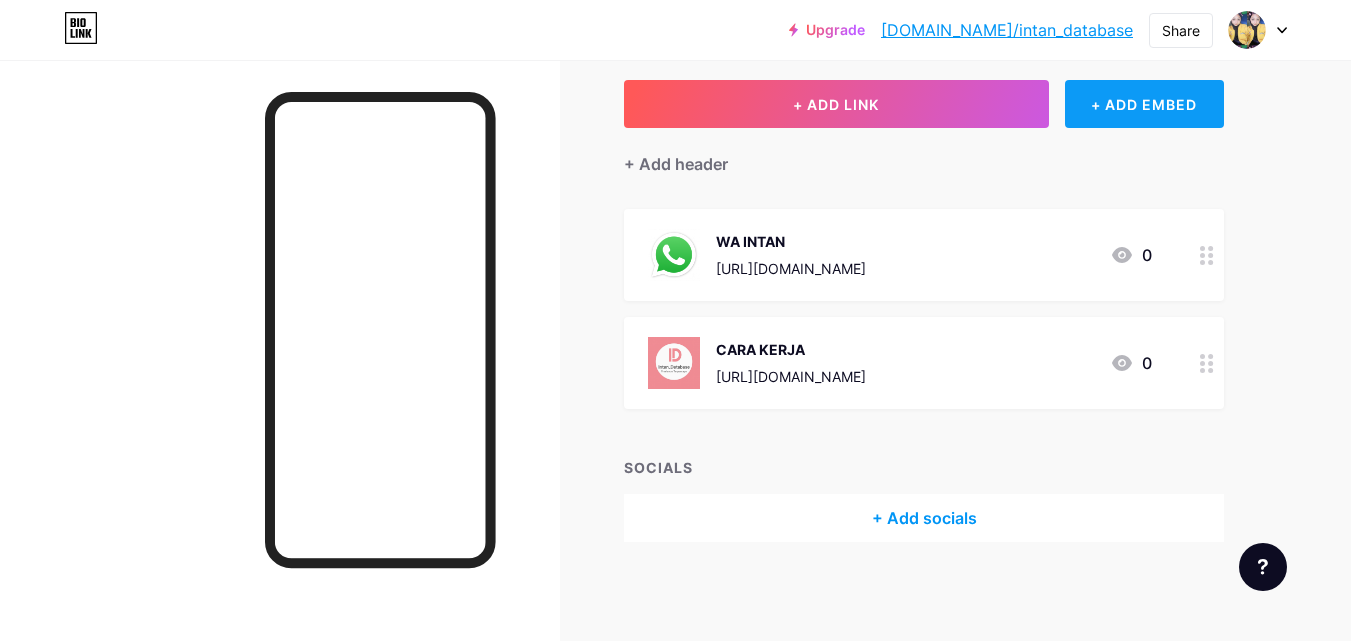 click on "+ ADD EMBED" at bounding box center (1144, 104) 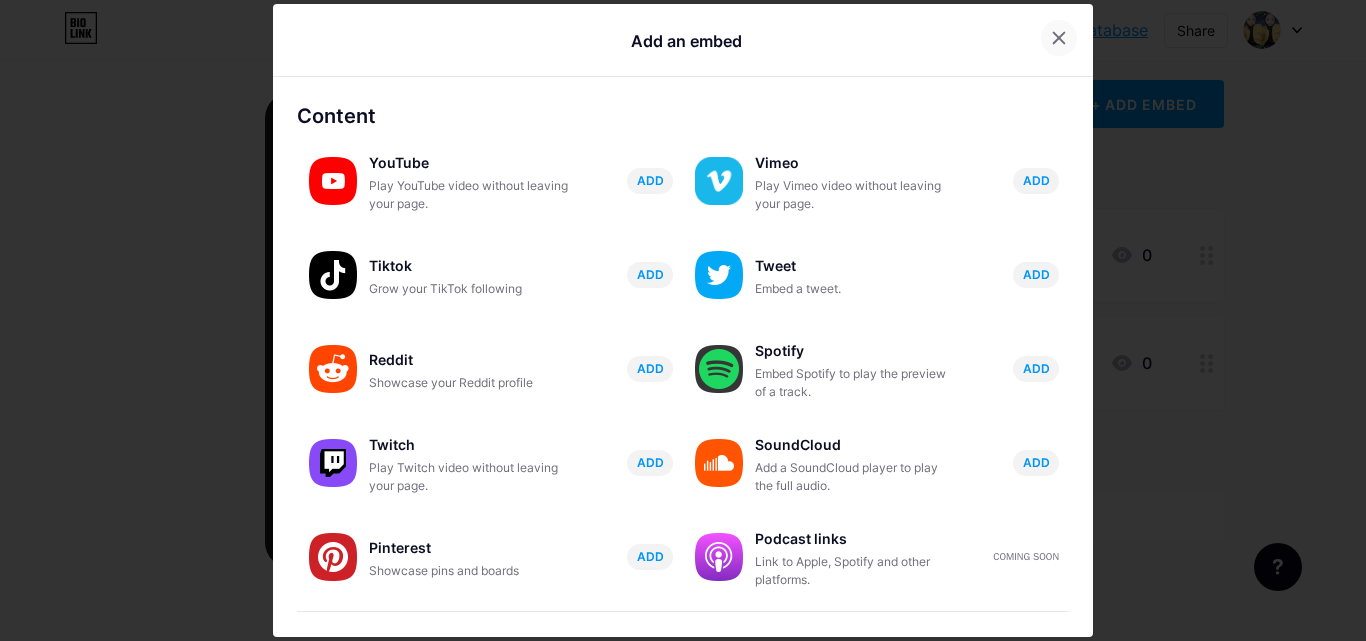 click at bounding box center [1059, 38] 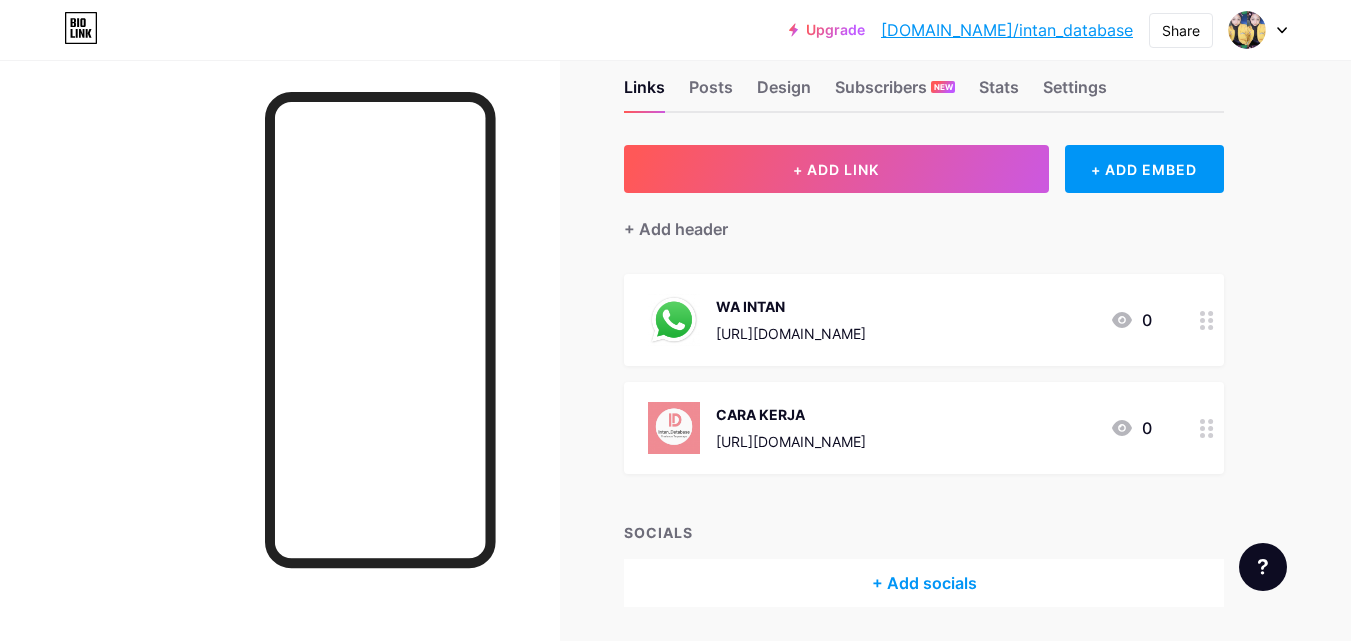 scroll, scrollTop: 6, scrollLeft: 0, axis: vertical 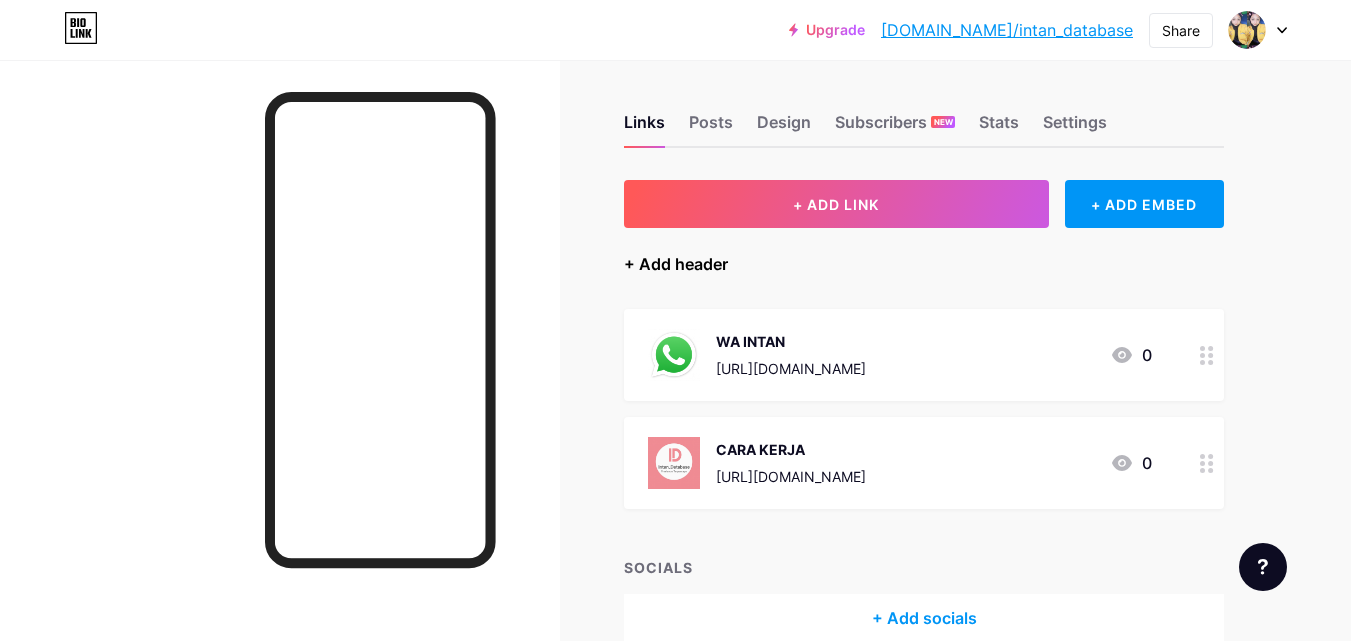click on "+ Add header" at bounding box center [676, 264] 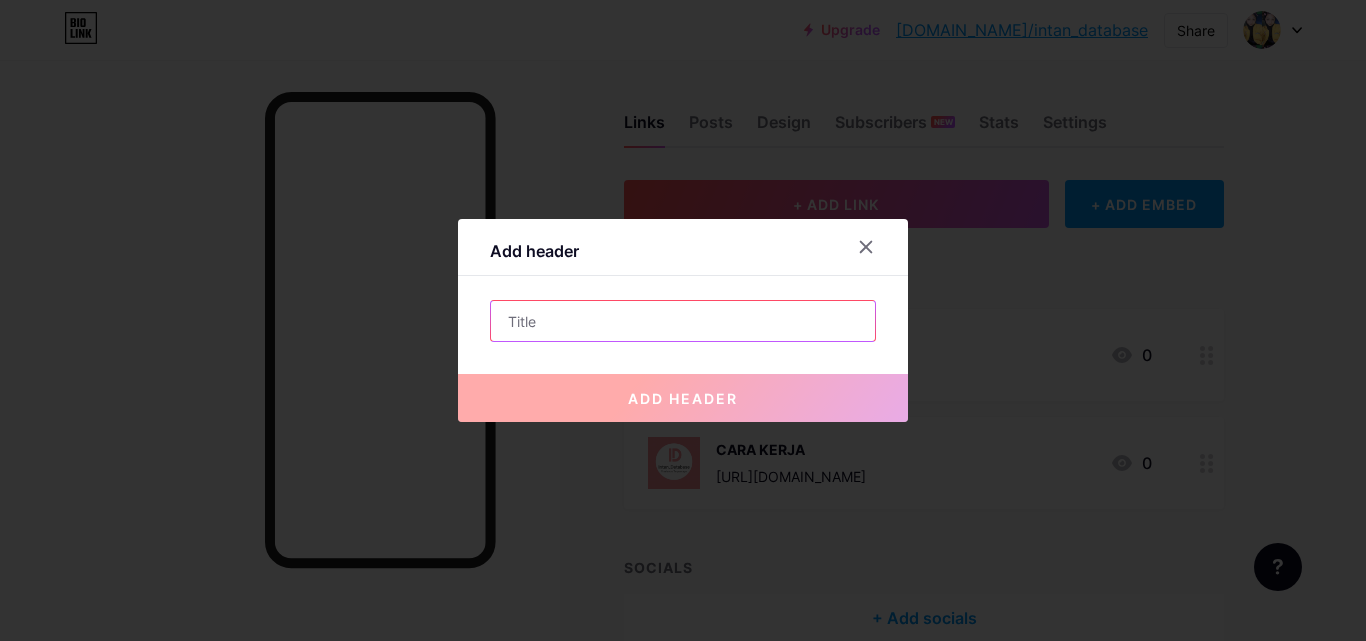 click at bounding box center (683, 321) 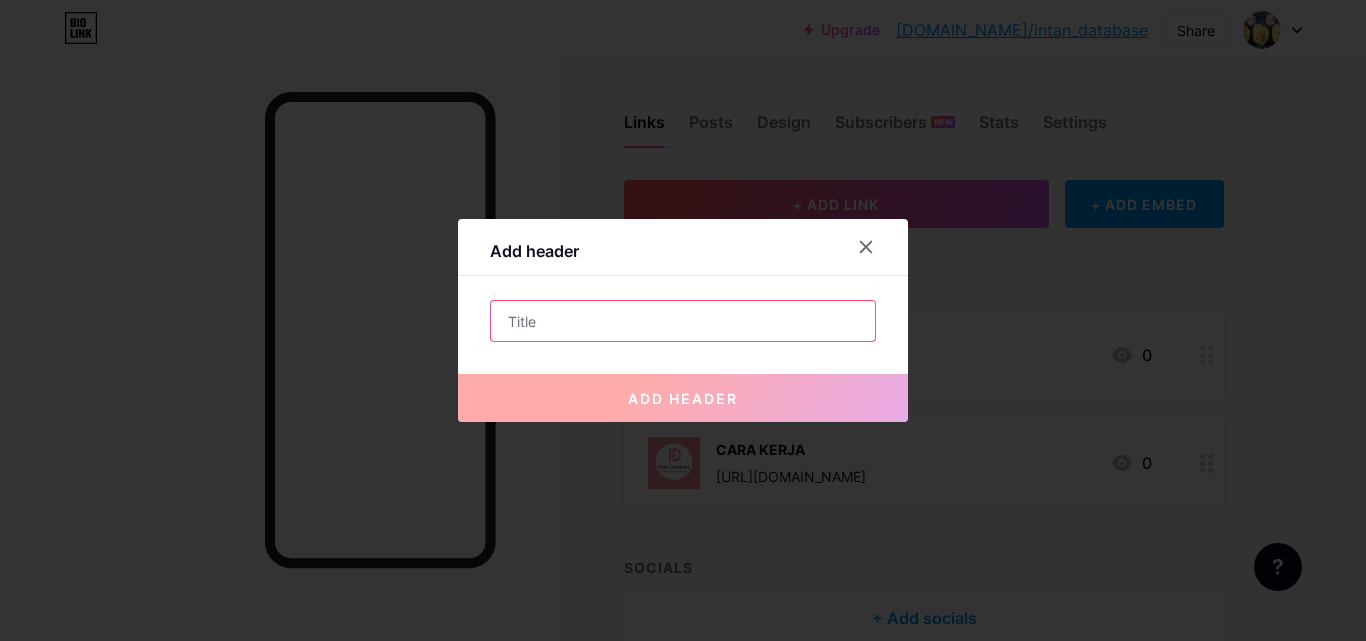 type on "WA" 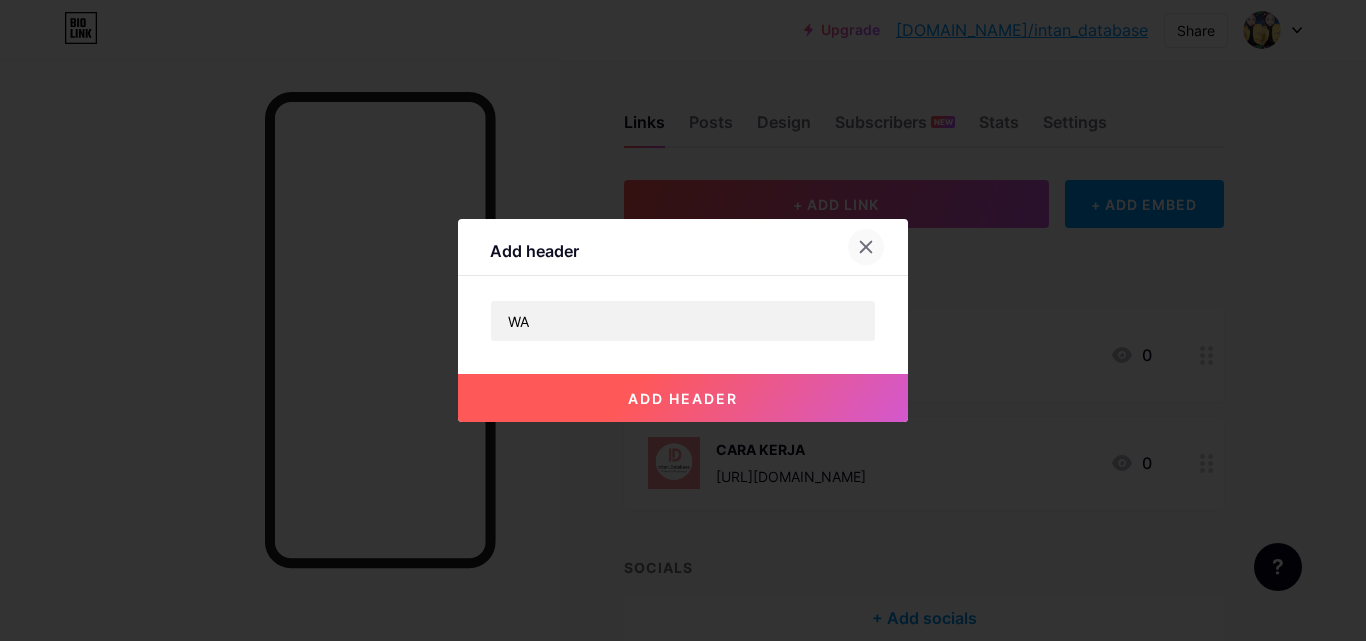 click 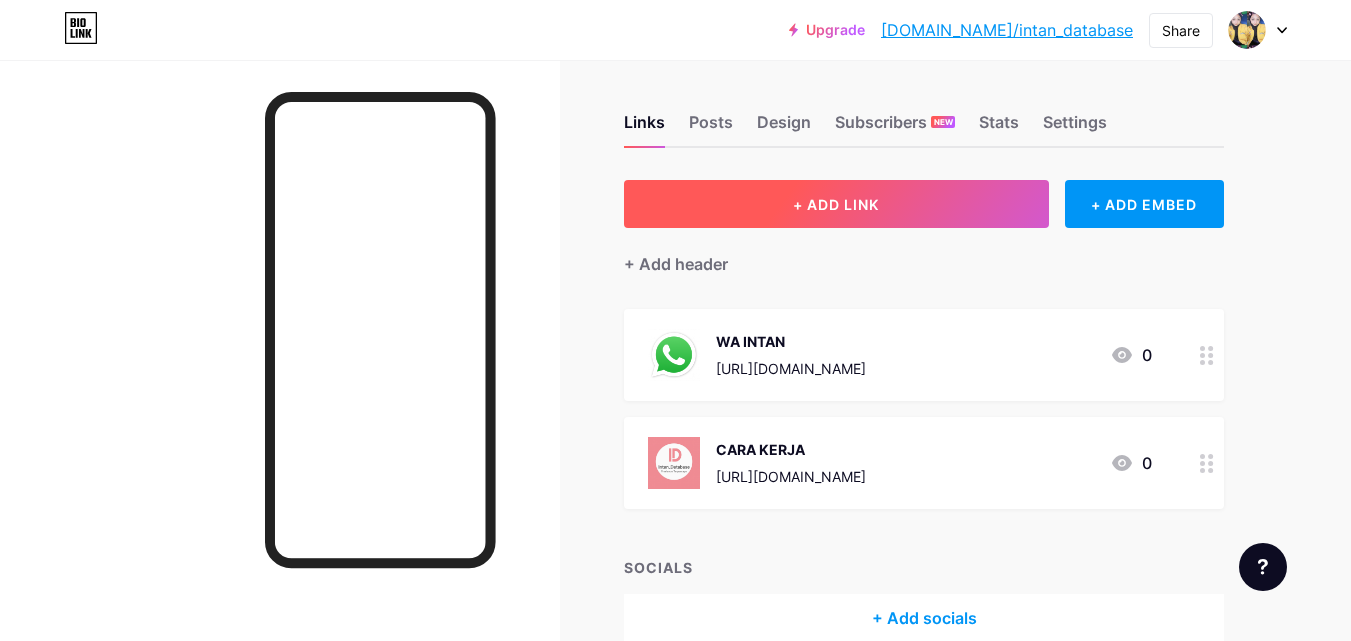 click on "+ ADD LINK" at bounding box center [836, 204] 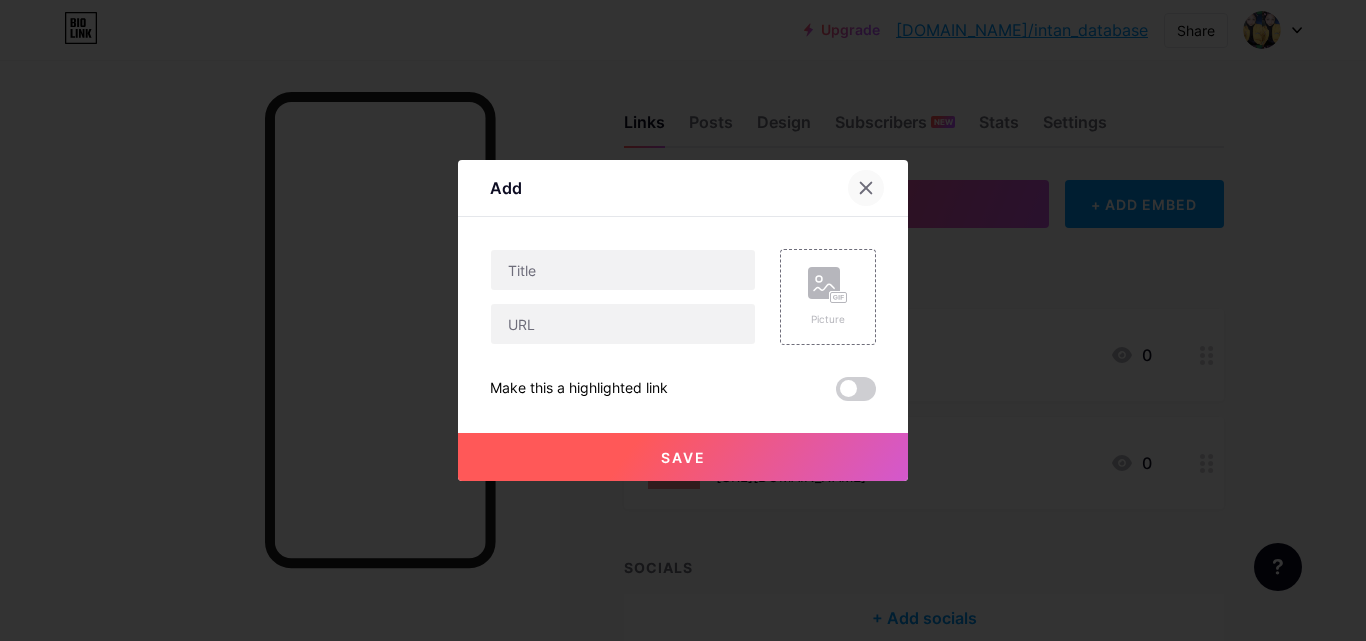click 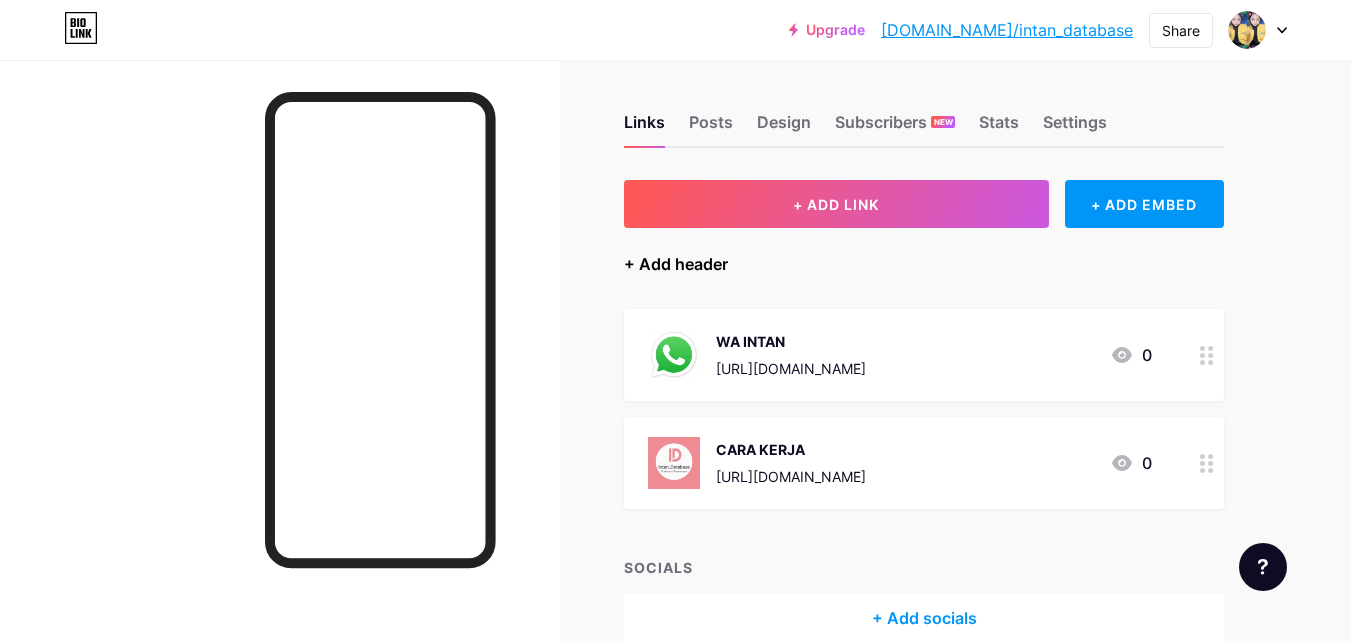 click on "+ Add header" at bounding box center (676, 264) 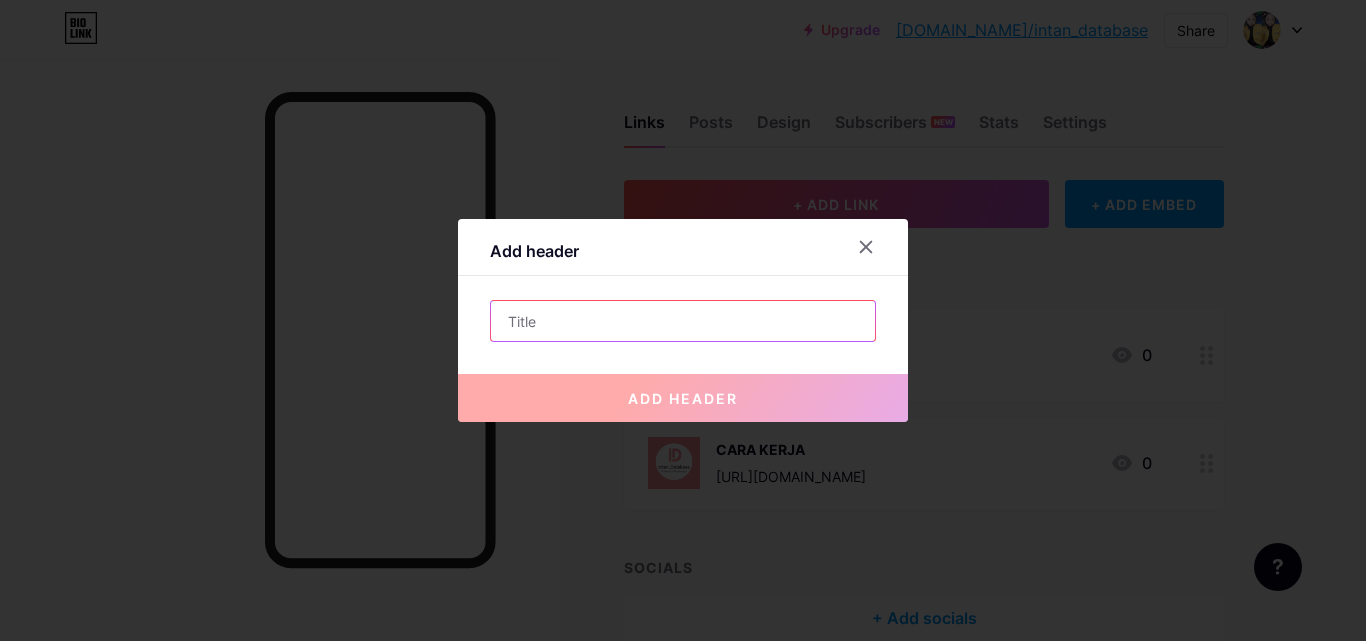 click at bounding box center (683, 321) 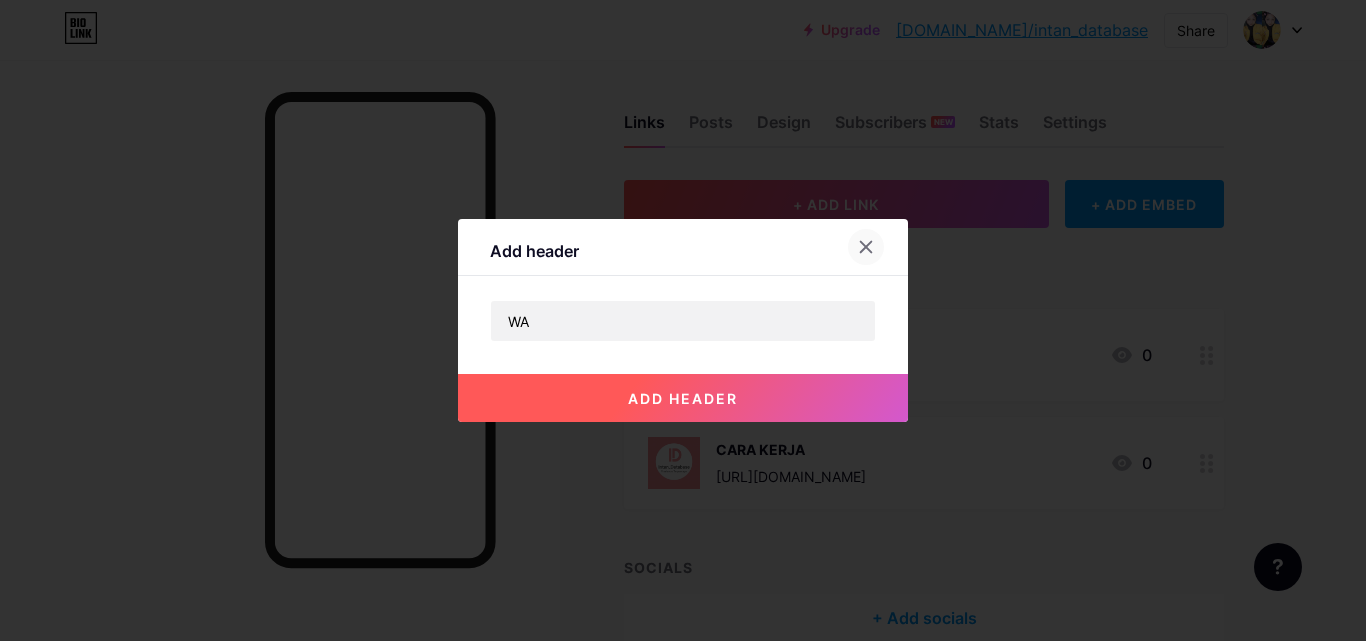 click at bounding box center (866, 247) 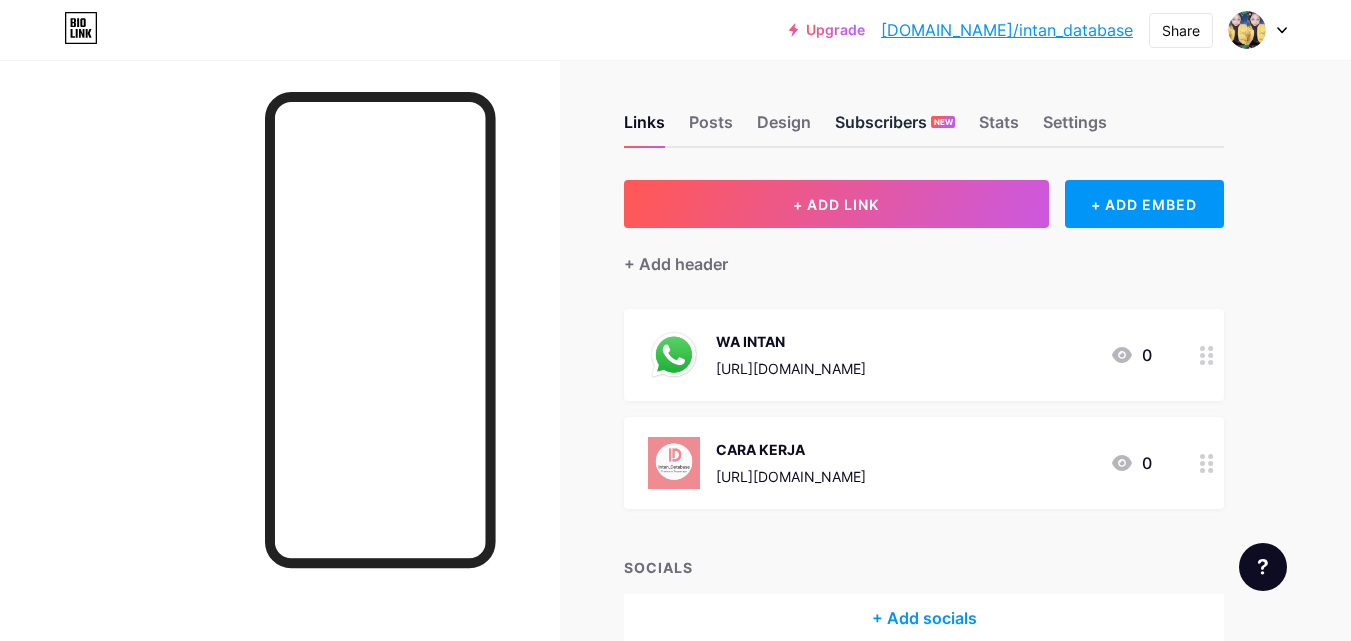 click on "Subscribers
NEW" at bounding box center (895, 128) 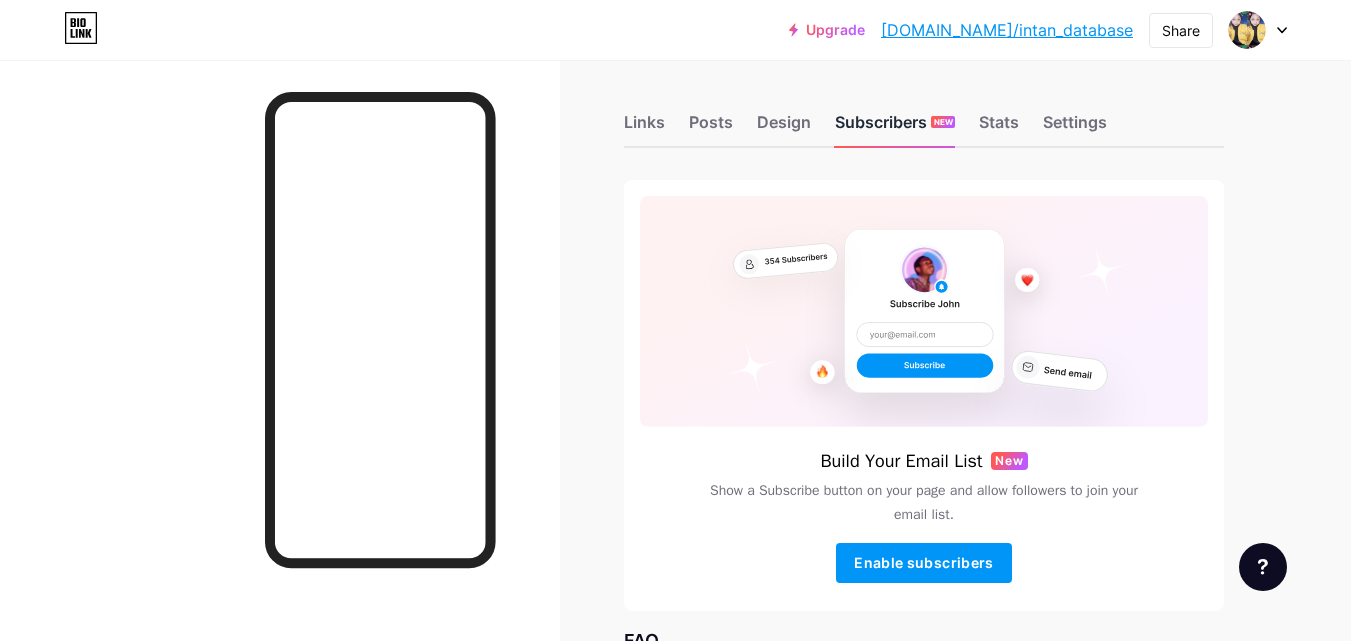 scroll, scrollTop: 0, scrollLeft: 0, axis: both 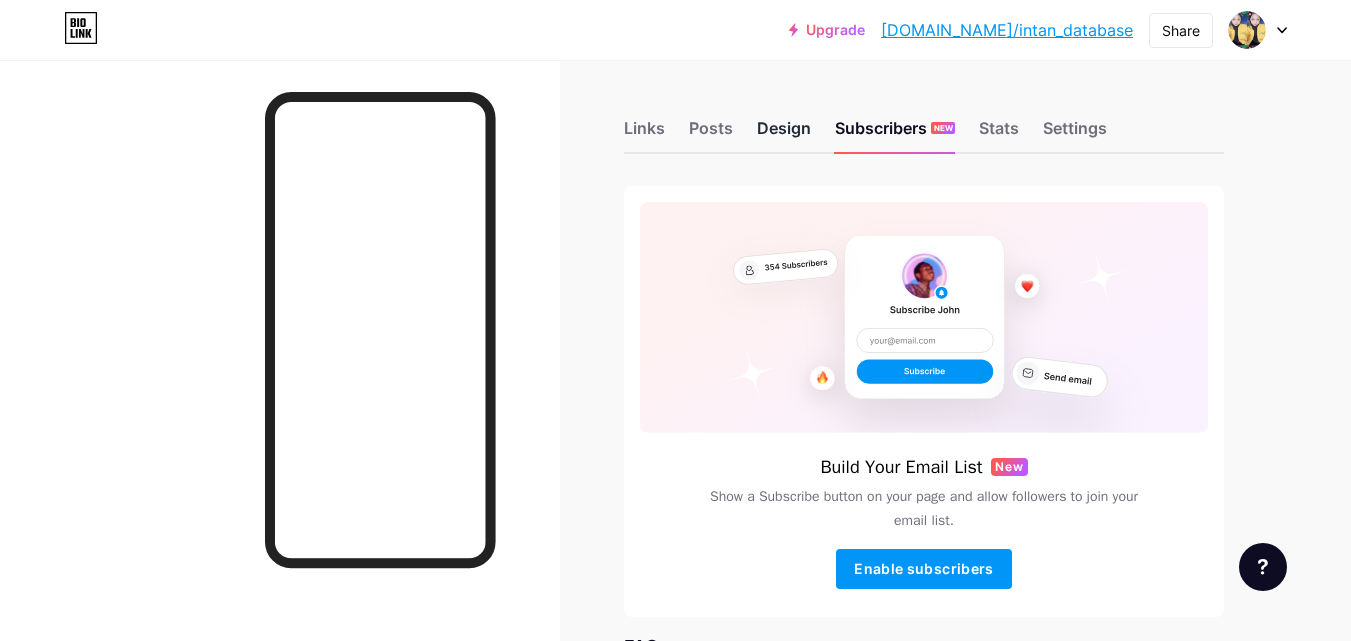 click on "Design" at bounding box center [784, 134] 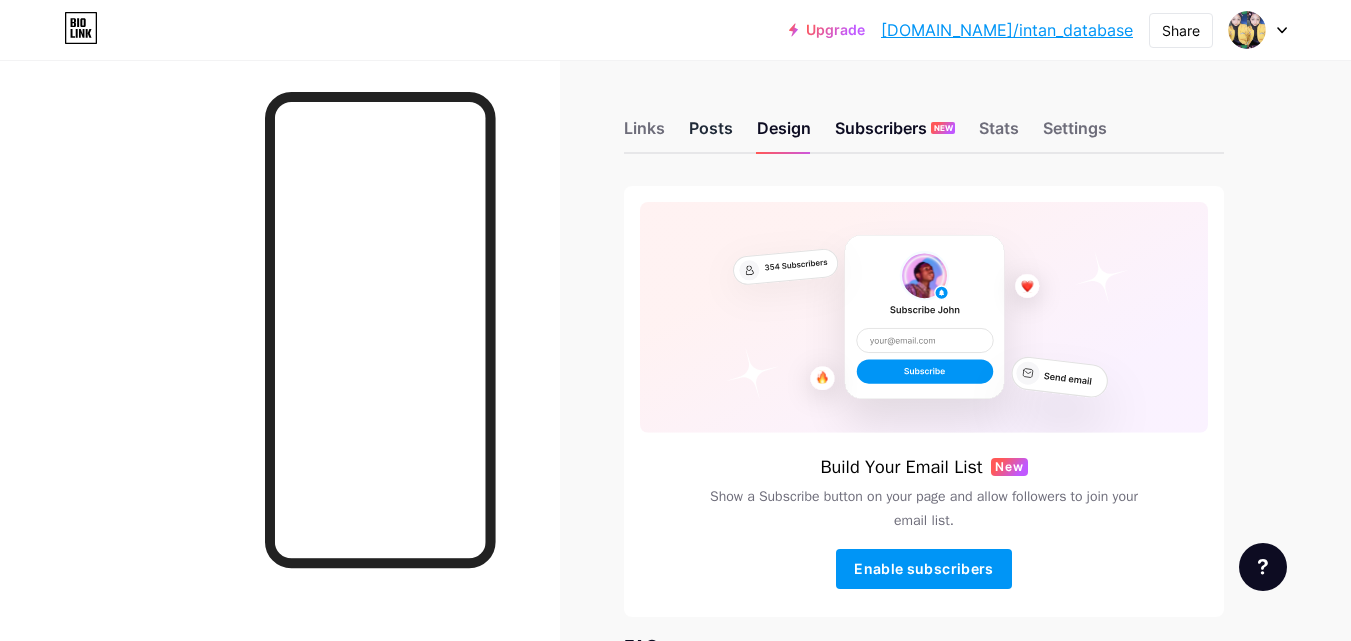 click on "Posts" at bounding box center [711, 134] 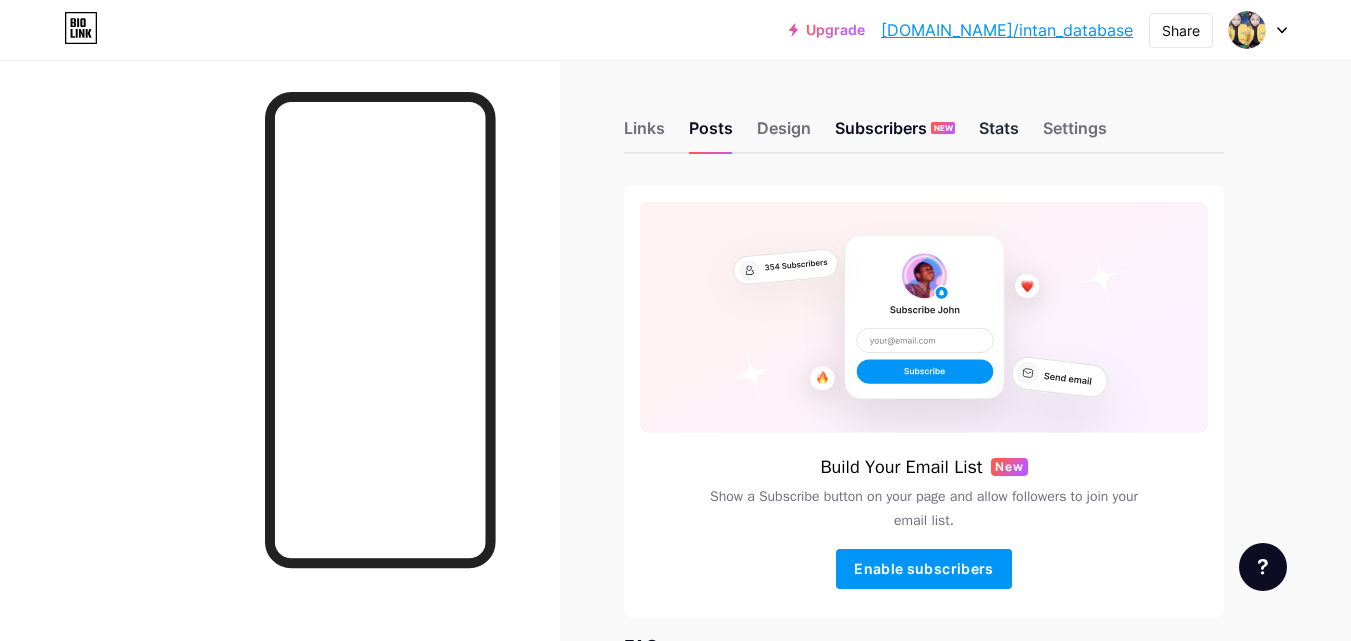 click on "Stats" at bounding box center (999, 134) 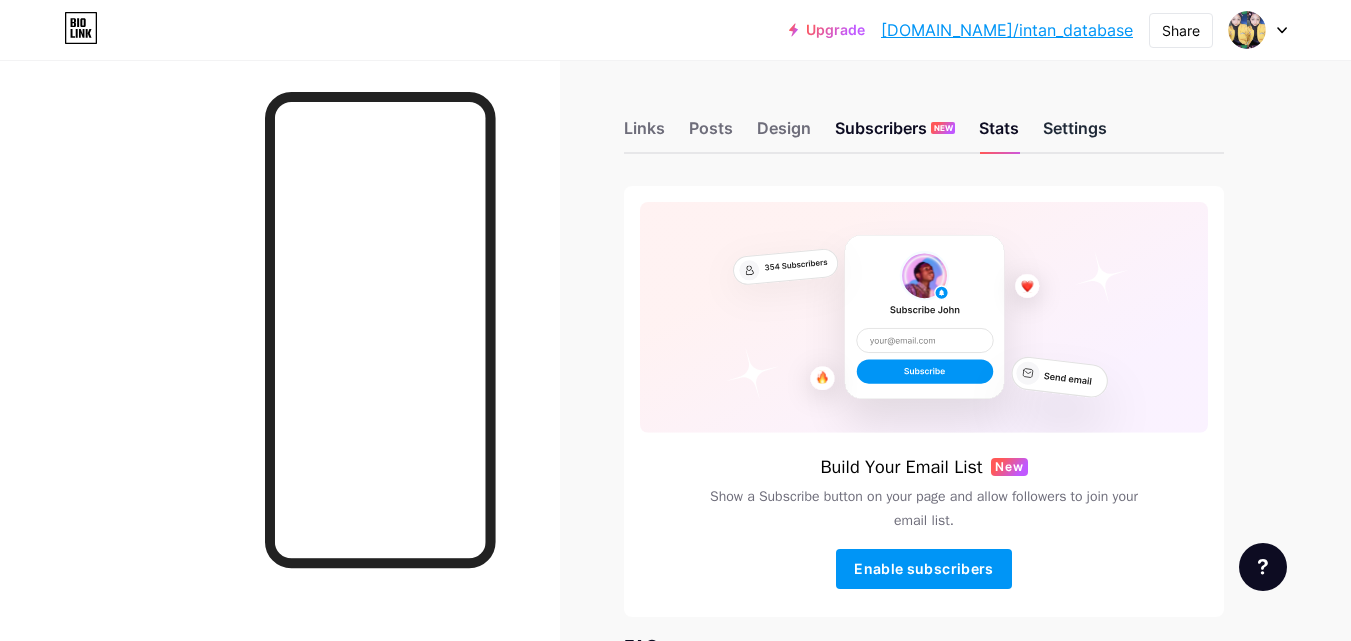 click on "Settings" at bounding box center (1075, 134) 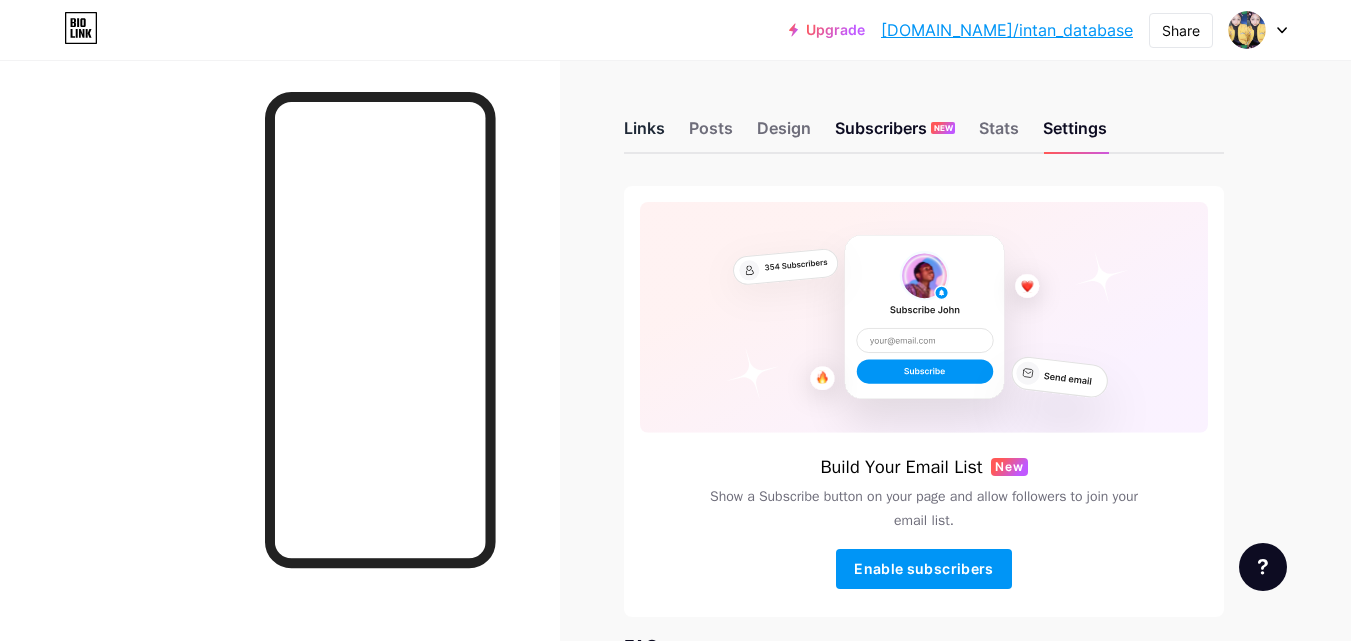 click on "Links" at bounding box center (644, 134) 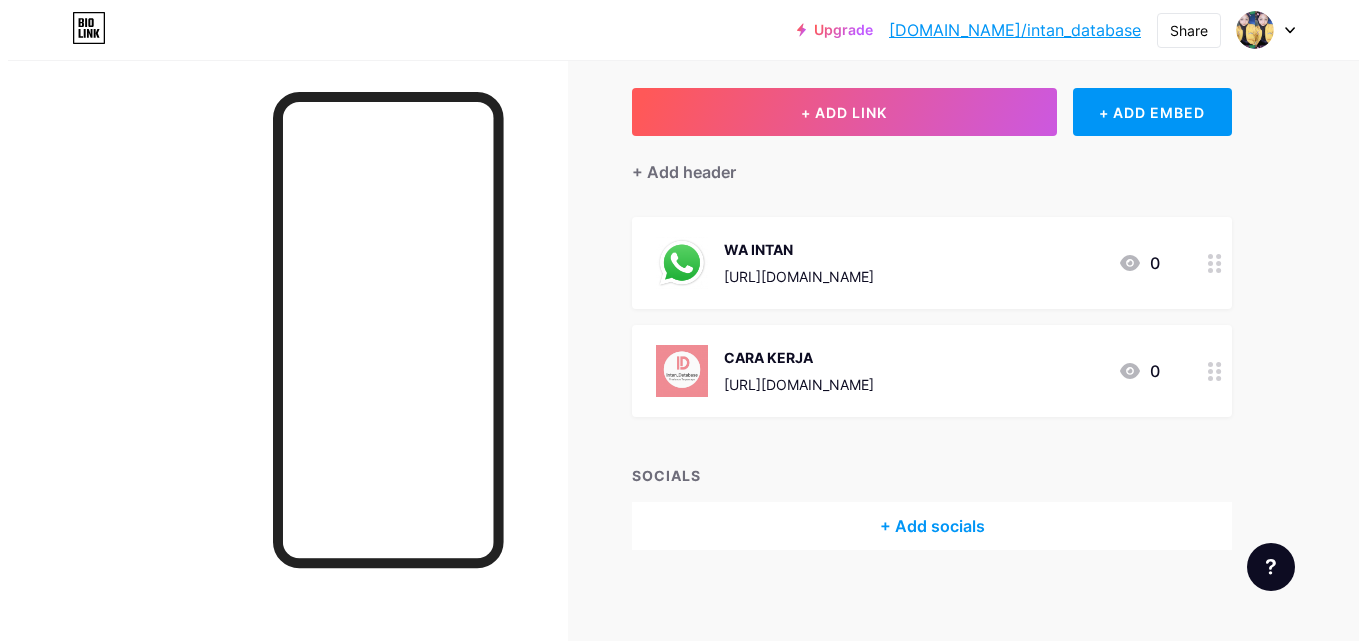 scroll, scrollTop: 100, scrollLeft: 0, axis: vertical 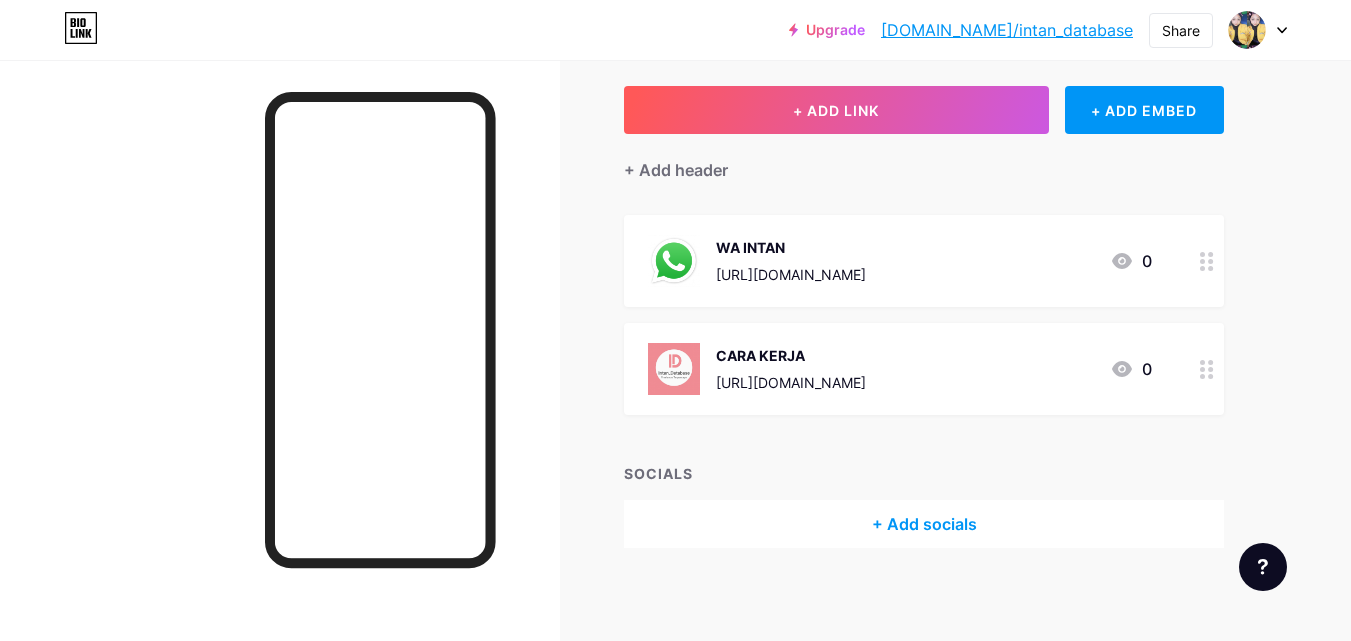 click on "+ Add socials" at bounding box center [924, 524] 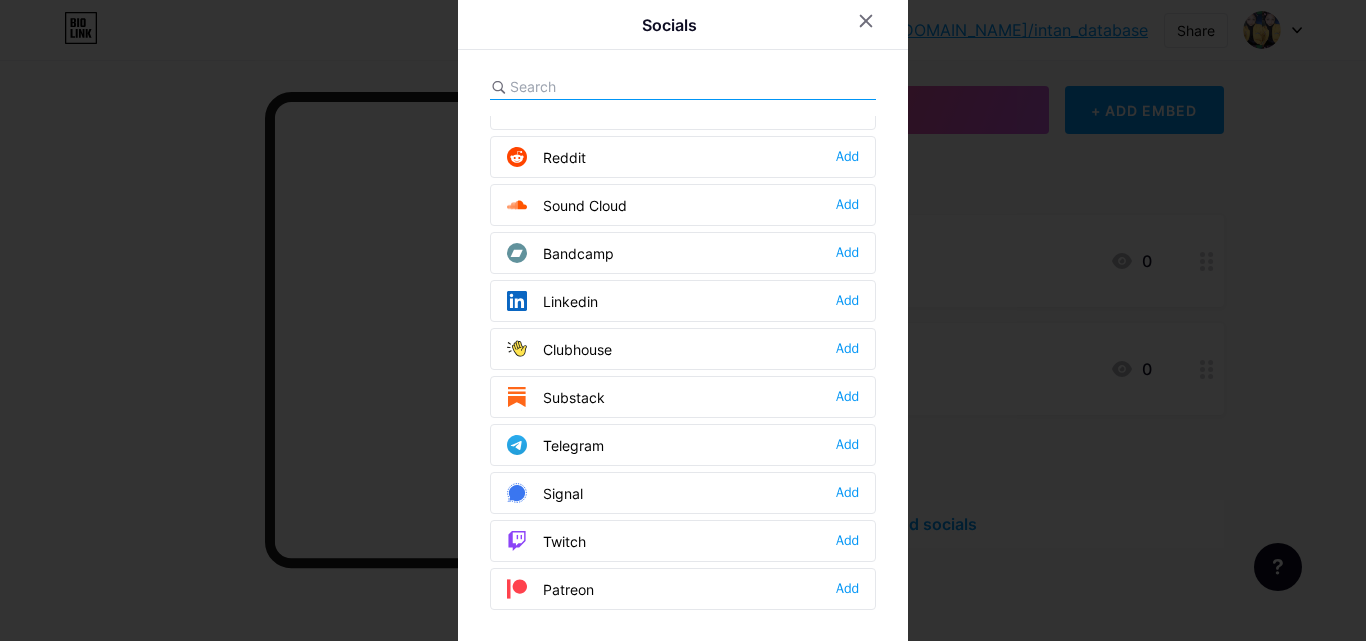 scroll, scrollTop: 800, scrollLeft: 0, axis: vertical 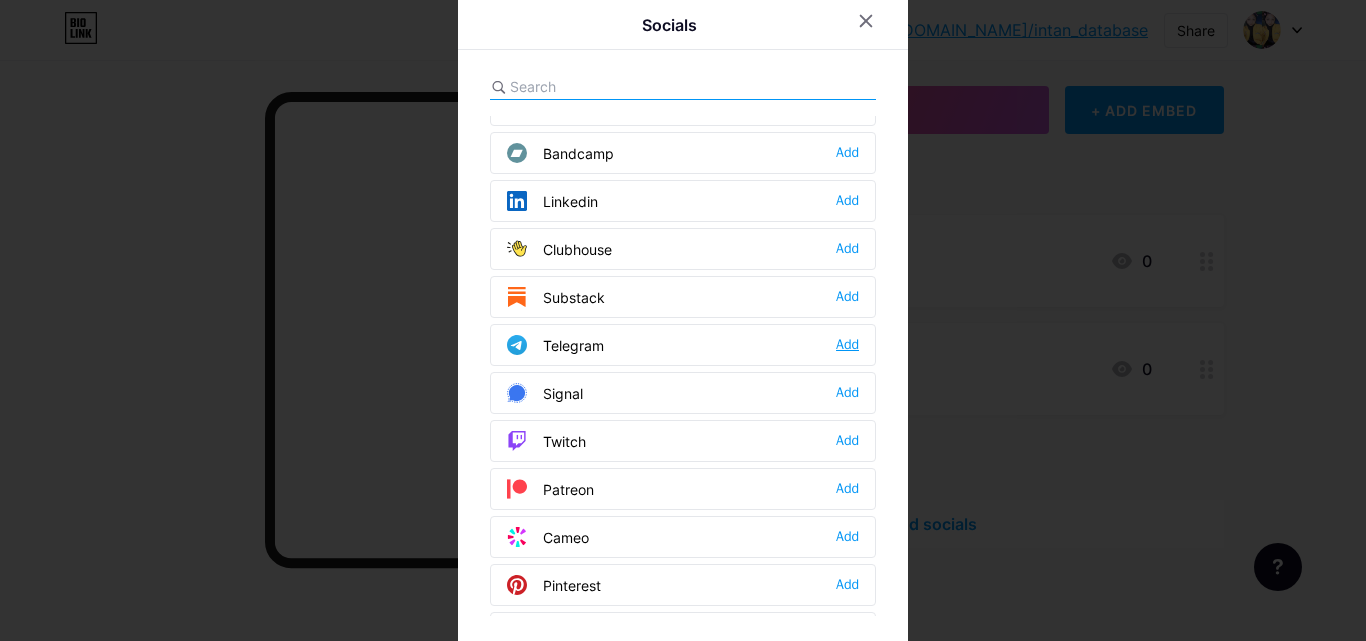 click on "Add" at bounding box center (847, 345) 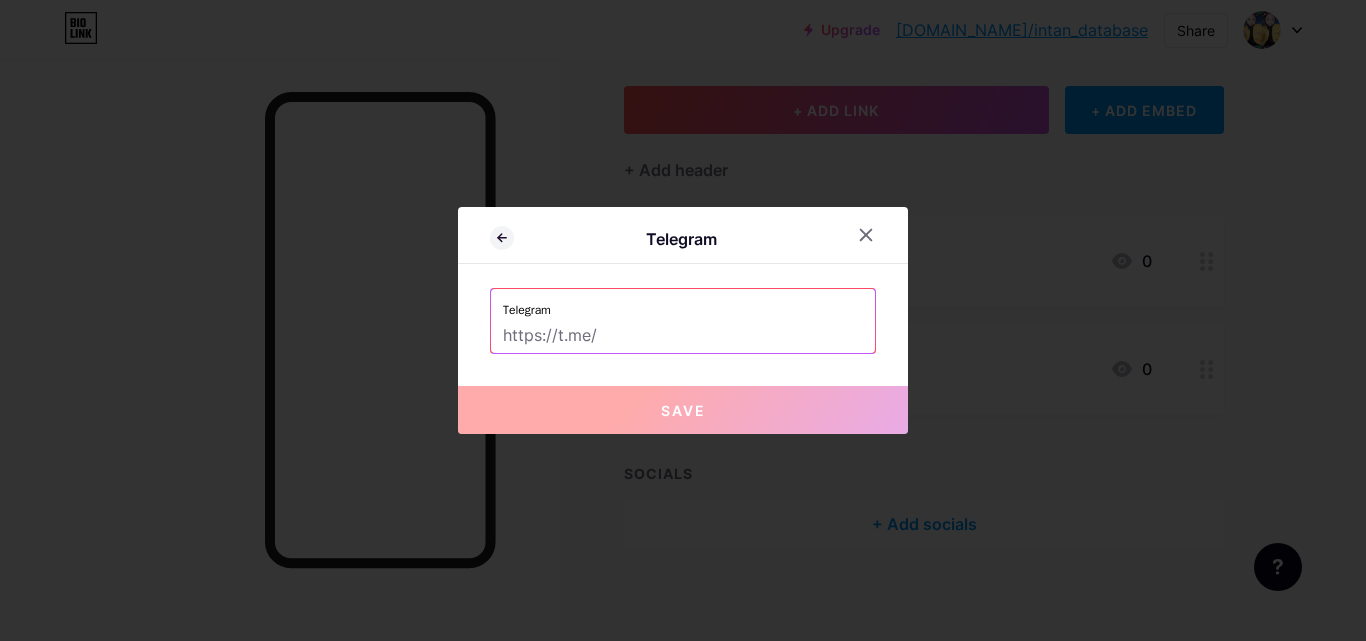 click at bounding box center [683, 336] 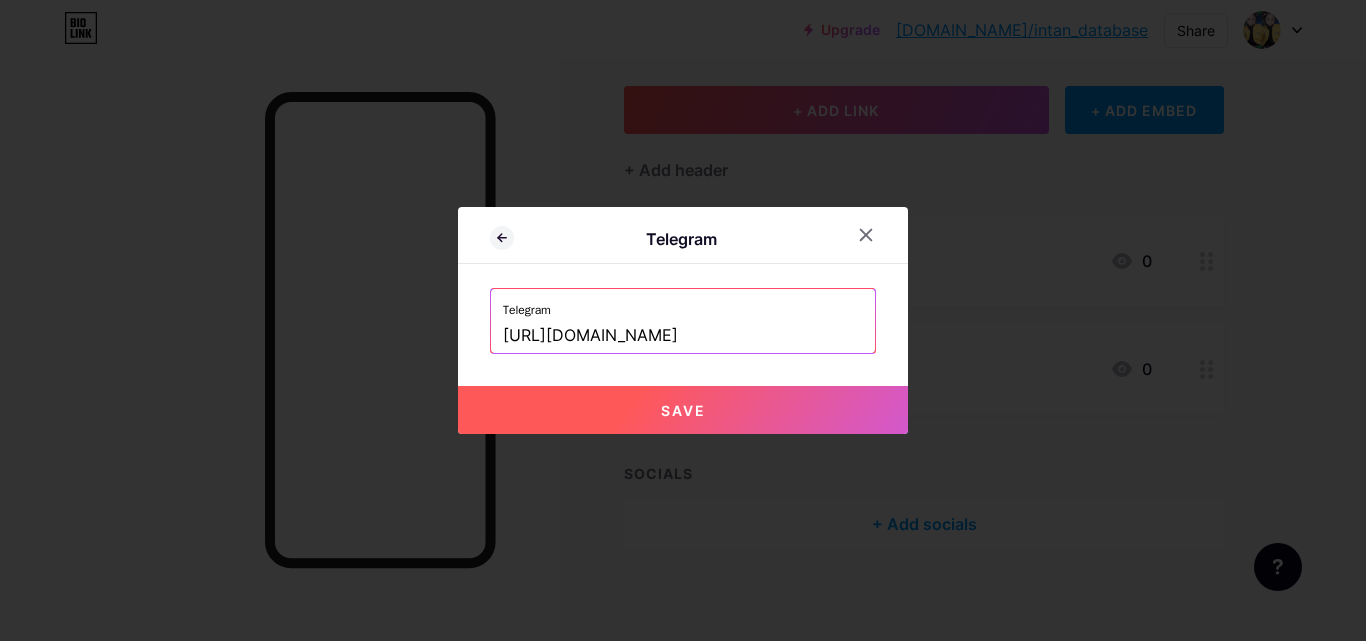 paste on "[PHONE_NUMBER]" 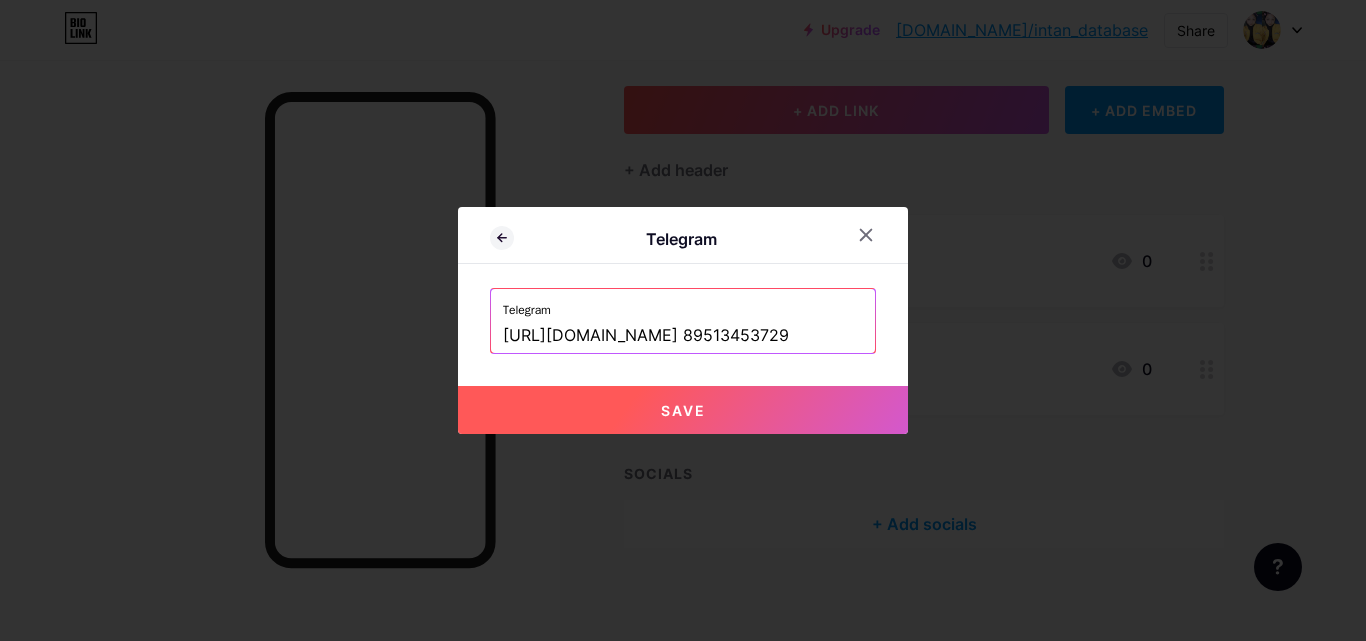 click on "[URL][DOMAIN_NAME] 89513453729" at bounding box center (683, 336) 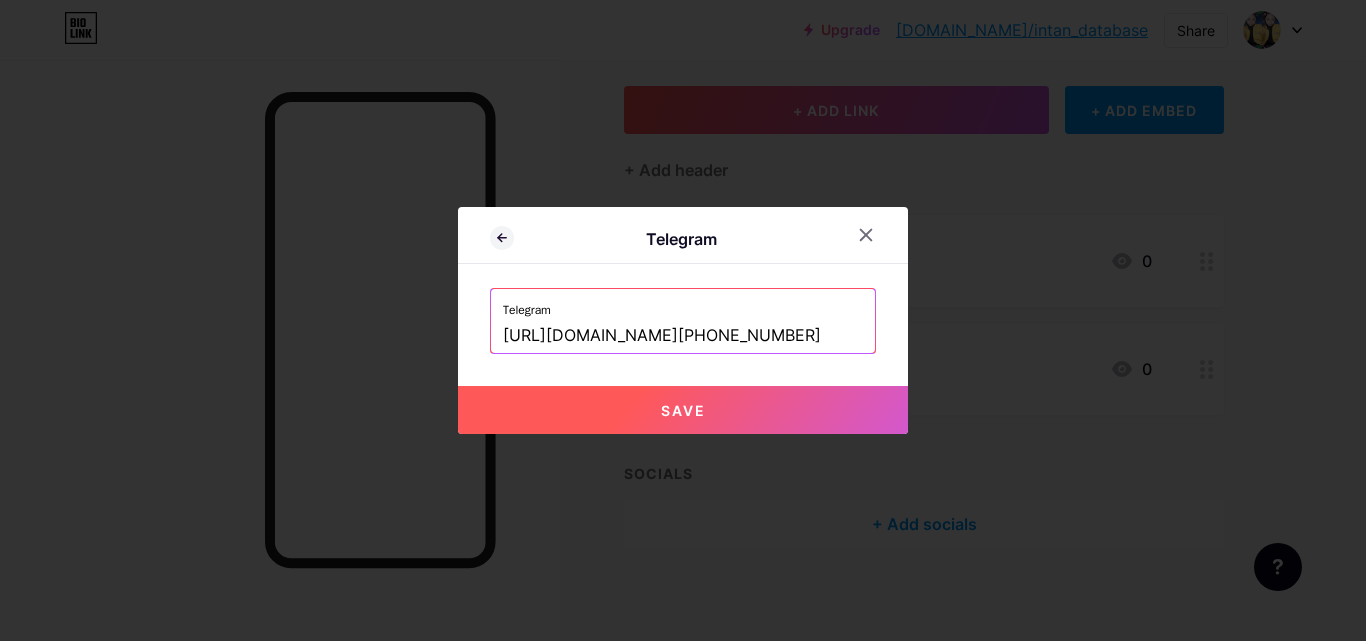 type on "[URL][DOMAIN_NAME][PHONE_NUMBER]" 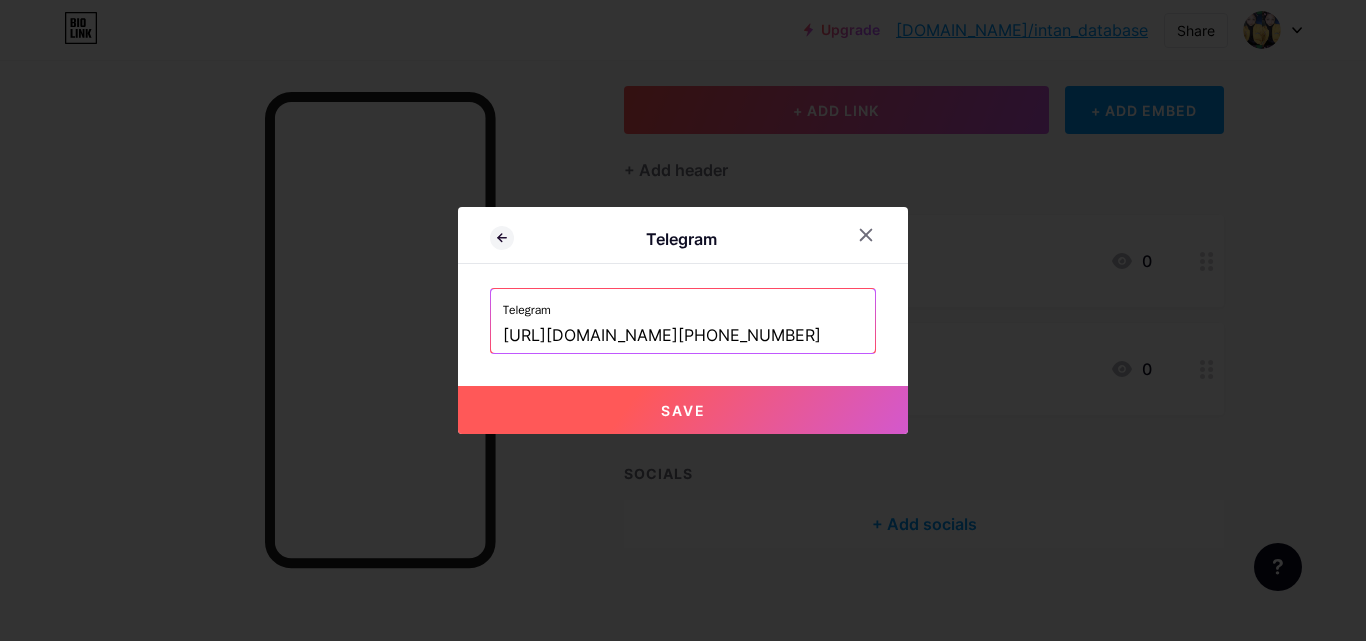 click on "Save" at bounding box center (683, 410) 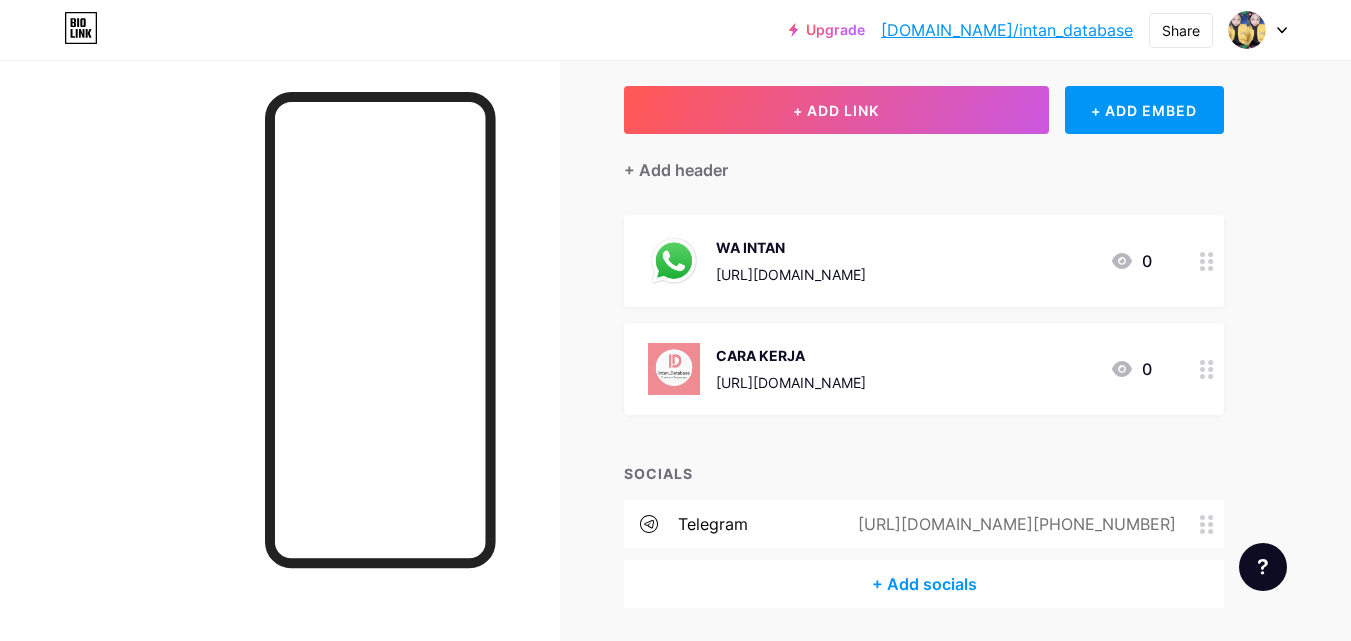 click on "+ Add socials" at bounding box center (924, 584) 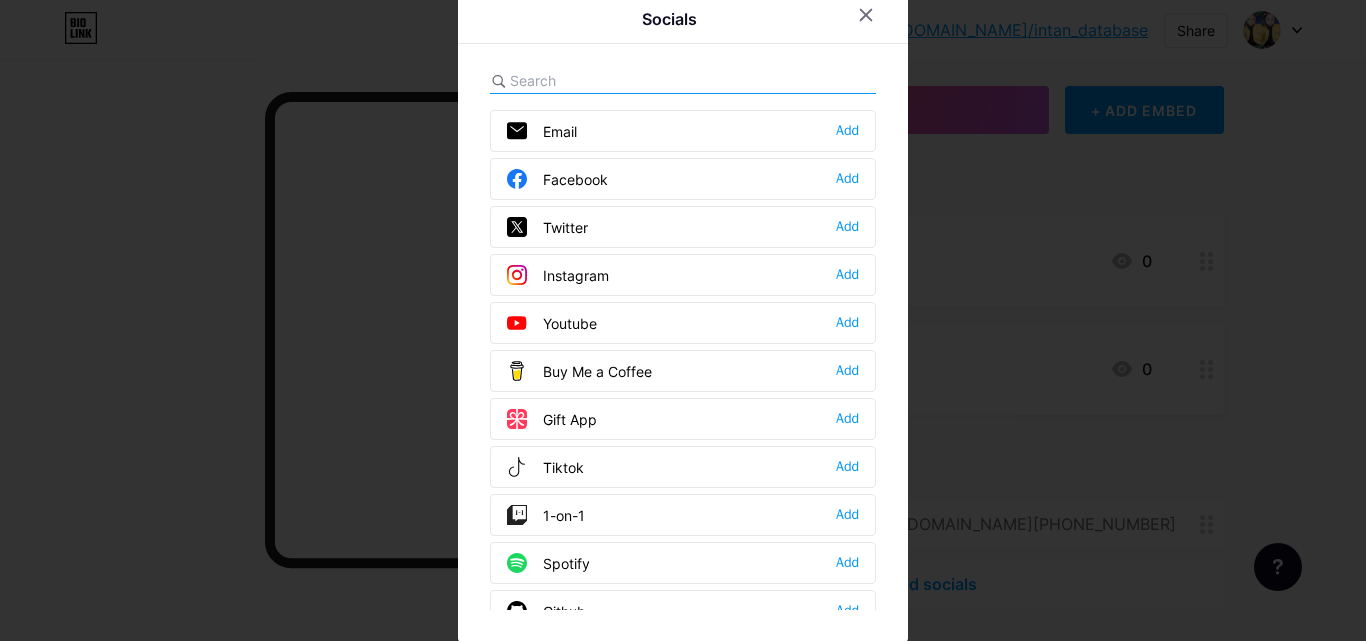 scroll, scrollTop: 7, scrollLeft: 0, axis: vertical 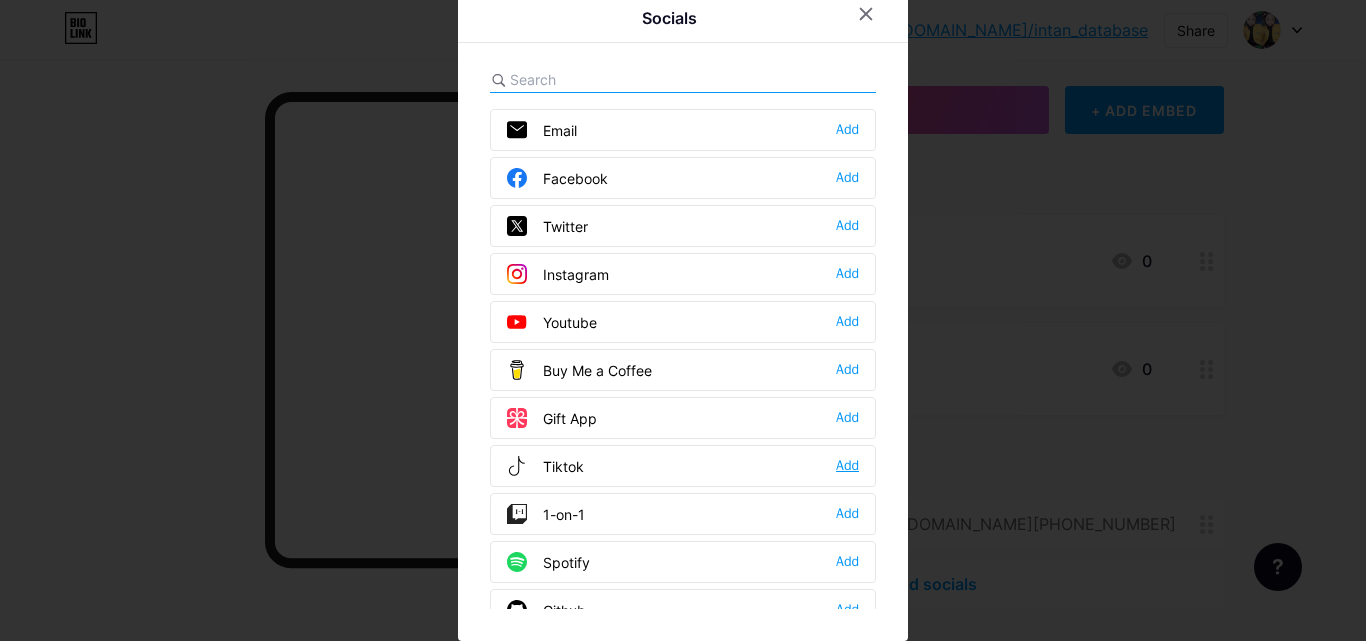 click on "Add" at bounding box center (847, 466) 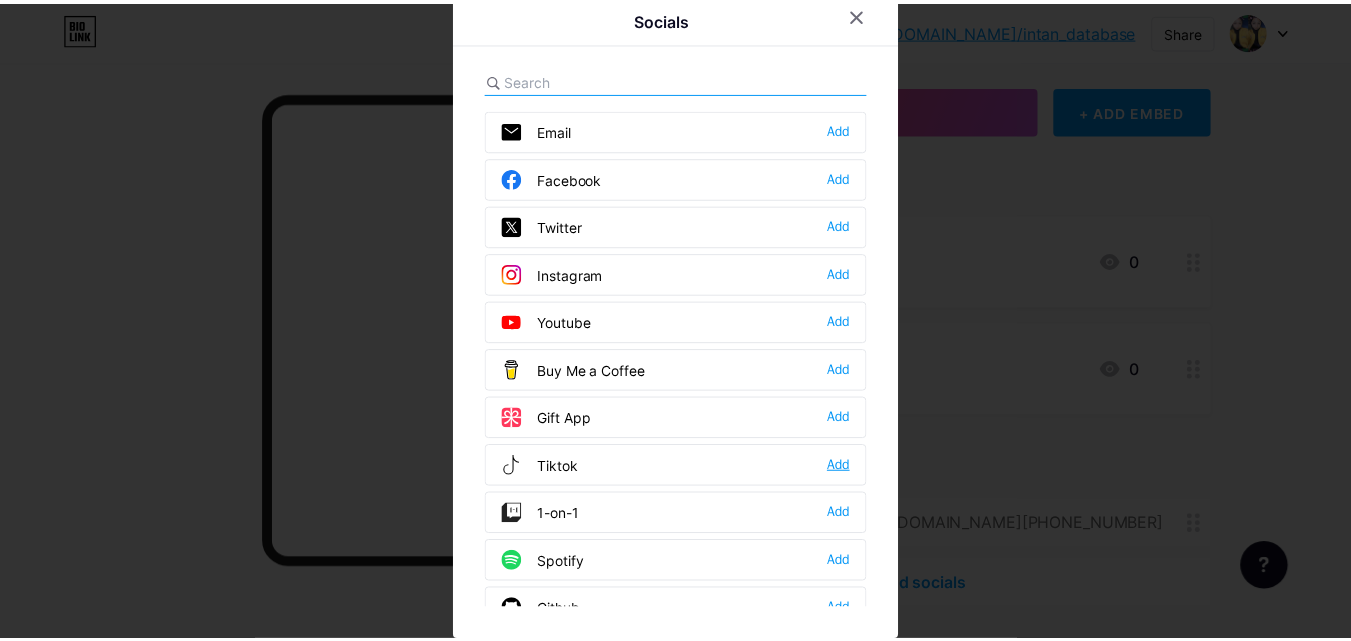 scroll, scrollTop: 0, scrollLeft: 0, axis: both 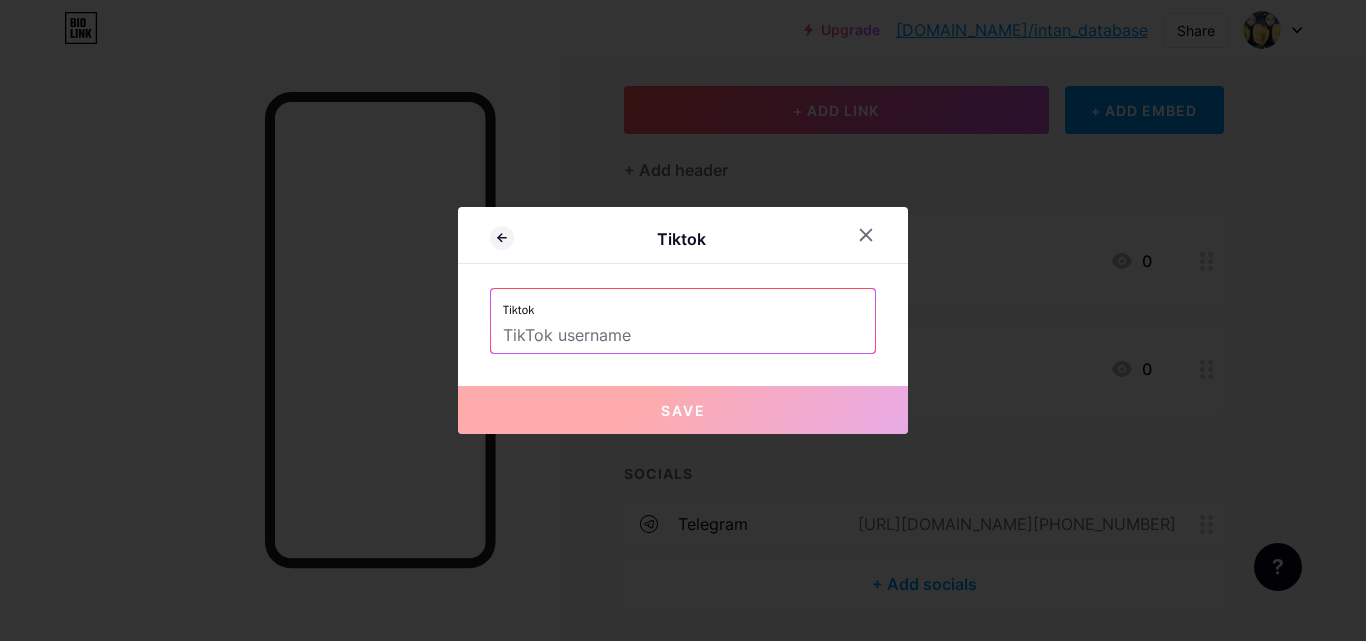click at bounding box center [683, 336] 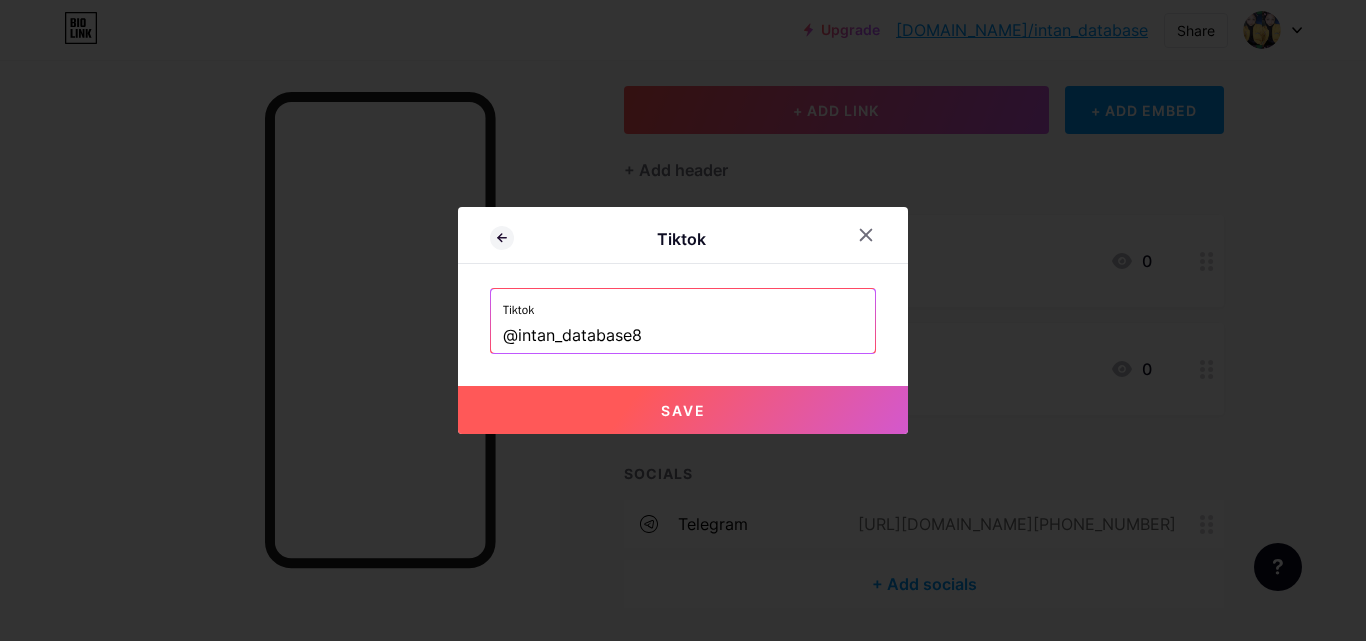 click on "Save" at bounding box center [683, 410] 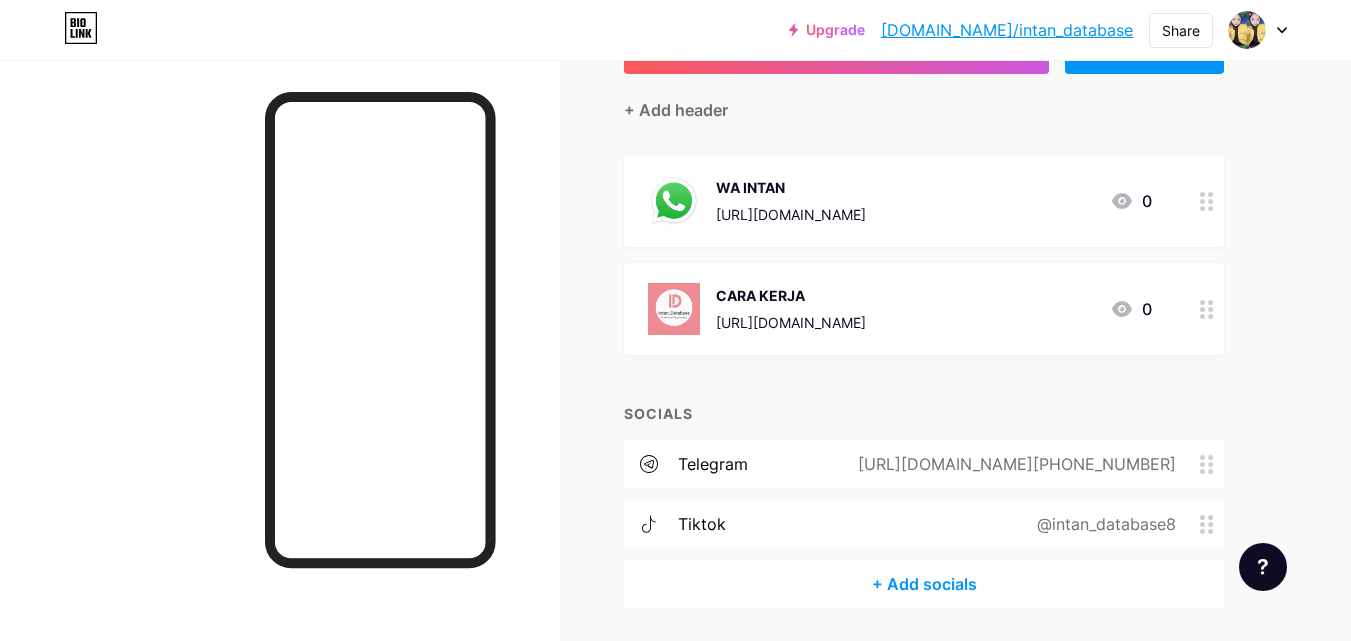 scroll, scrollTop: 226, scrollLeft: 0, axis: vertical 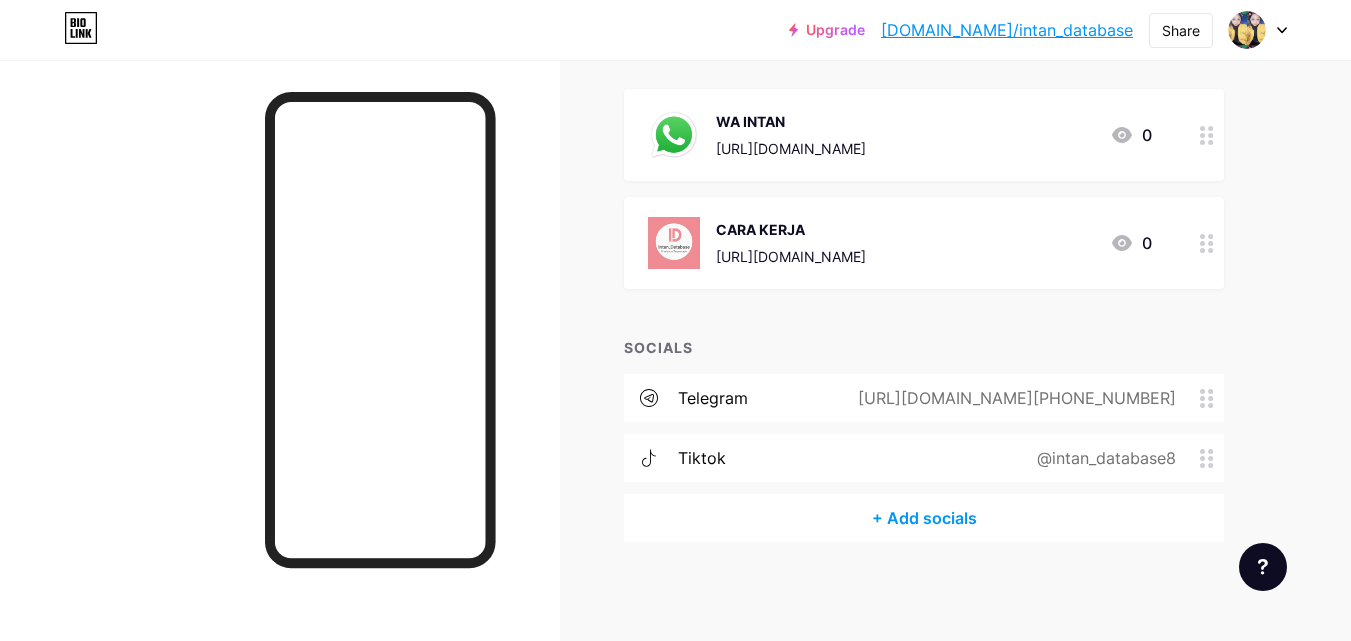 click on "+ Add socials" at bounding box center [924, 518] 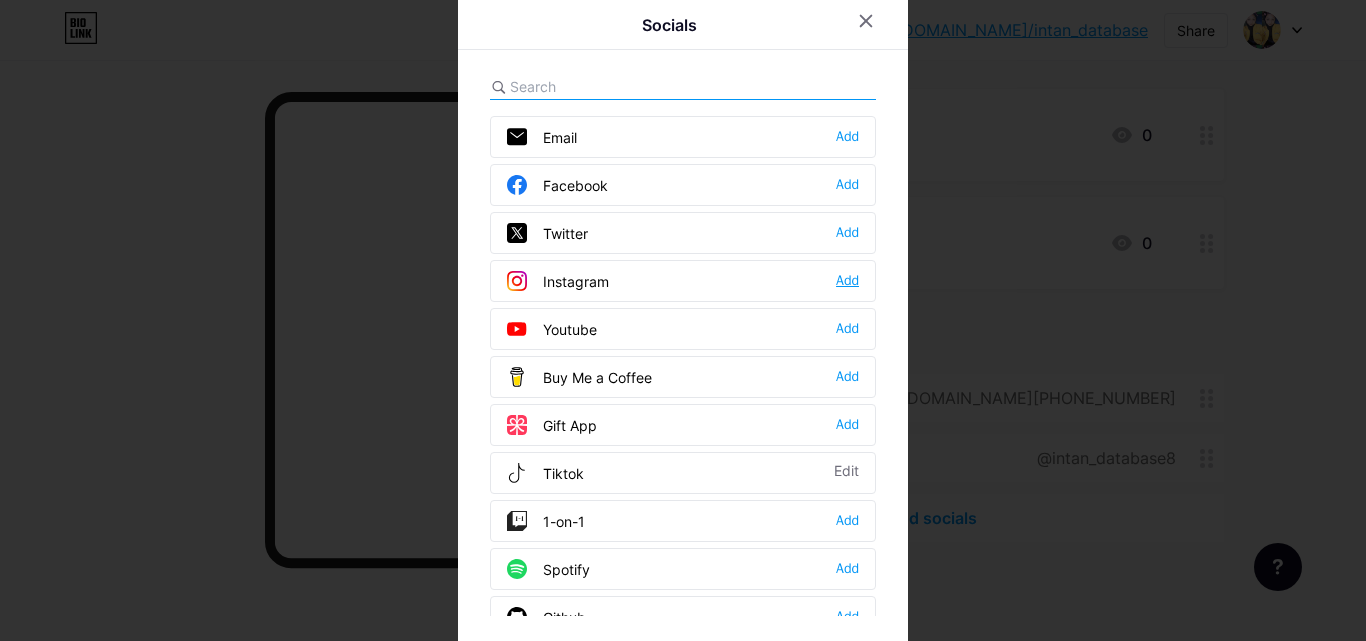 click on "Add" at bounding box center [847, 281] 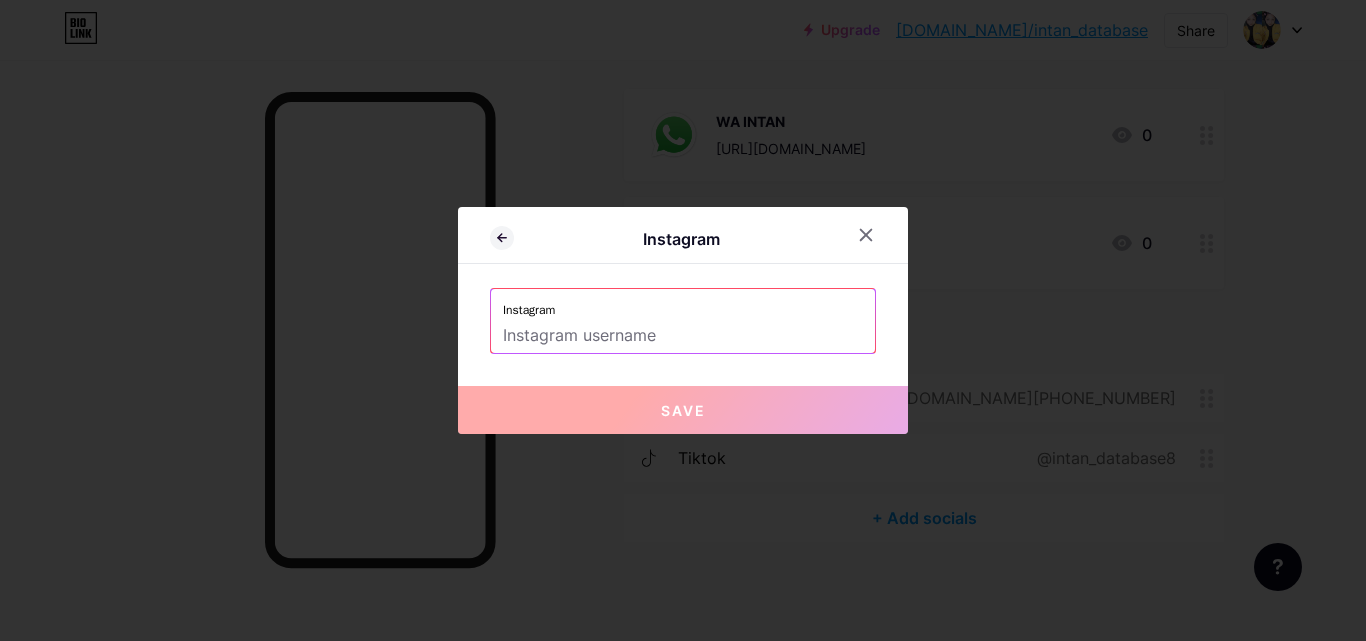 click at bounding box center (683, 336) 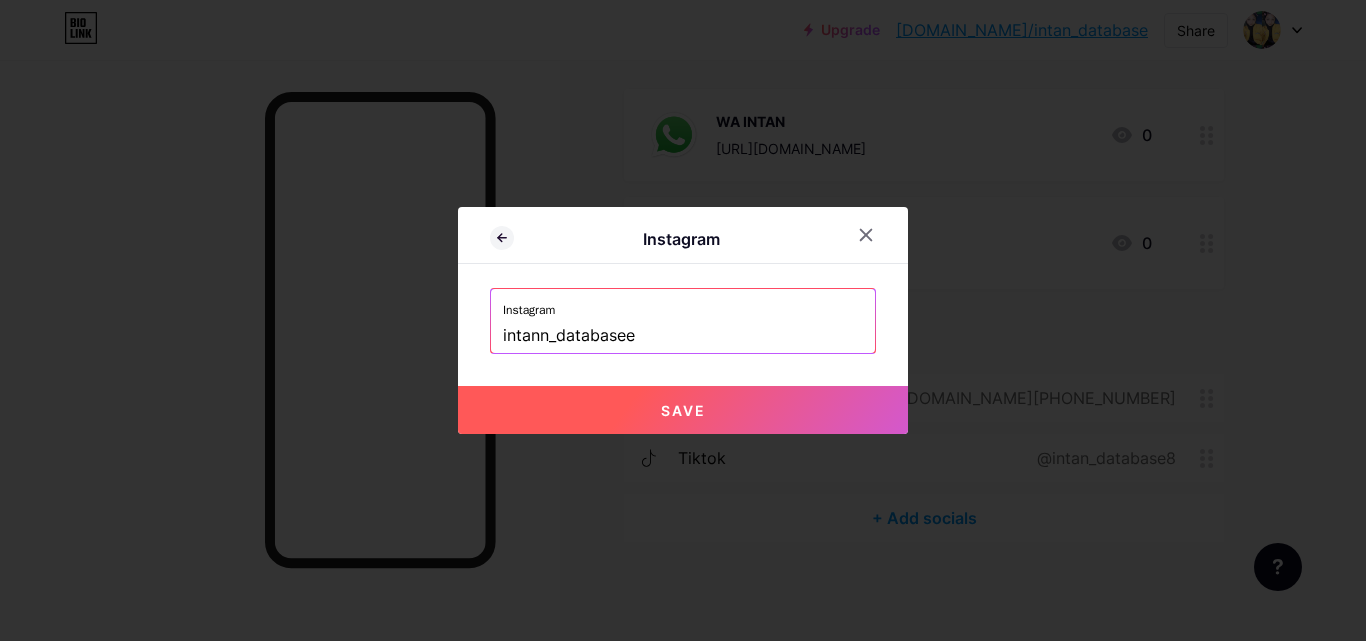 click on "Save" at bounding box center [683, 410] 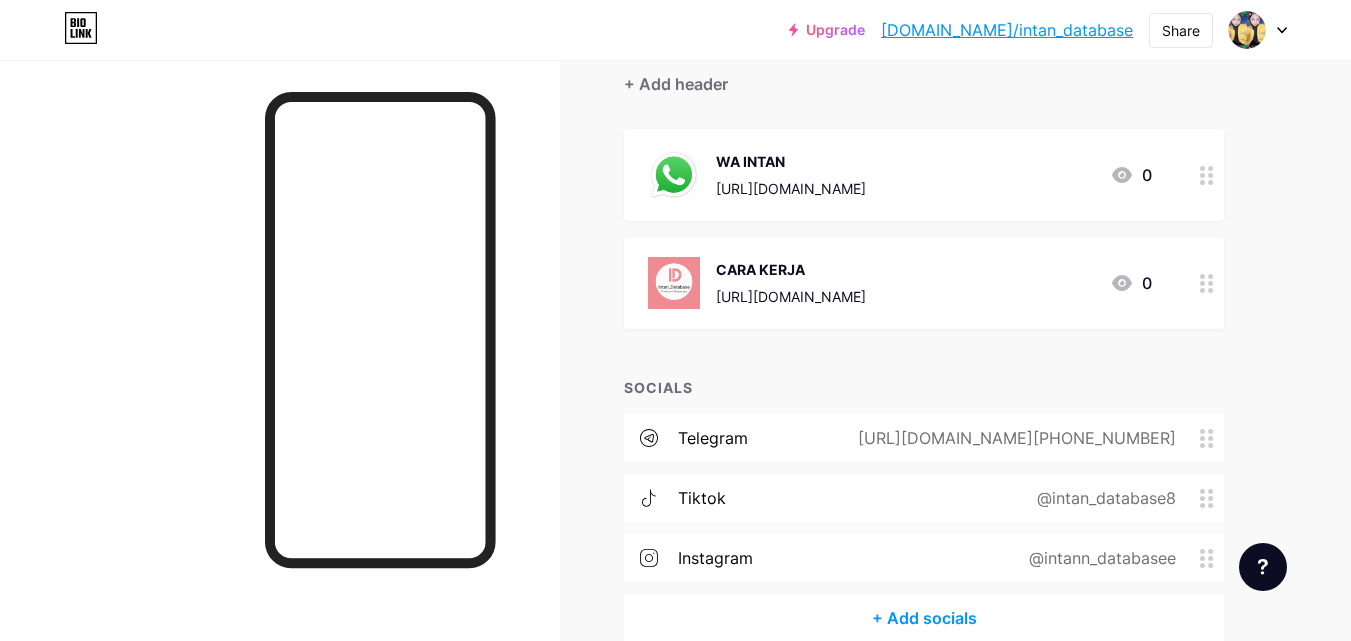 scroll, scrollTop: 0, scrollLeft: 0, axis: both 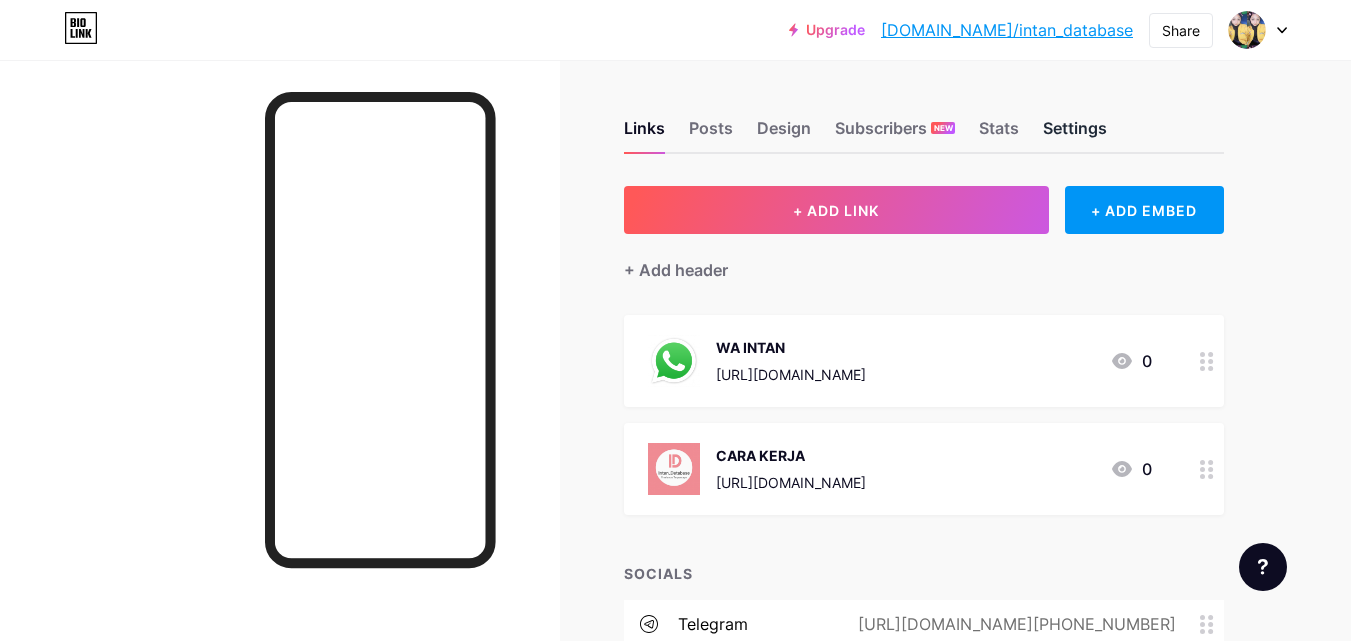 click on "Settings" at bounding box center (1075, 134) 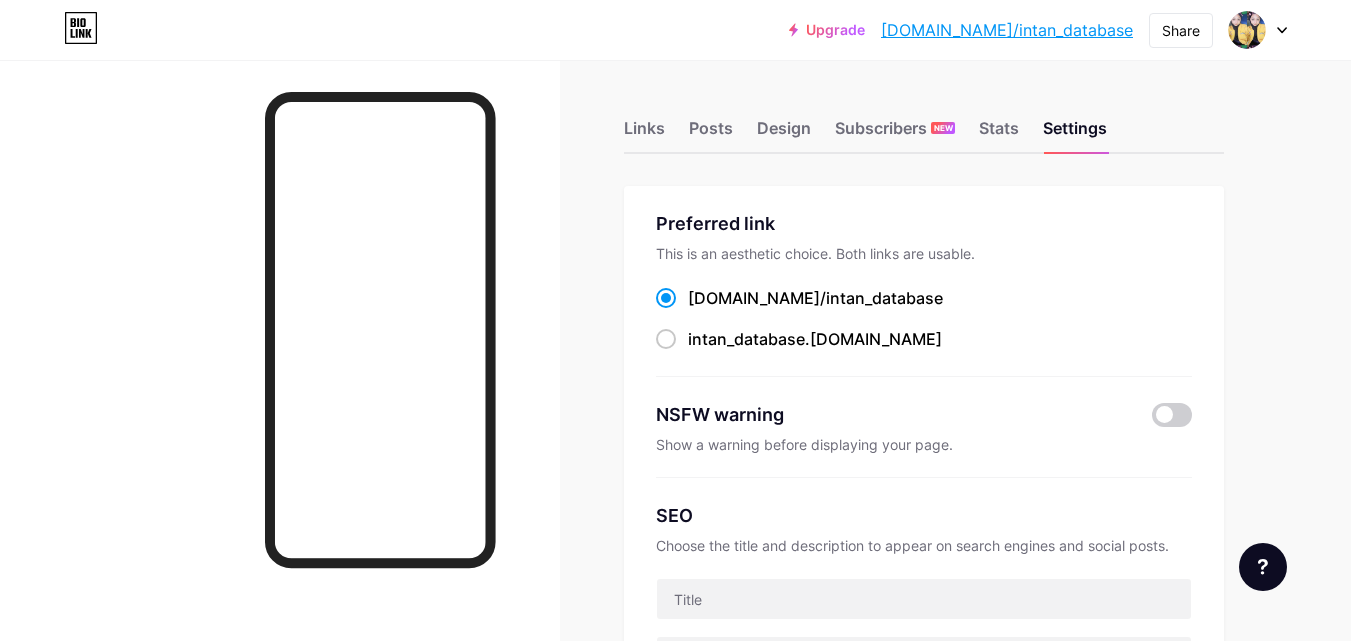 click on "Links
Posts
Design
Subscribers
NEW
Stats
Settings" at bounding box center [924, 119] 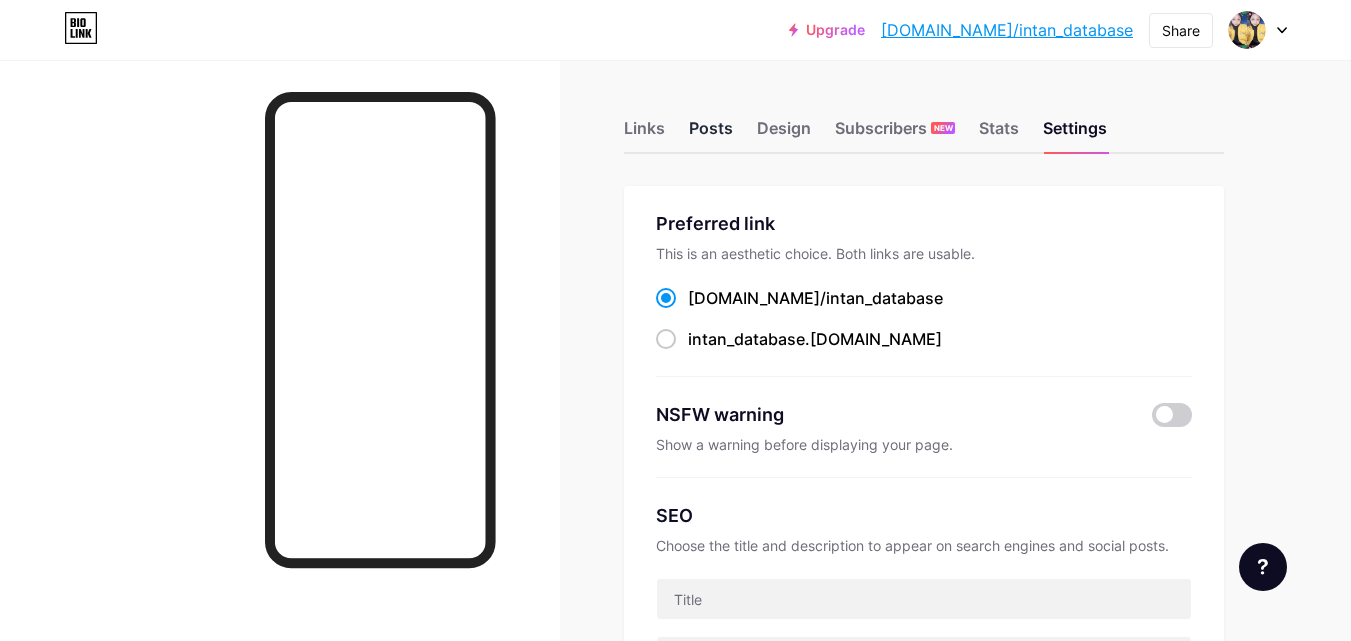 click on "Posts" at bounding box center (711, 134) 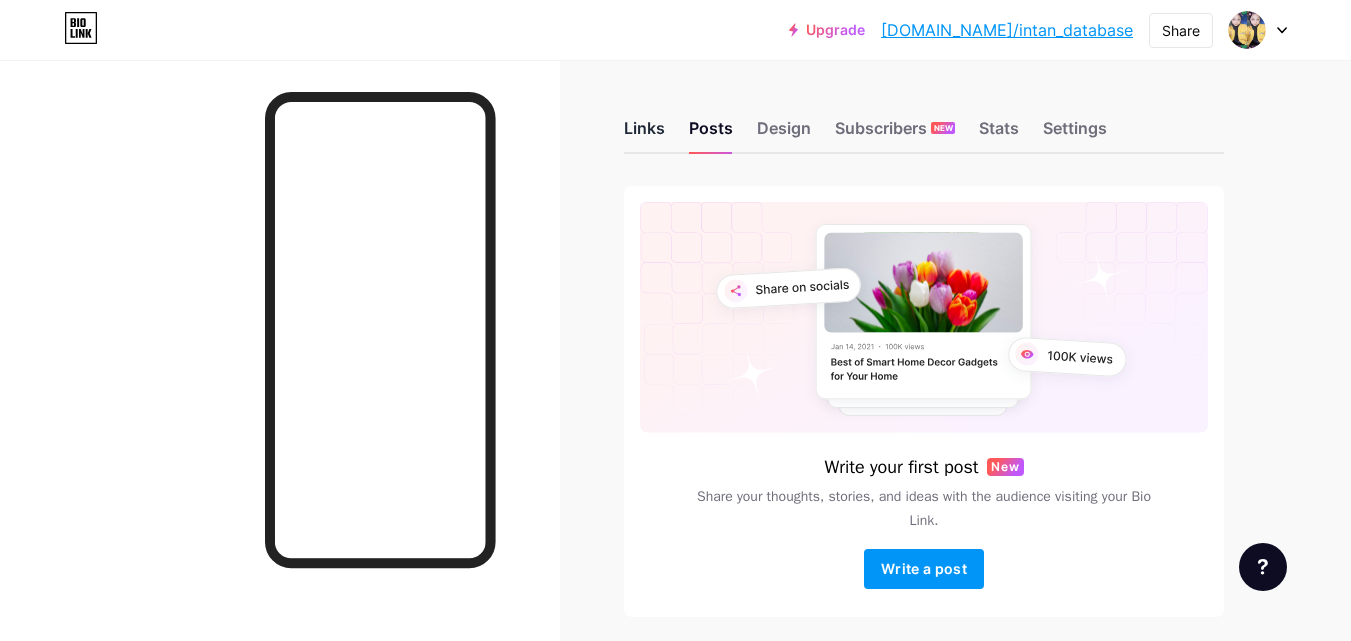 click on "Links" at bounding box center (644, 134) 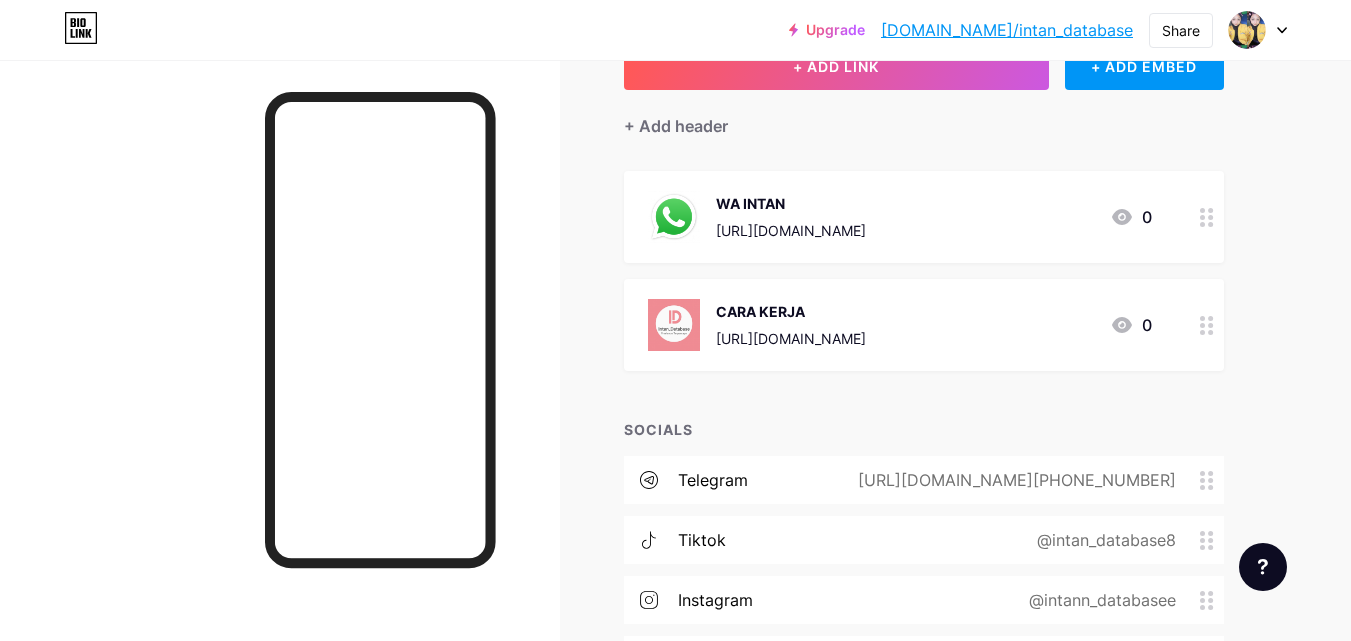 scroll, scrollTop: 100, scrollLeft: 0, axis: vertical 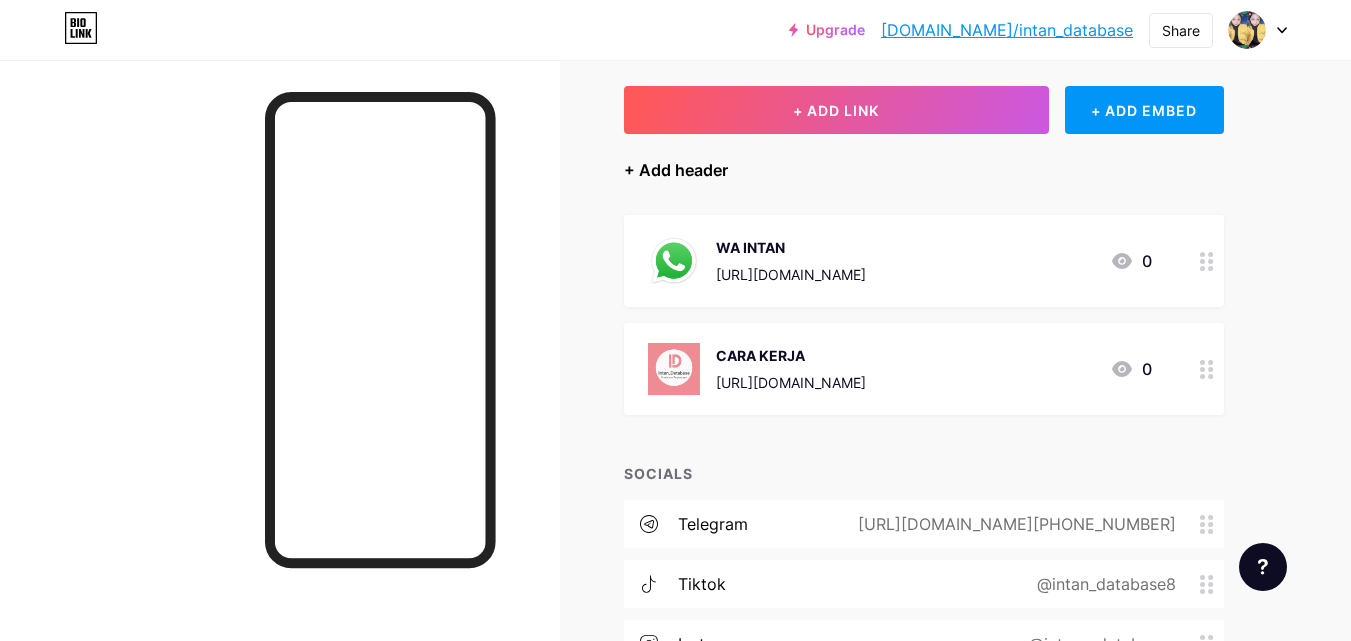 click on "+ Add header" at bounding box center [676, 170] 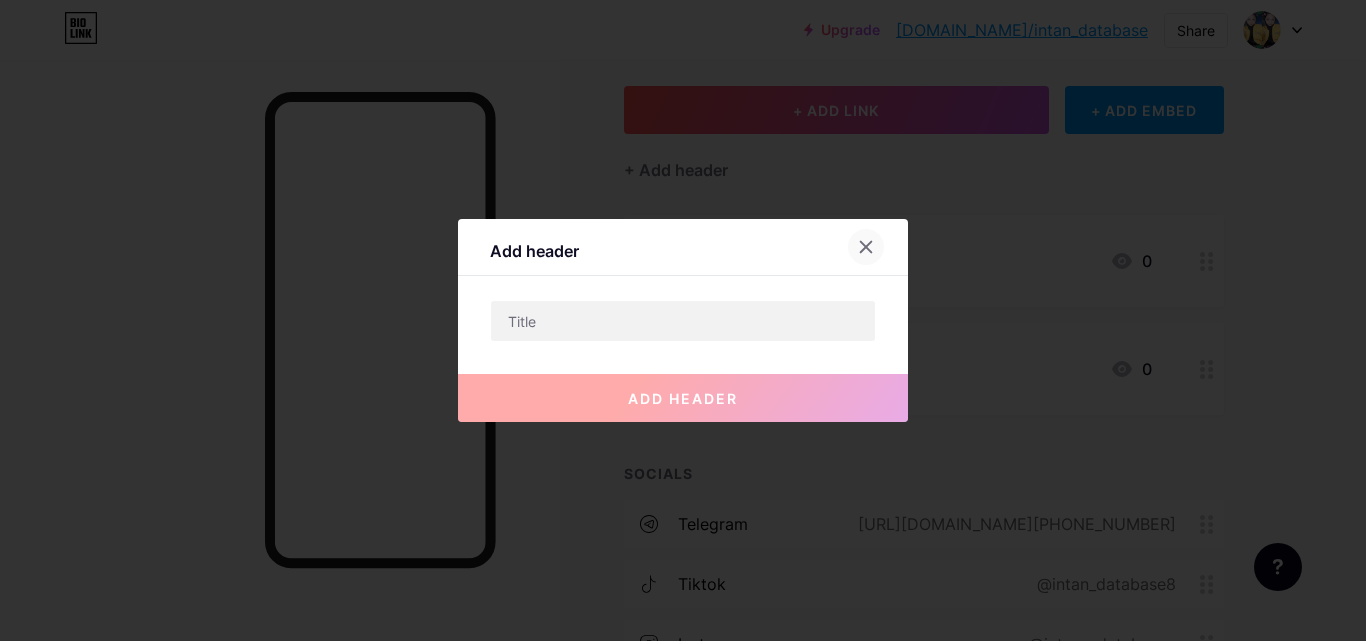 click 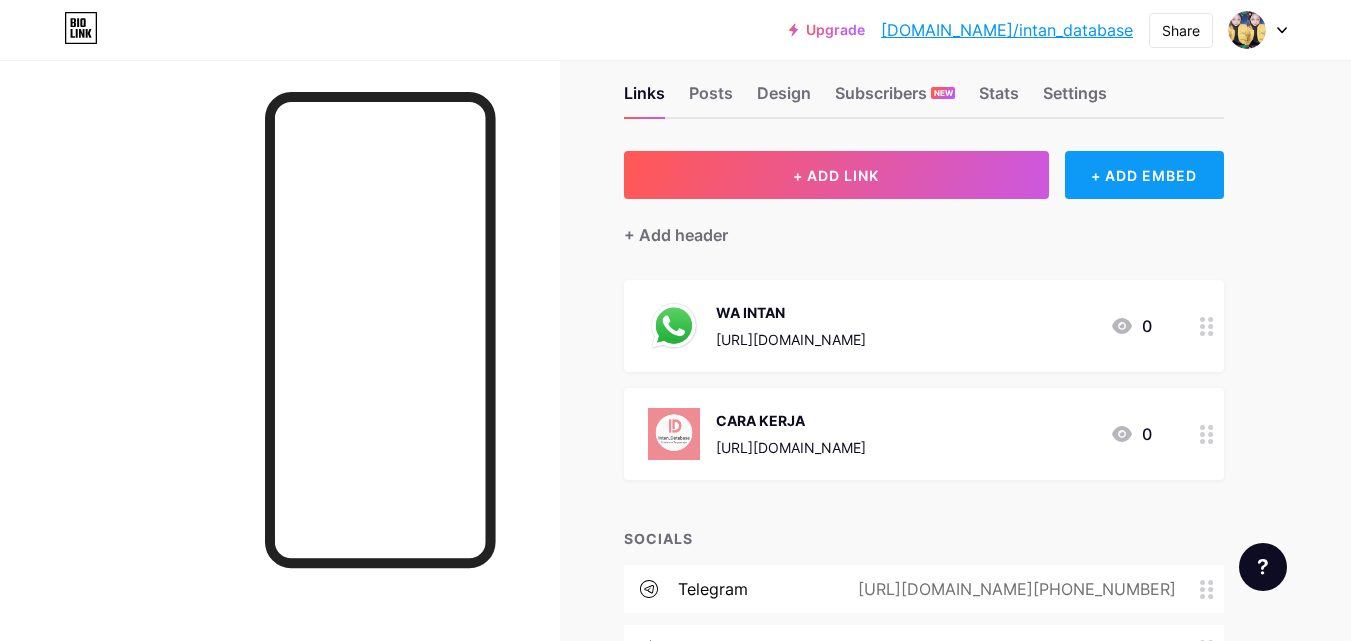 scroll, scrollTop: 0, scrollLeft: 0, axis: both 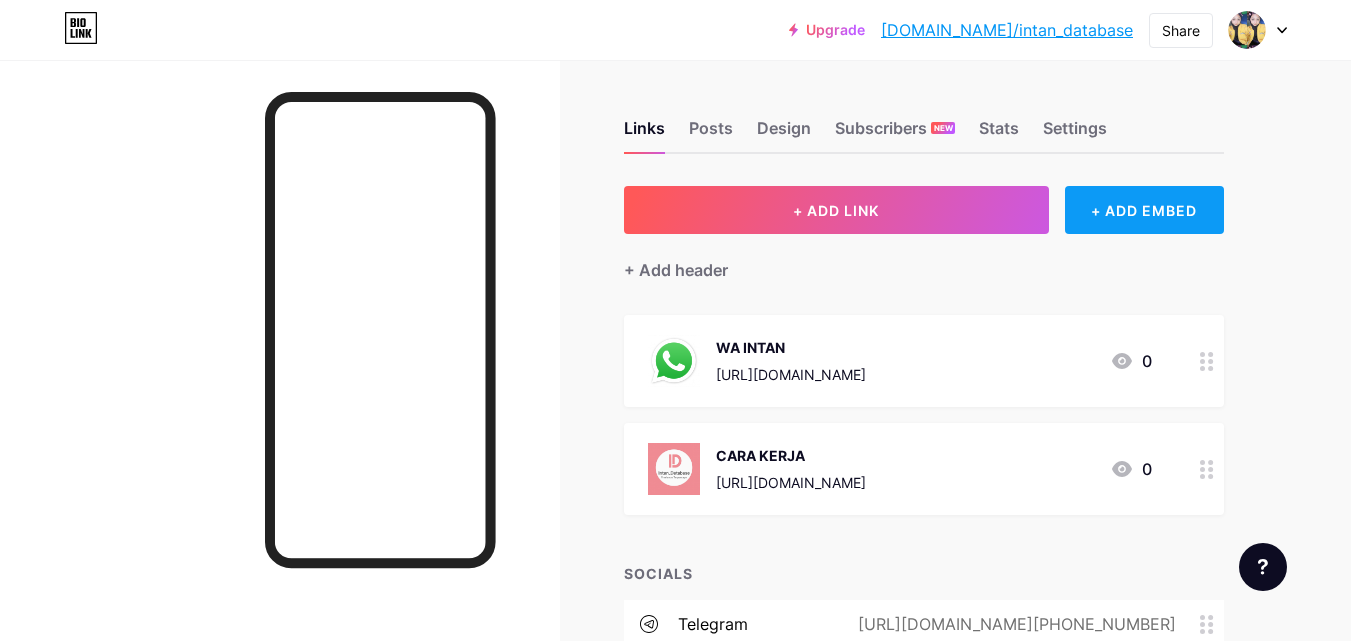 click on "+ ADD EMBED" at bounding box center [1144, 210] 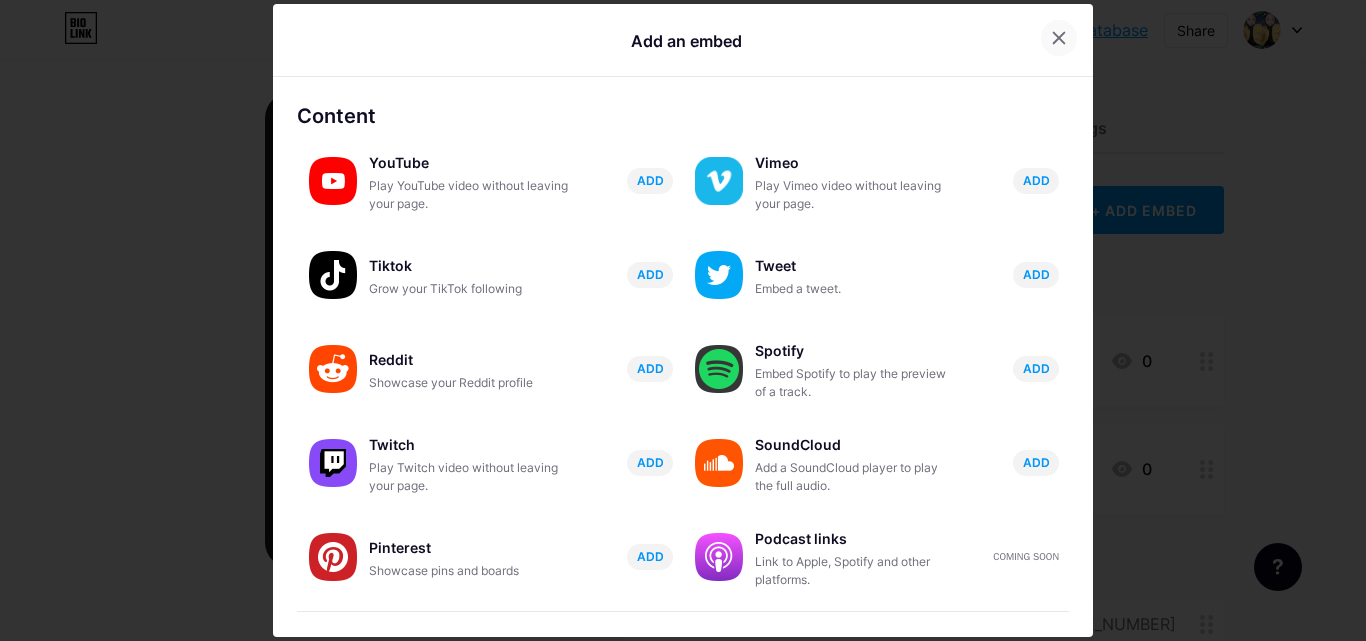 click 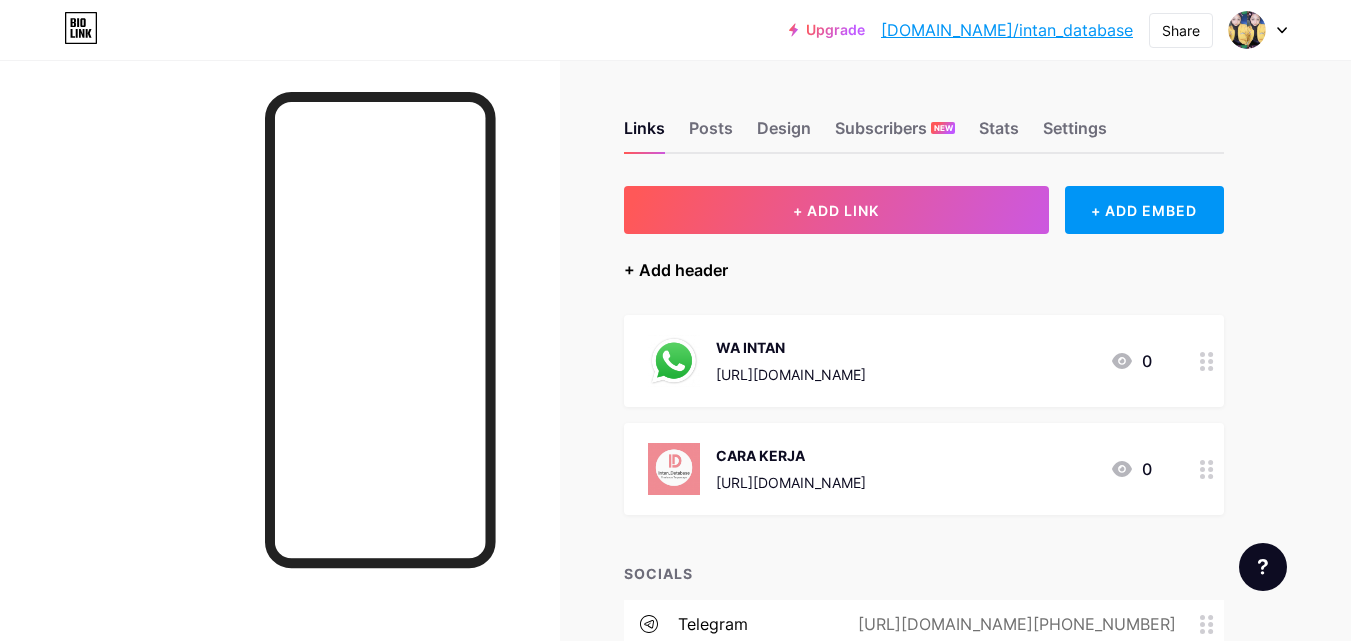 click on "+ Add header" at bounding box center [676, 270] 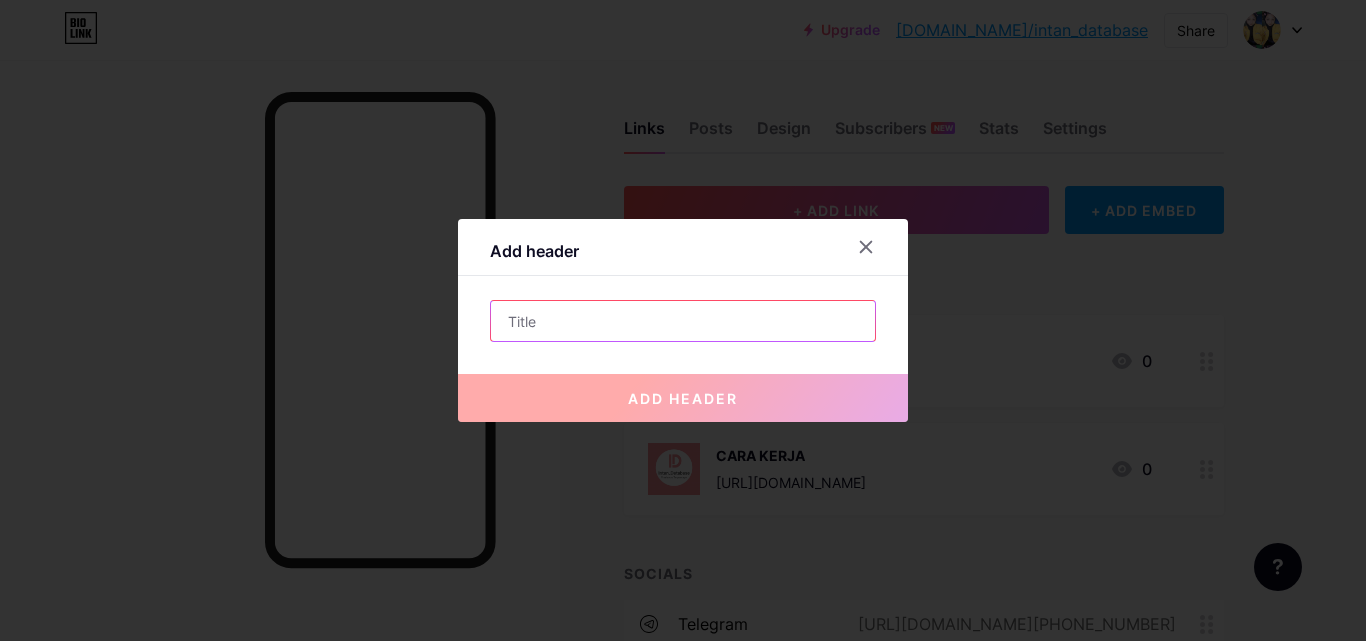 click at bounding box center [683, 321] 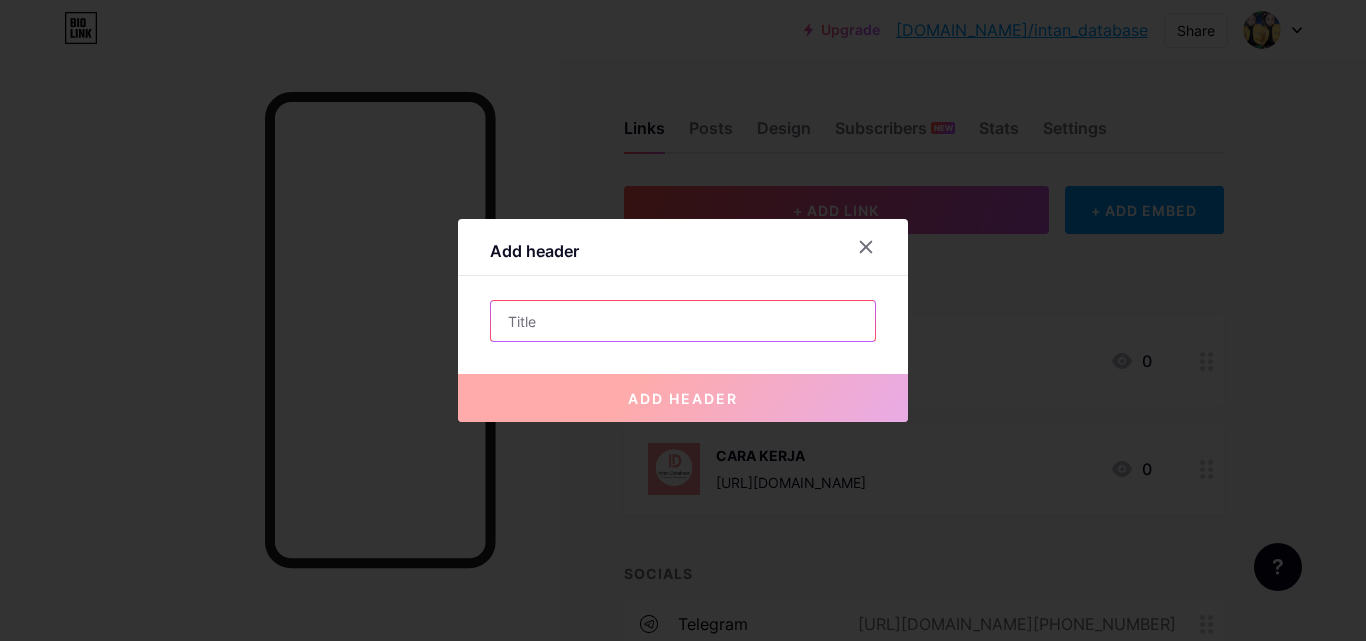 type on "WA" 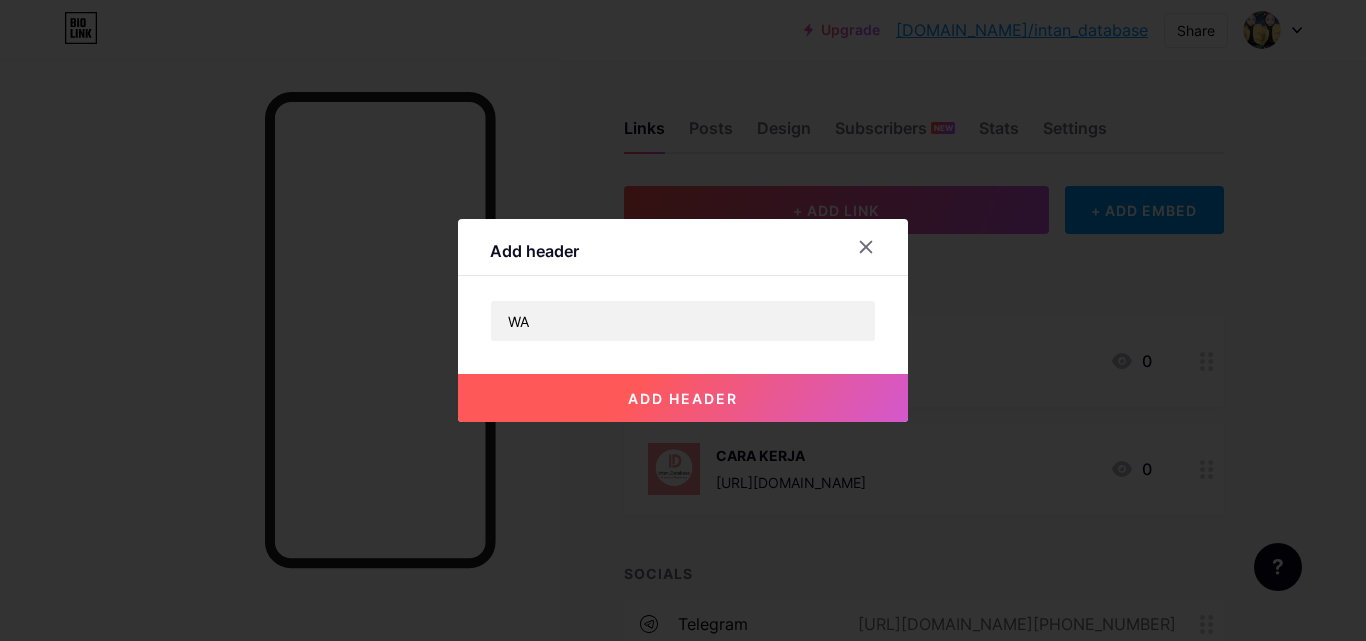 click on "add header" at bounding box center [683, 398] 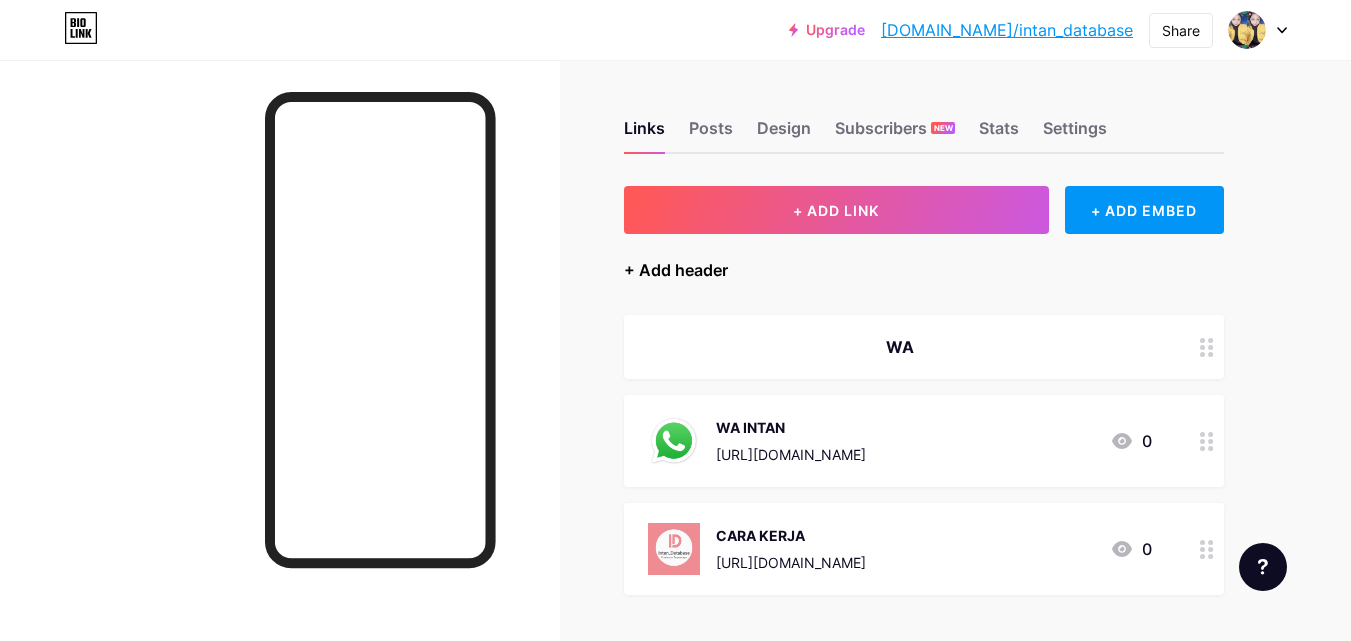 click on "+ Add header" at bounding box center (676, 270) 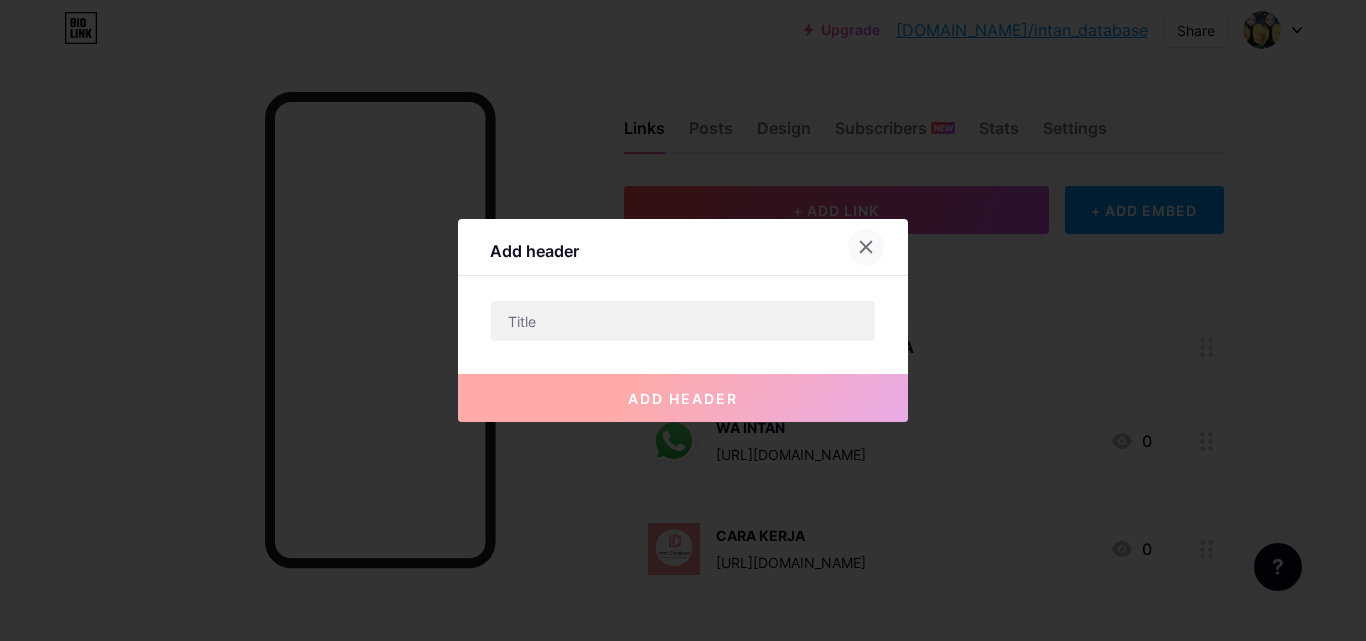 click 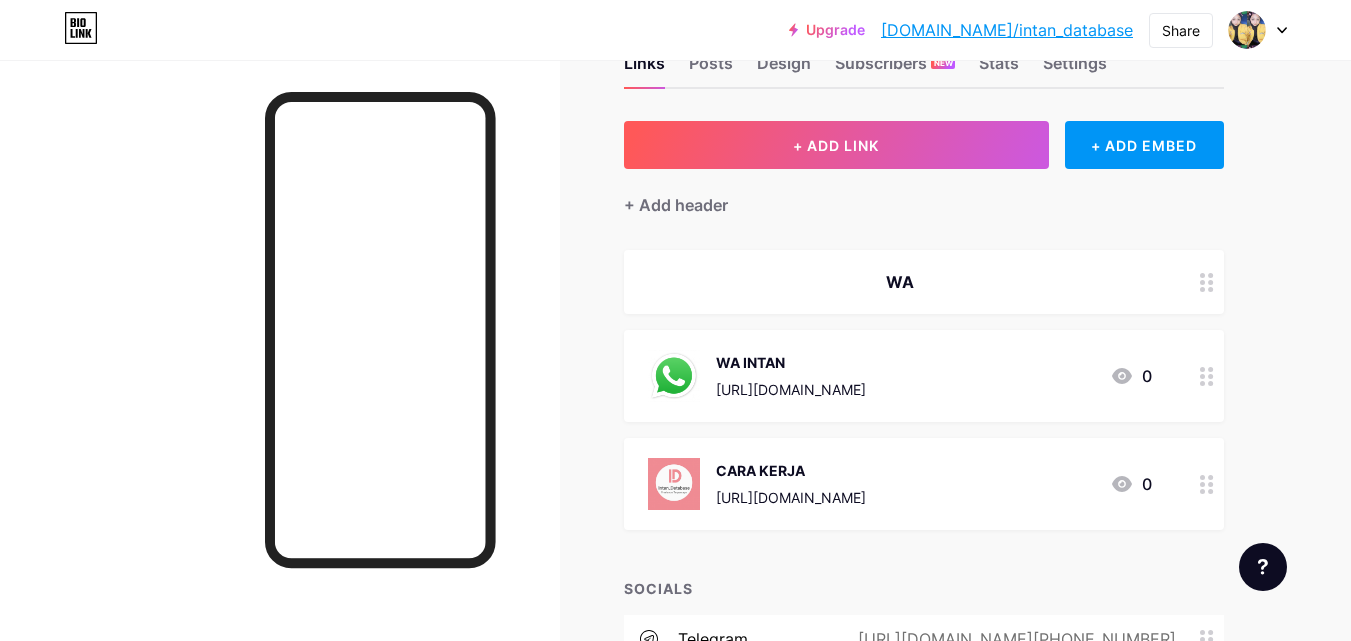scroll, scrollTop: 100, scrollLeft: 0, axis: vertical 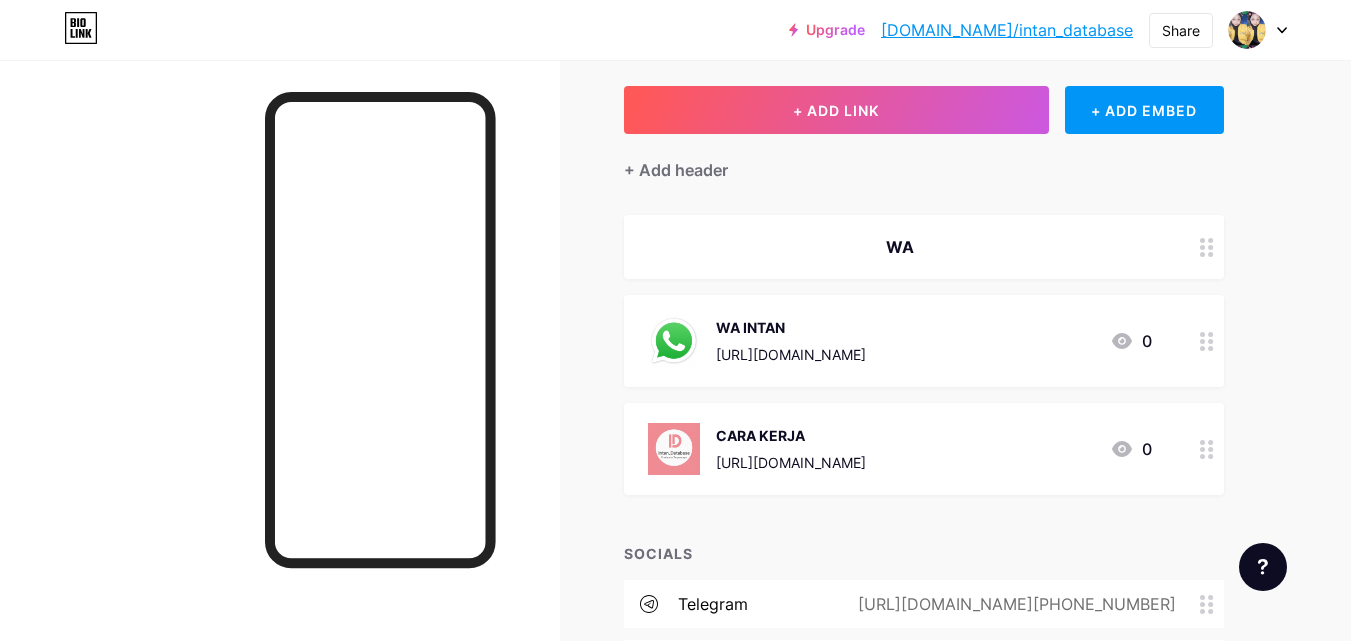 click 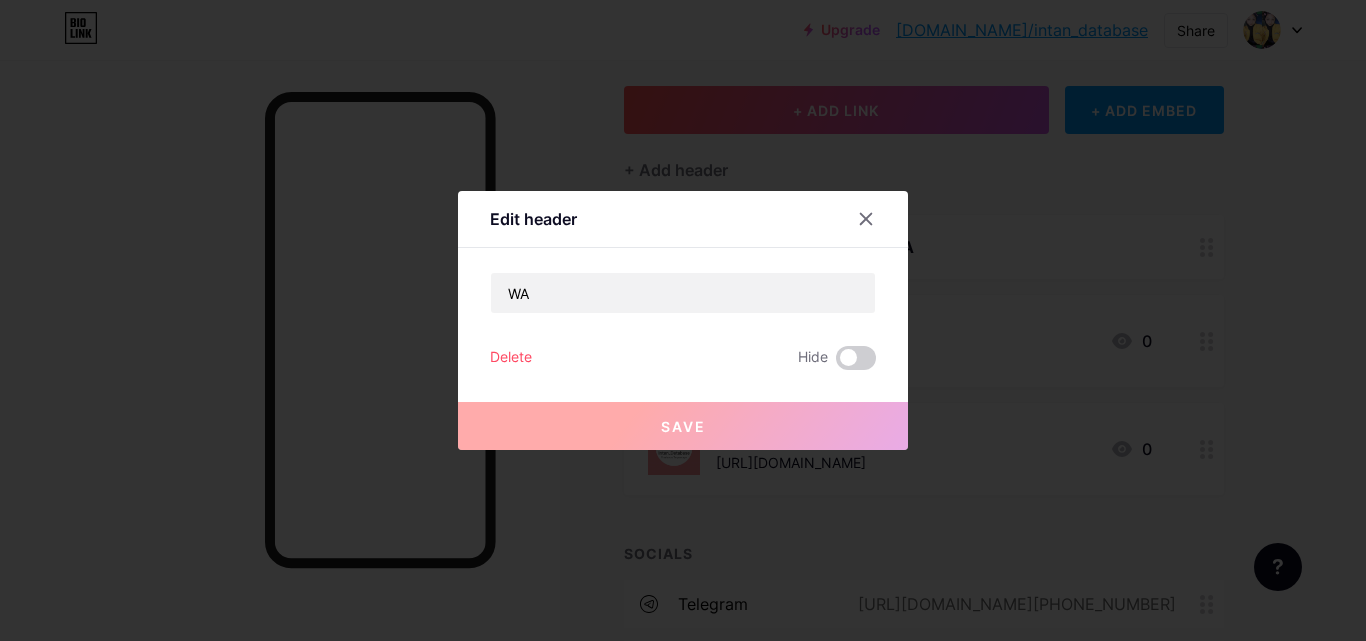 click on "Delete" at bounding box center [511, 358] 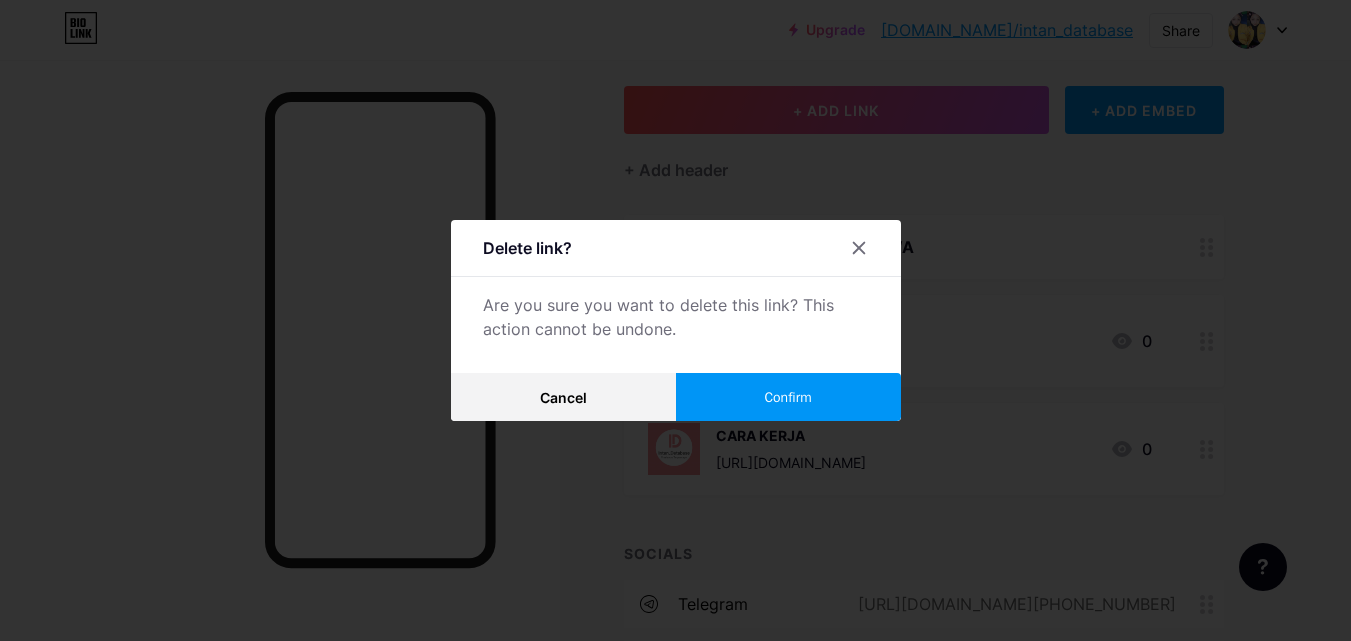 click on "Confirm" at bounding box center [788, 397] 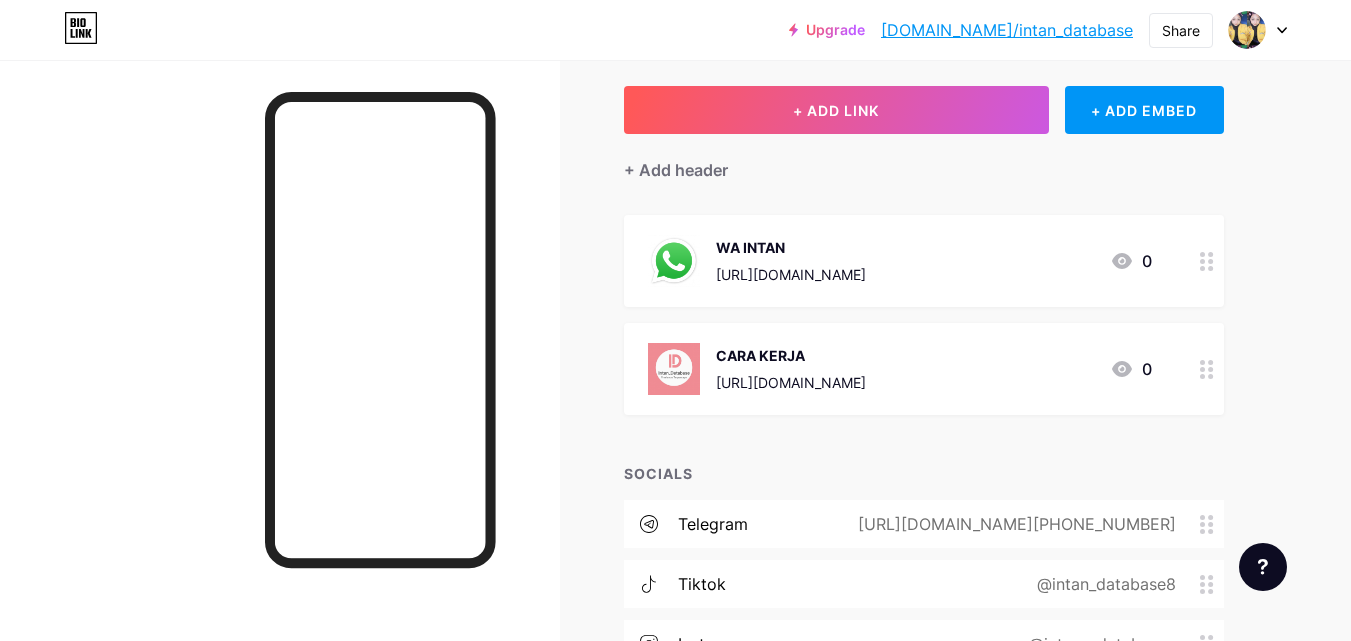 scroll, scrollTop: 0, scrollLeft: 0, axis: both 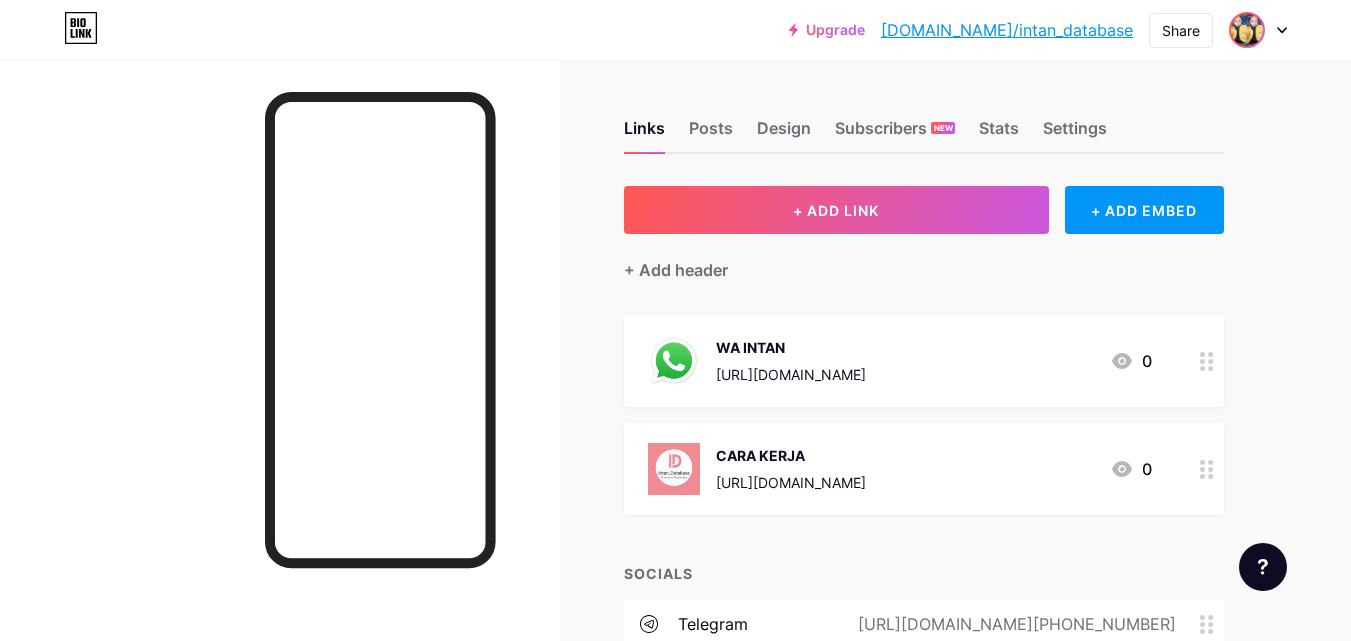 click at bounding box center (1247, 30) 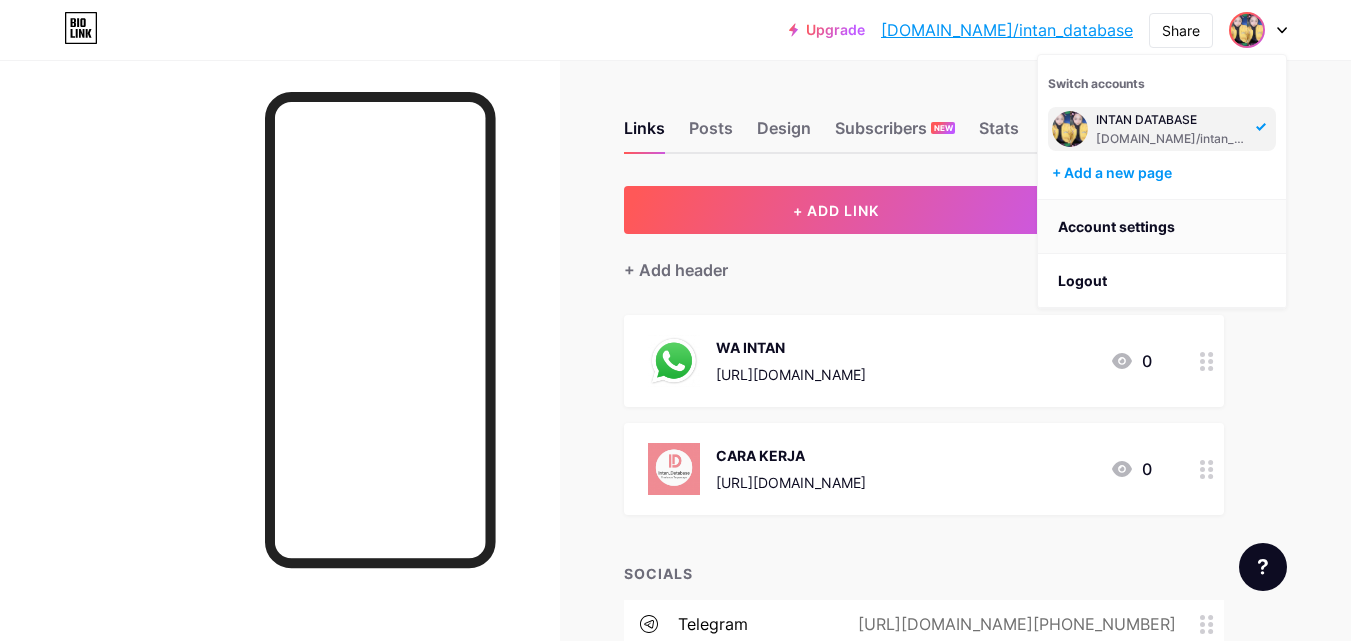 click on "Account settings" at bounding box center [1162, 227] 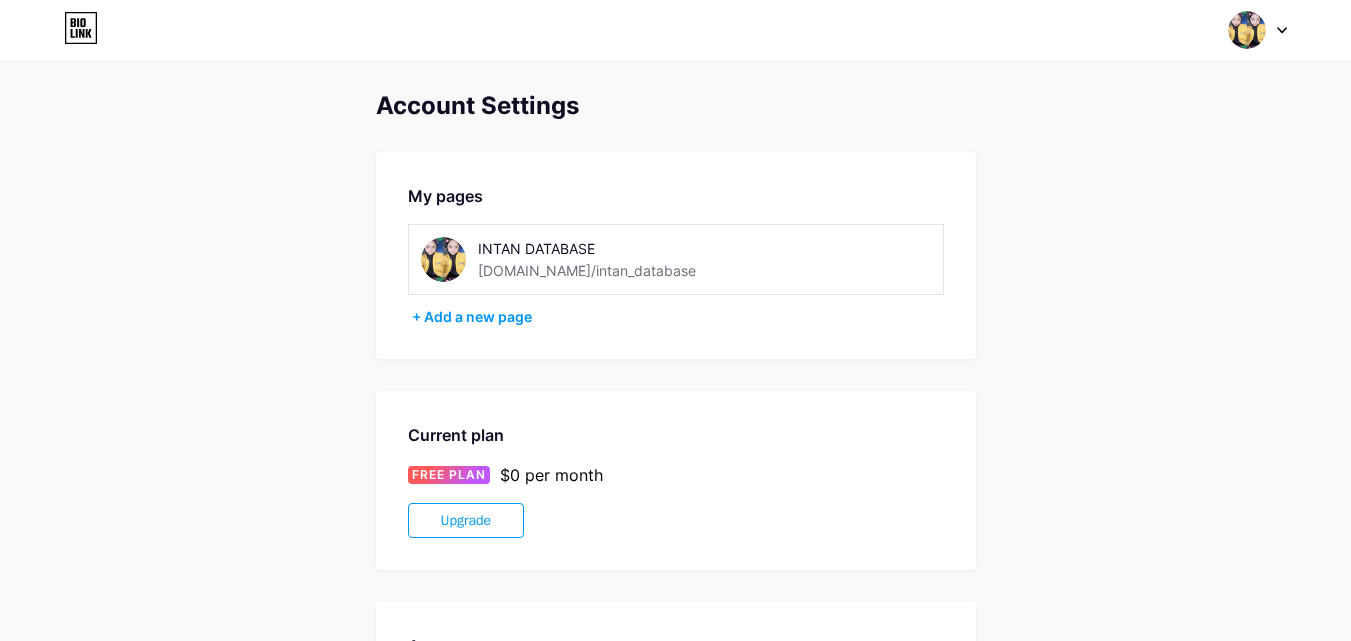 click on "INTAN DATABASE" at bounding box center [619, 248] 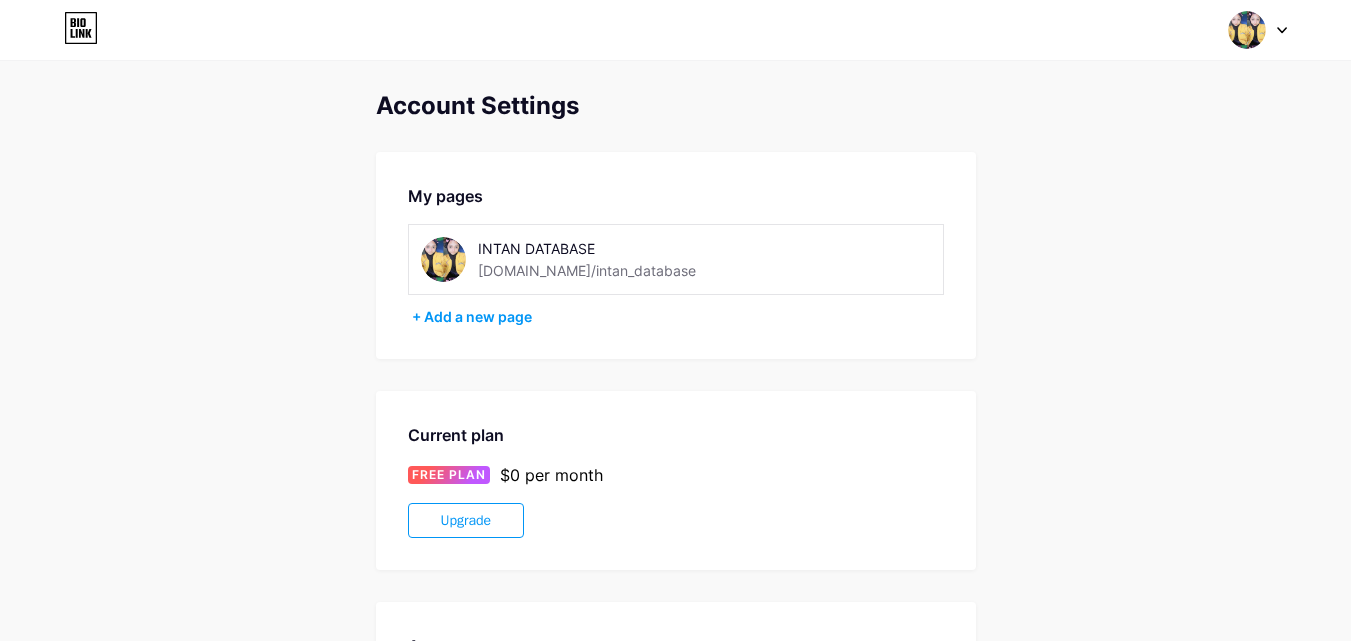 click on "INTAN DATABASE" at bounding box center [619, 248] 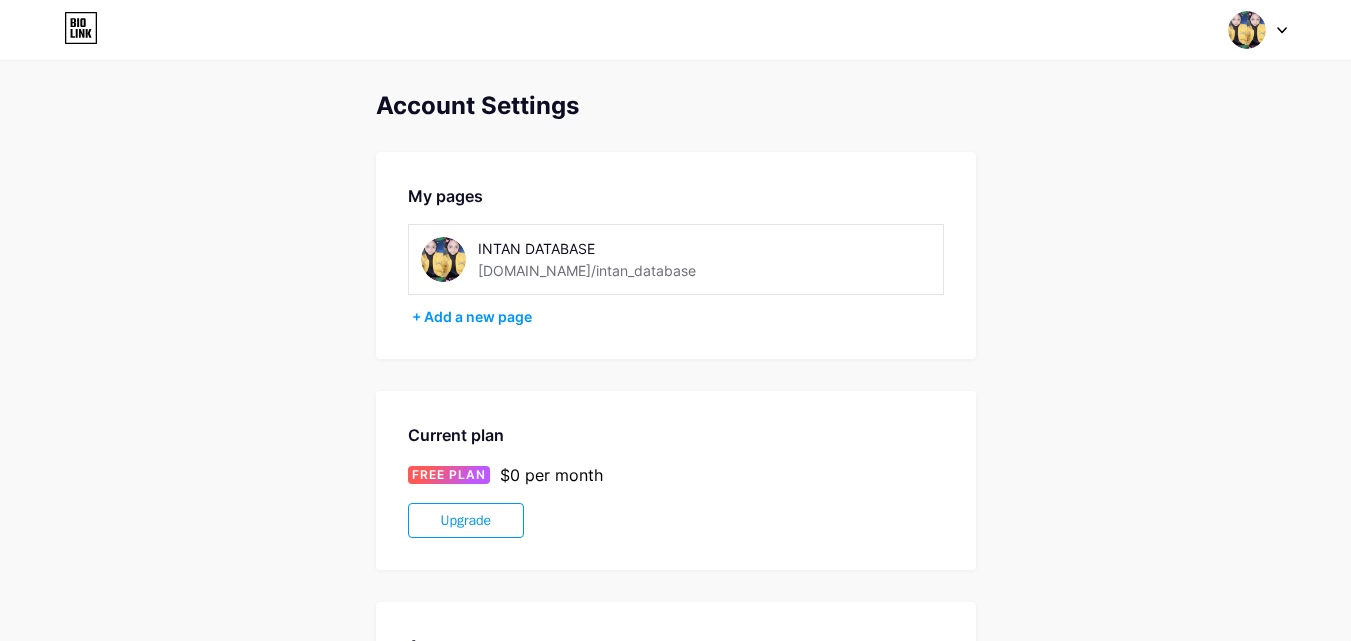click at bounding box center (443, 259) 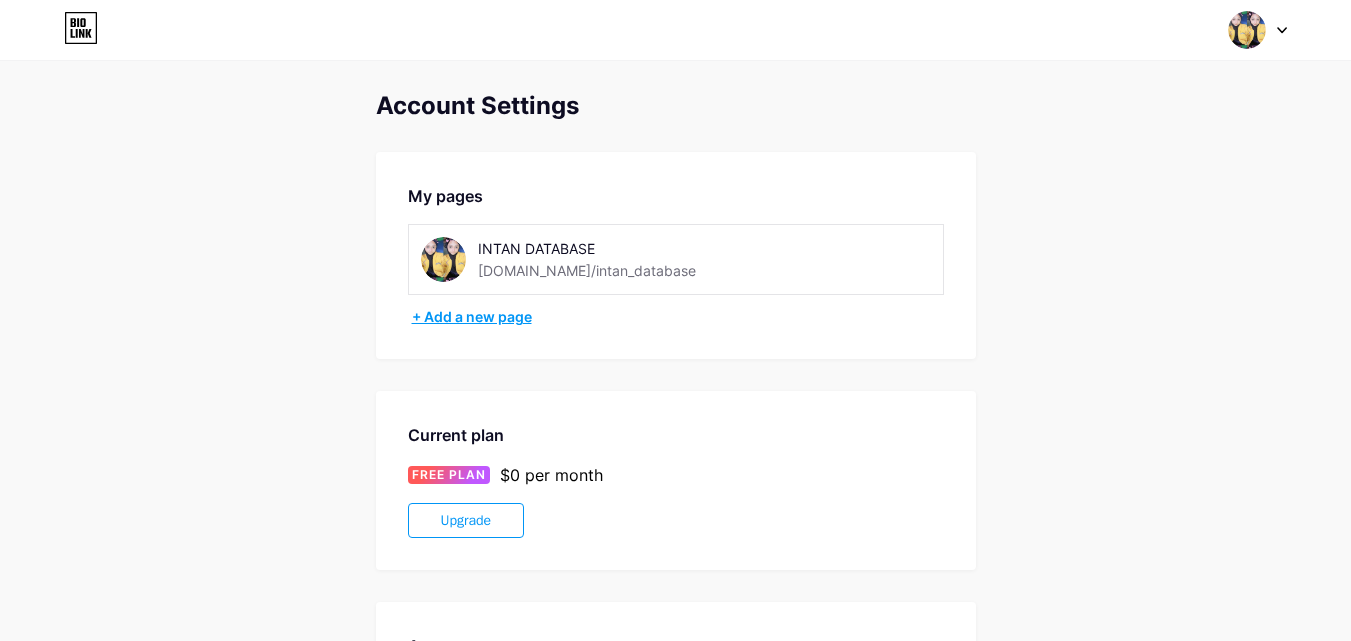 click on "+ Add a new page" at bounding box center [678, 317] 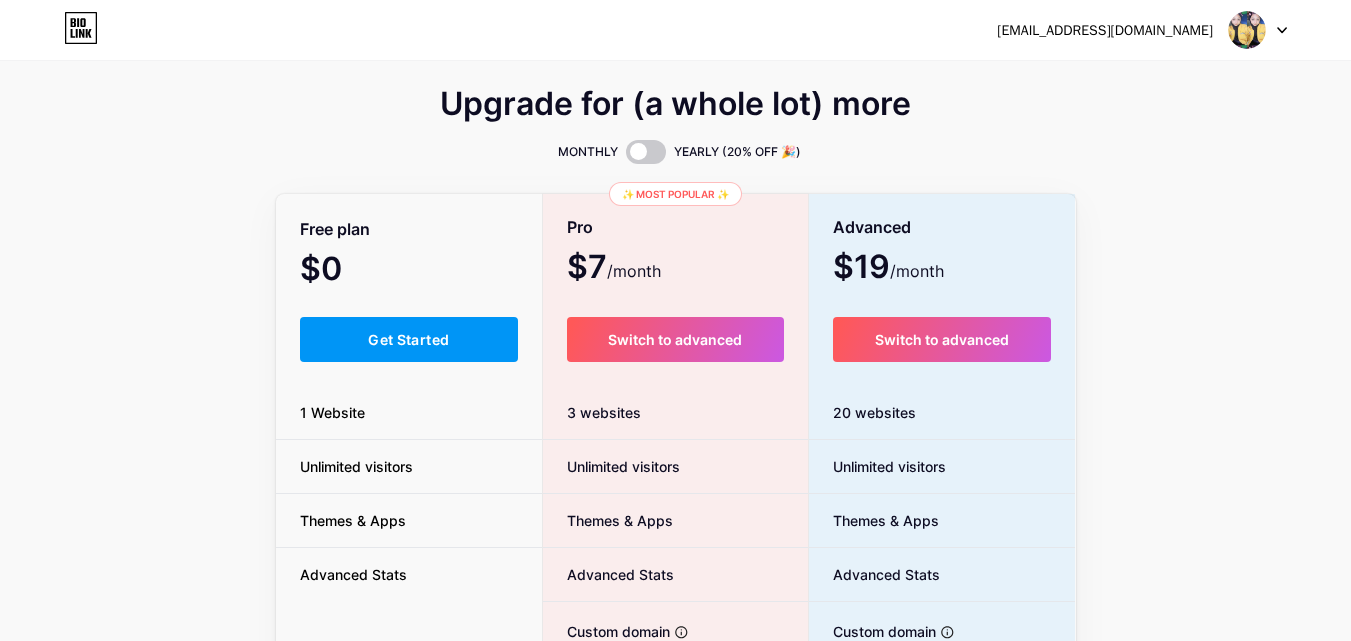 click at bounding box center [1258, 30] 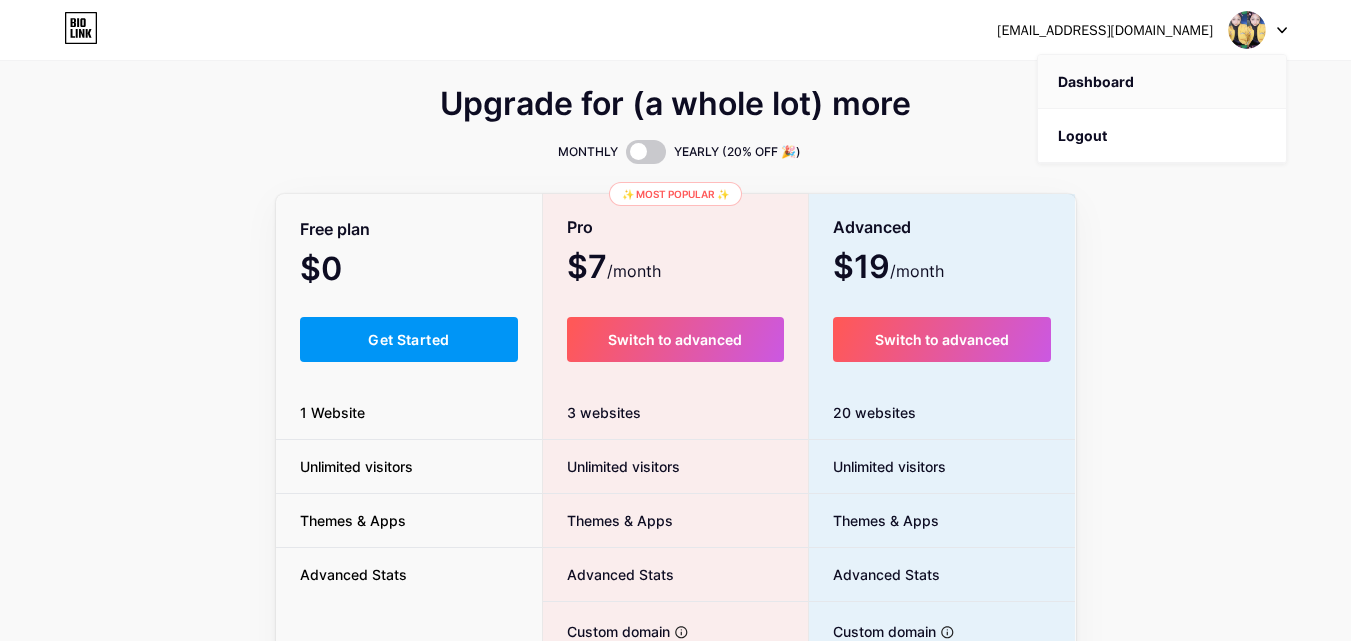 click on "Dashboard" at bounding box center (1162, 82) 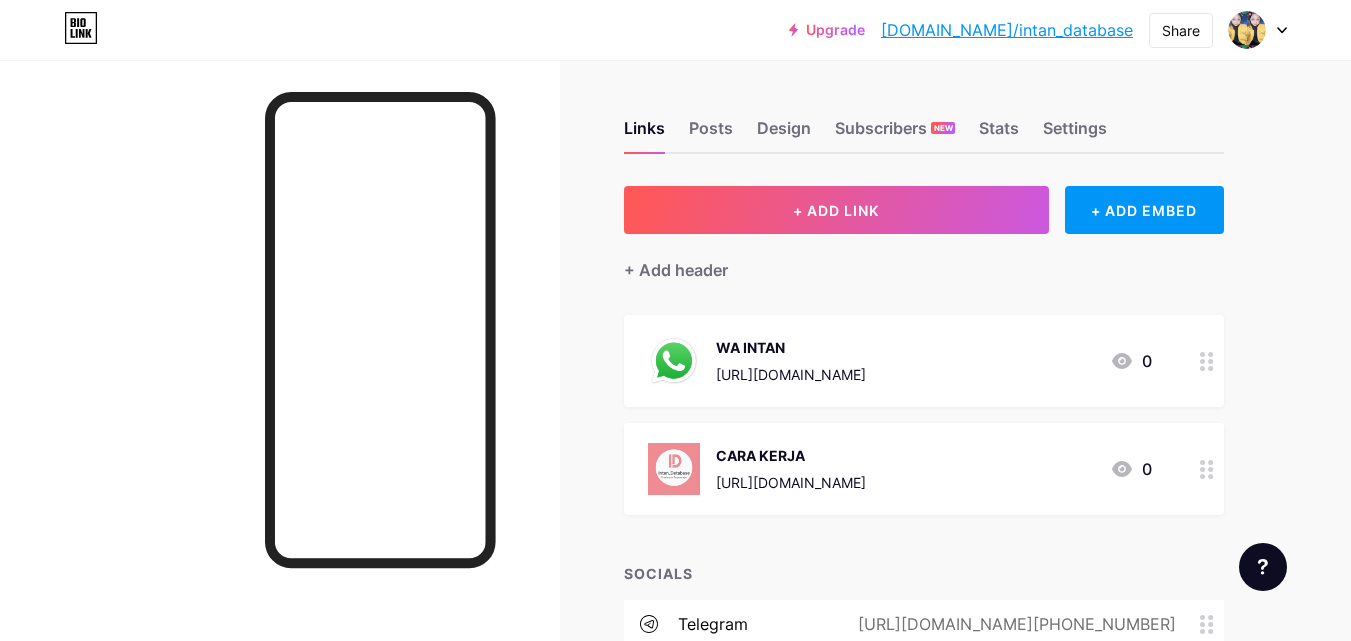 click at bounding box center [1258, 30] 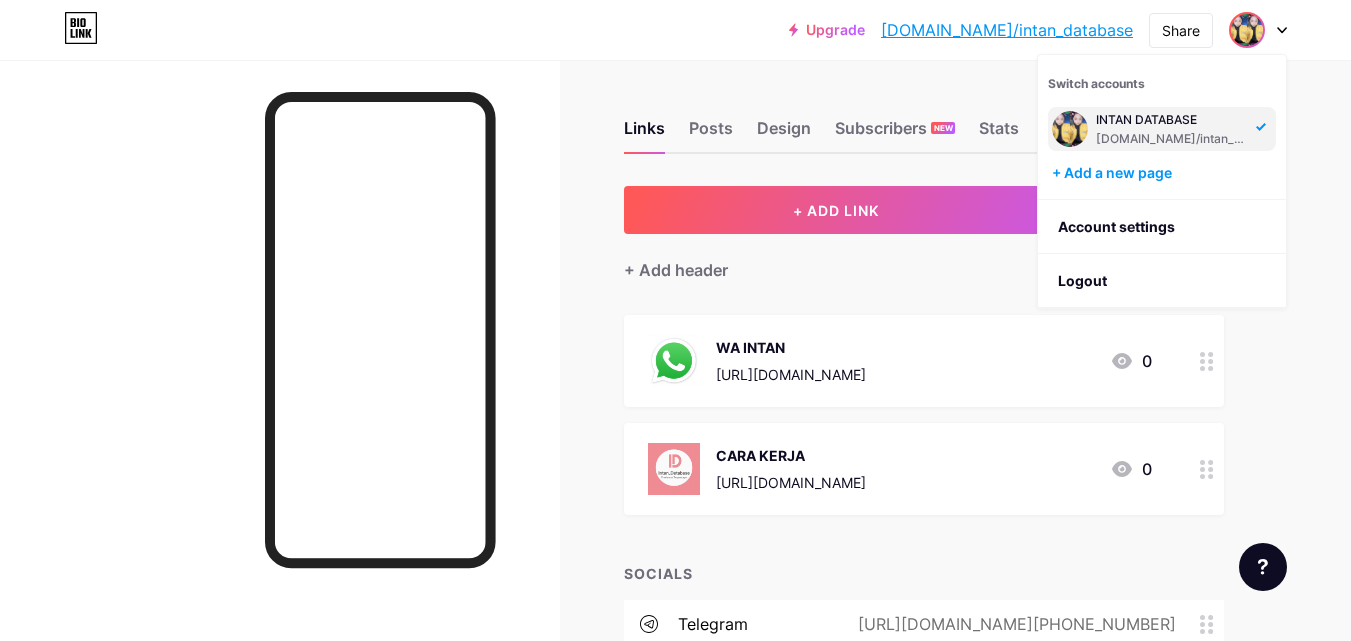 click on "INTAN DATABASE" at bounding box center (1173, 120) 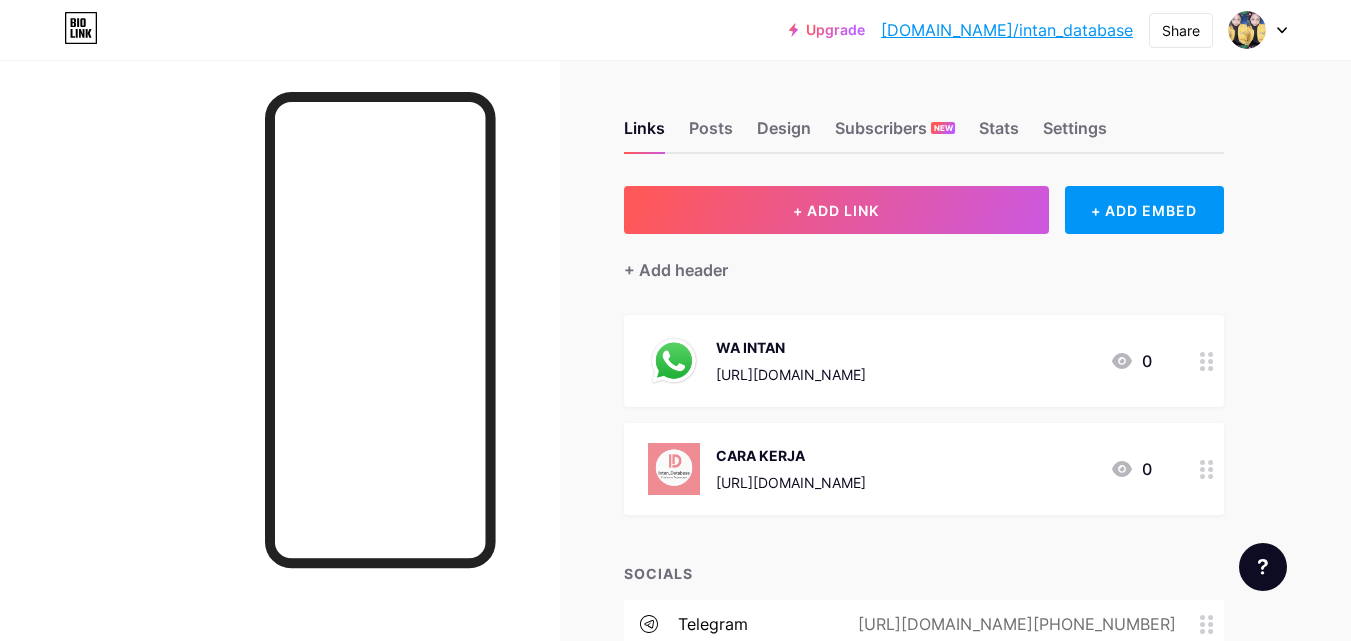 scroll, scrollTop: 0, scrollLeft: 0, axis: both 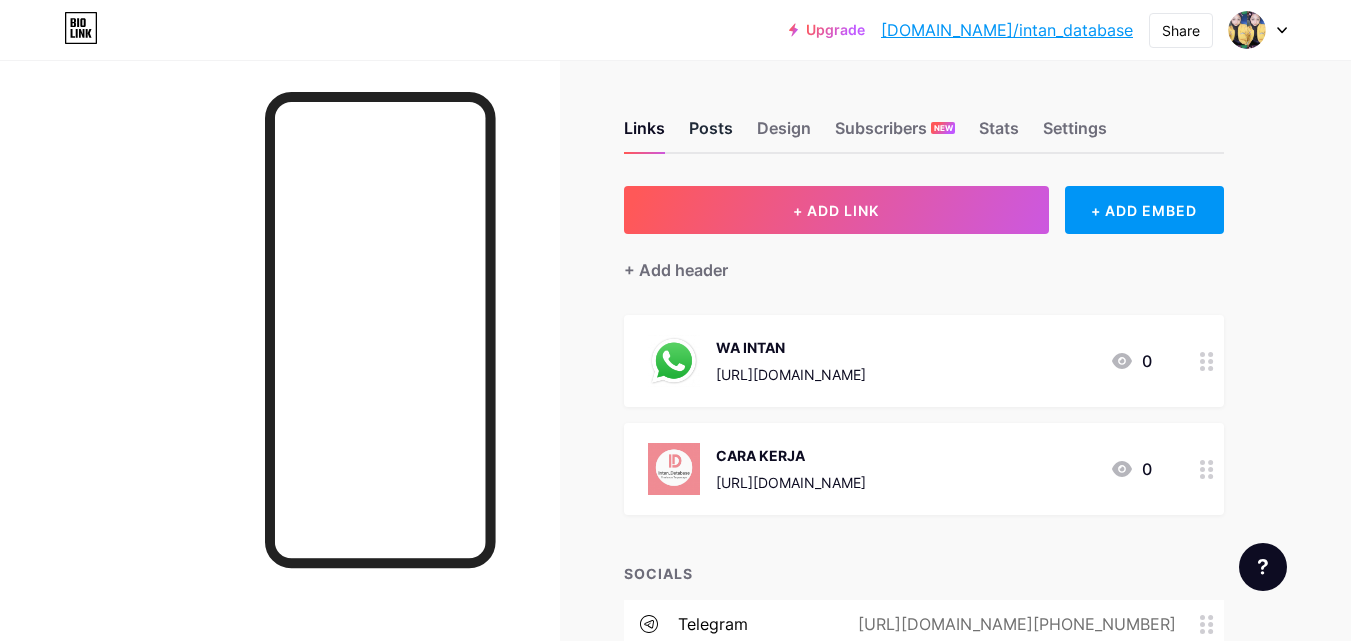 click on "Posts" at bounding box center [711, 134] 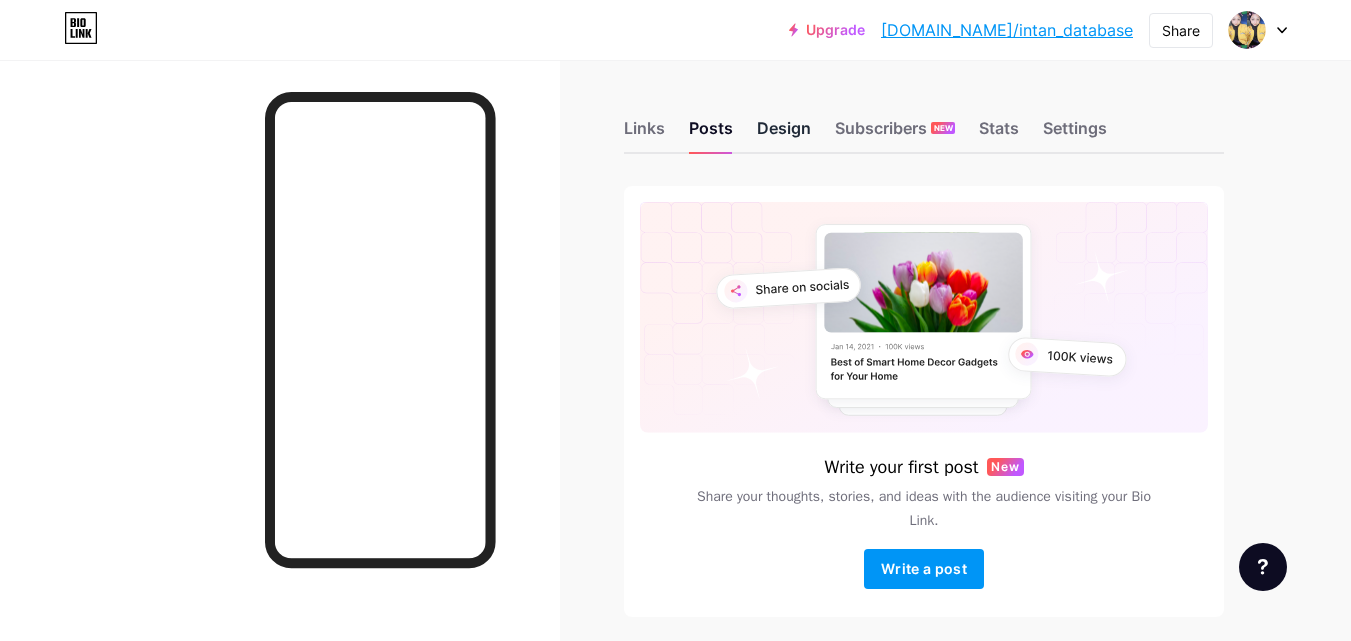 click on "Design" at bounding box center [784, 134] 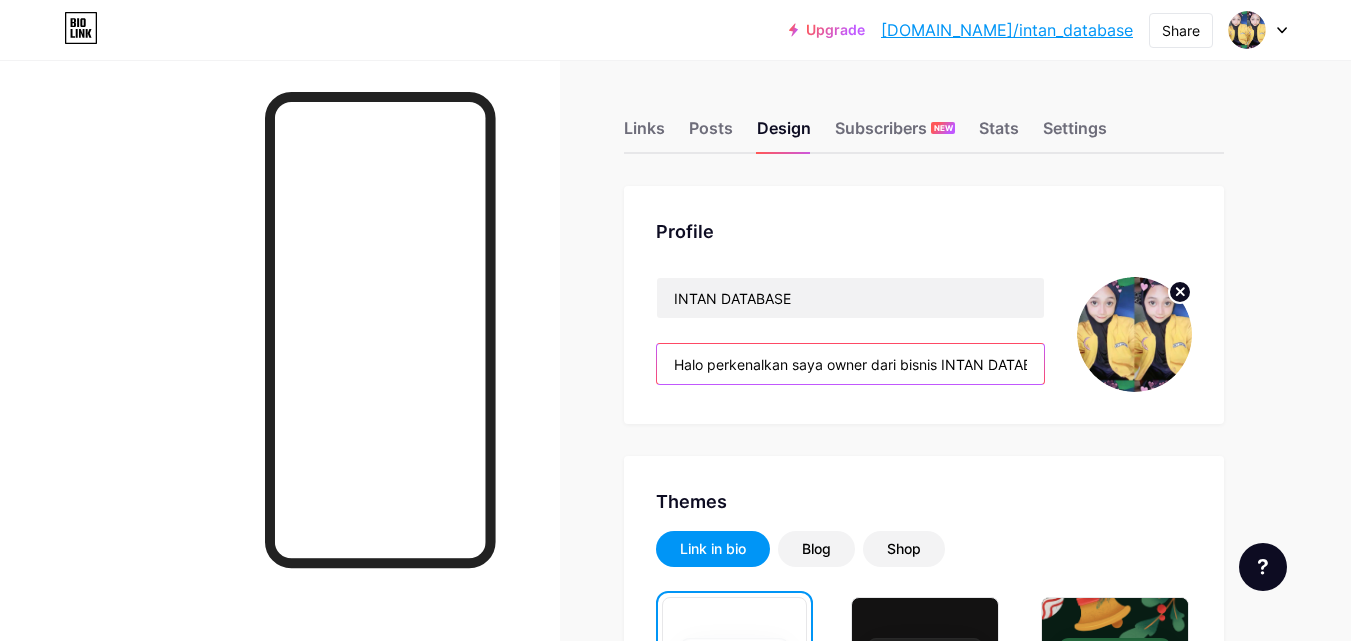 click on "Halo perkenalkan saya owner dari bisnis INTAN DATABASE yg akan membimbing kalian caranya mendapatkan penghasilan 100rb-2jt/hari, HALAL, AMANAH, NO RIBA, RESMI, LEGAL" at bounding box center (850, 364) 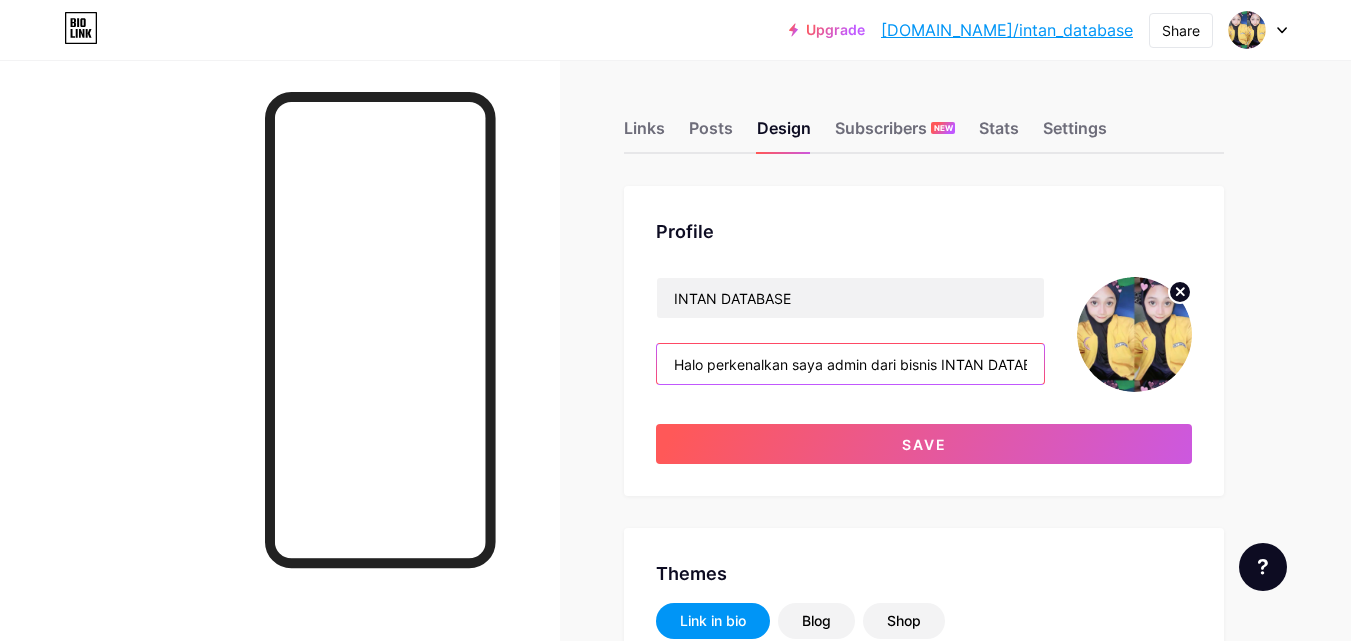 type on "Halo perkenalkan saya admin dari bisnis INTAN DATABASE yg akan membimbing kalian caranya mendapatkan penghasilan 100rb-2jt/hari, HALAL, AMANAH, NO RIBA, RESMI, LEGAL" 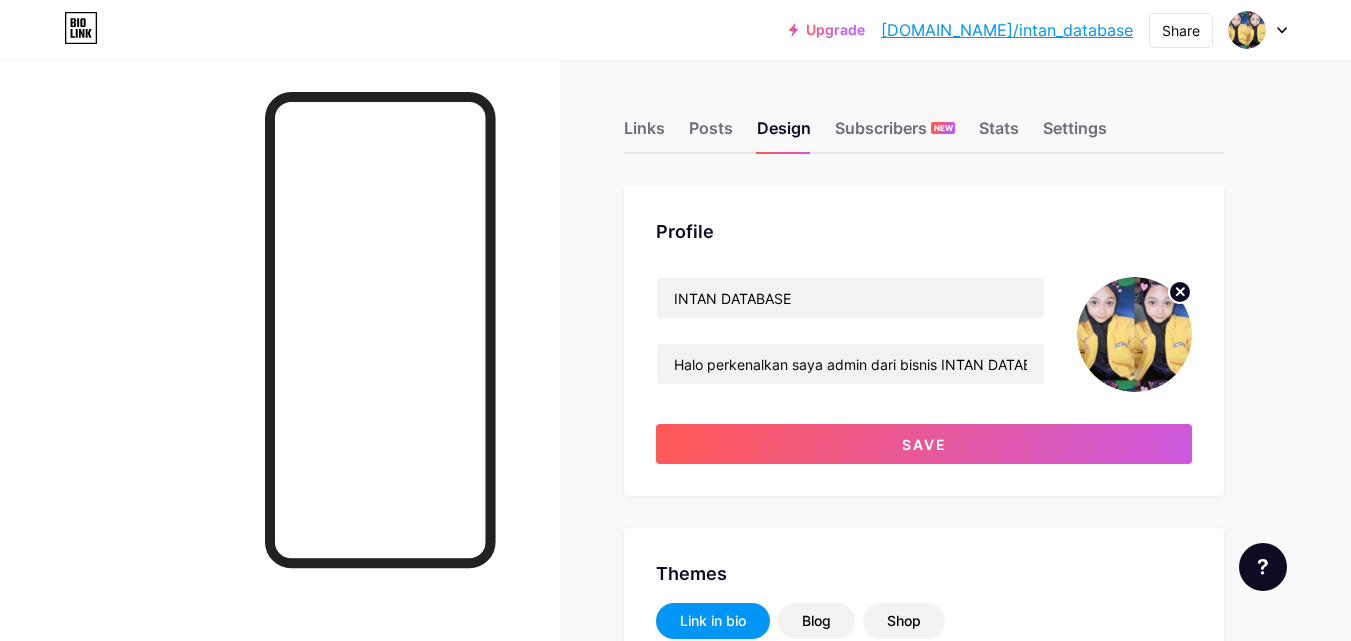 click on "Save" at bounding box center (924, 444) 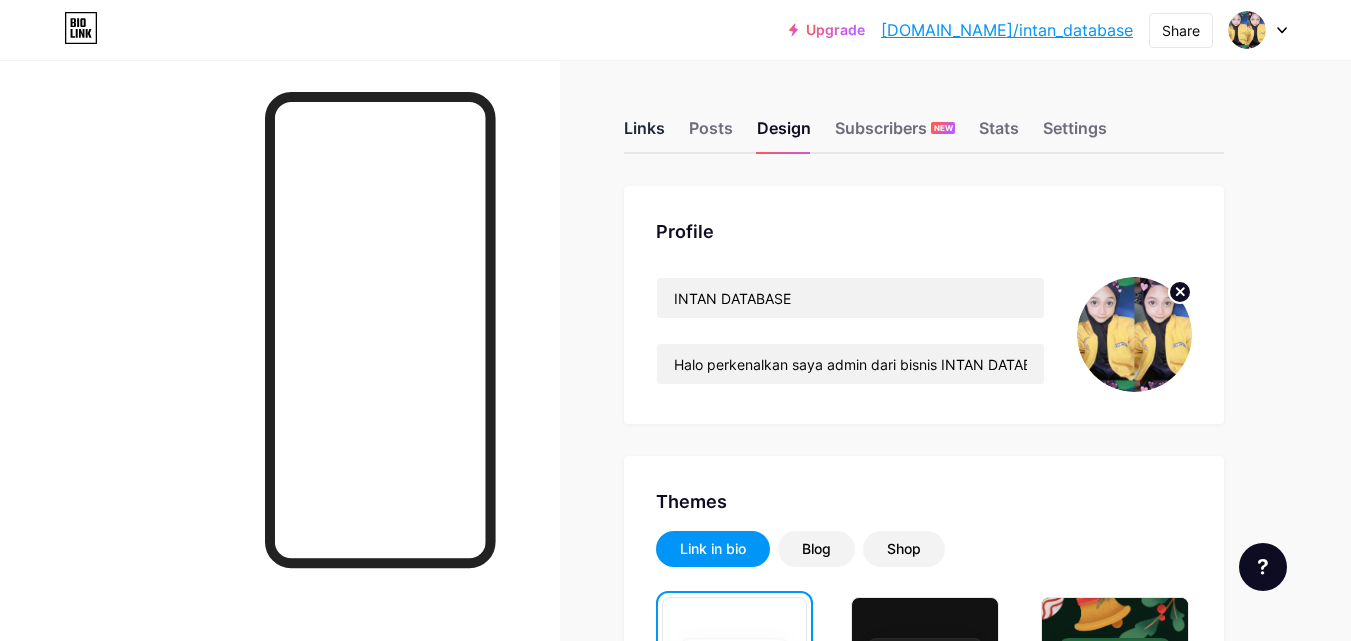 click on "Links" at bounding box center [644, 134] 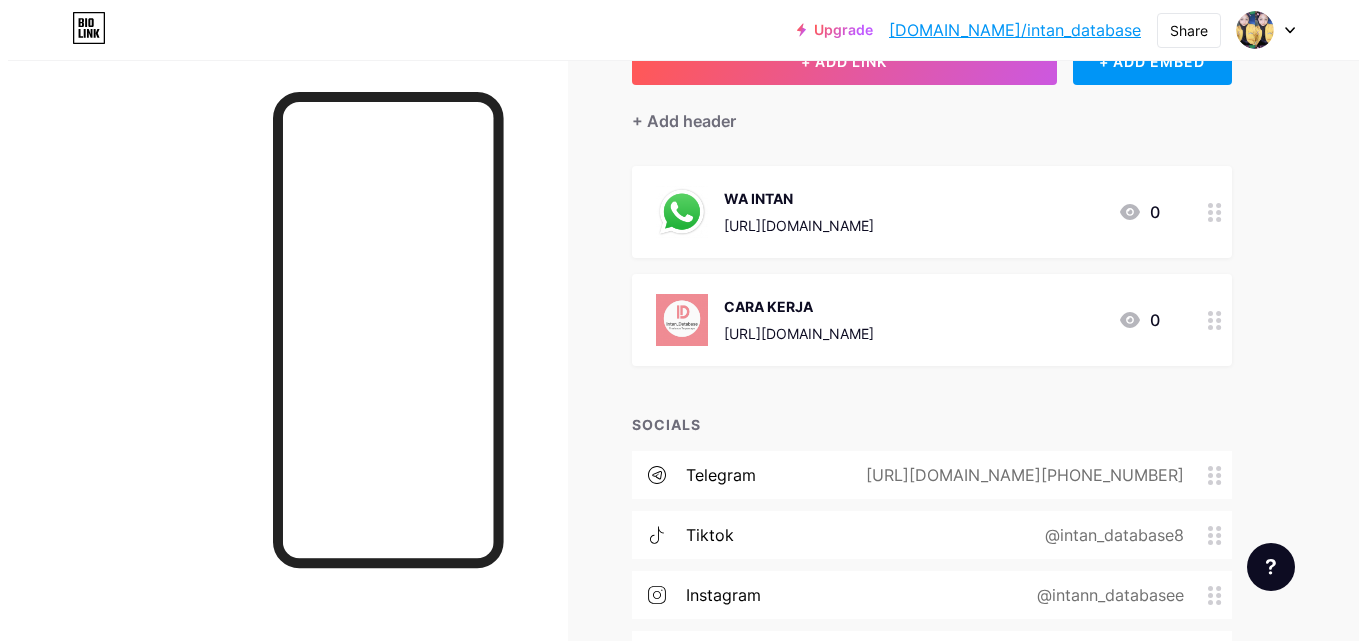 scroll, scrollTop: 200, scrollLeft: 0, axis: vertical 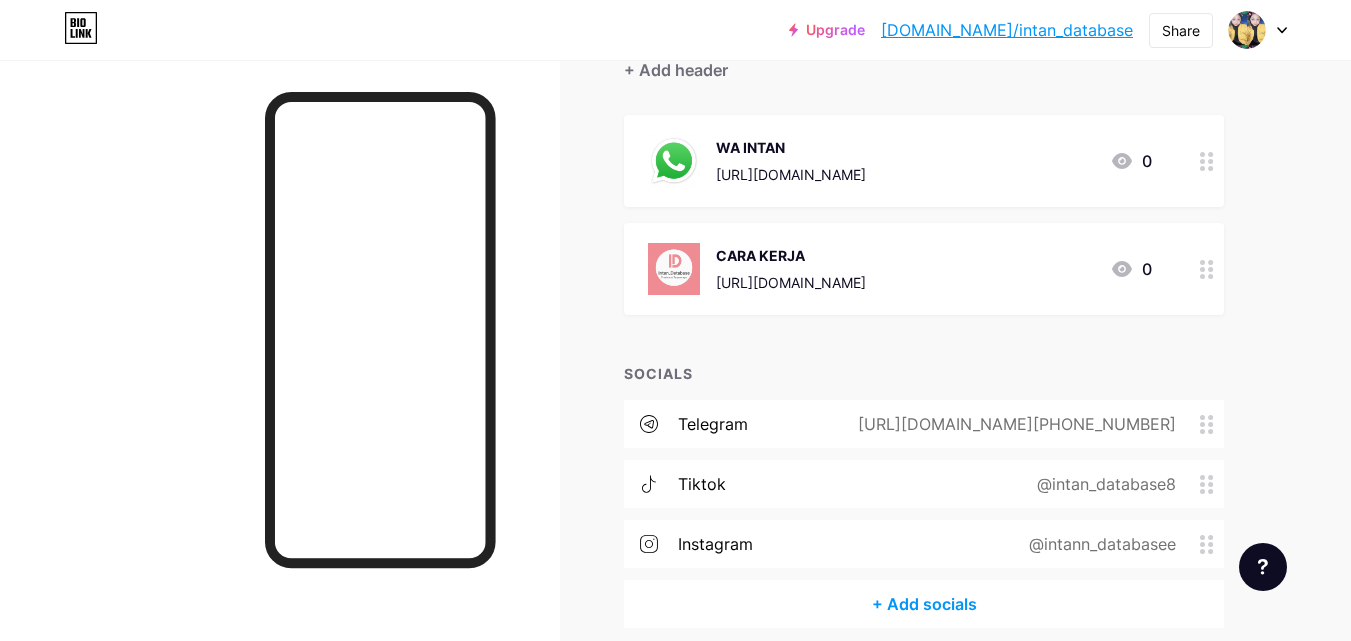 click 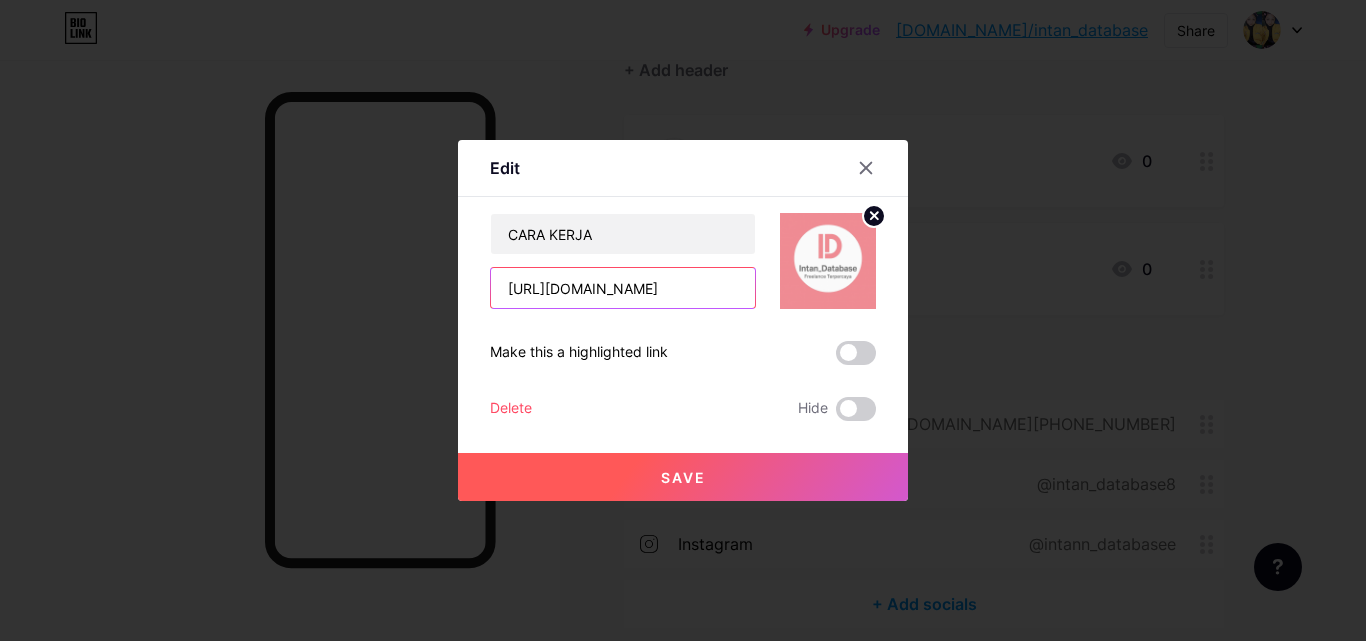 click on "[URL][DOMAIN_NAME]" at bounding box center (623, 288) 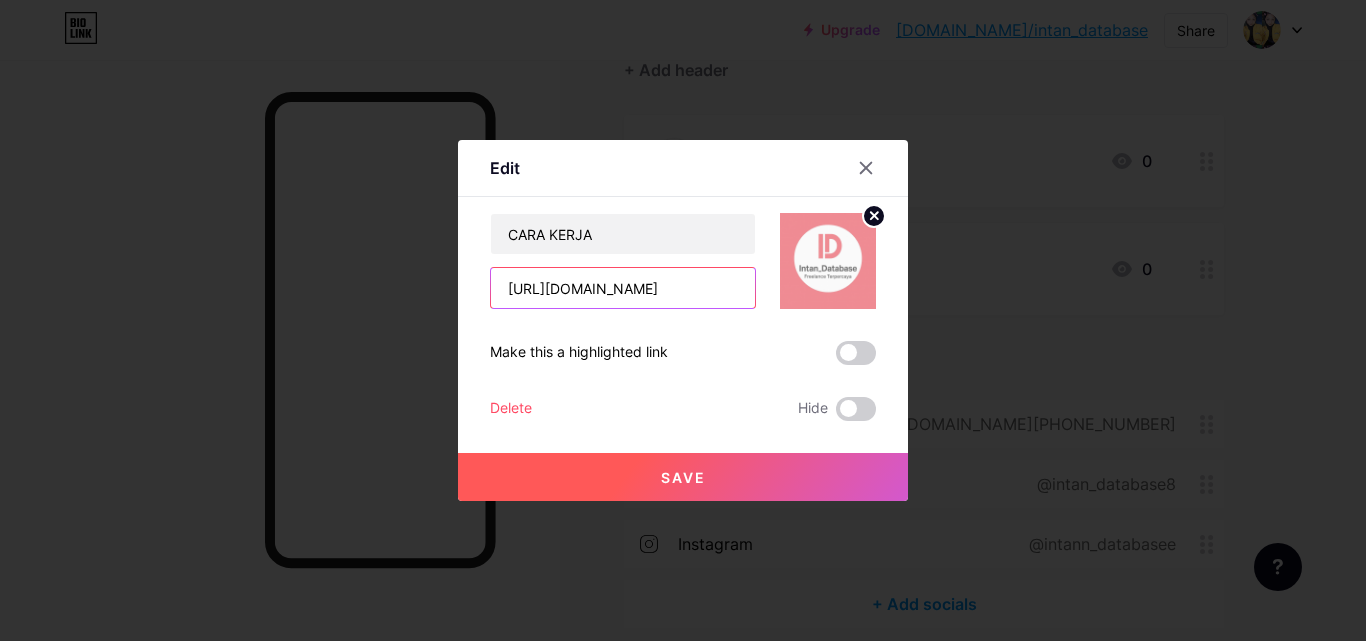 scroll, scrollTop: 0, scrollLeft: 22, axis: horizontal 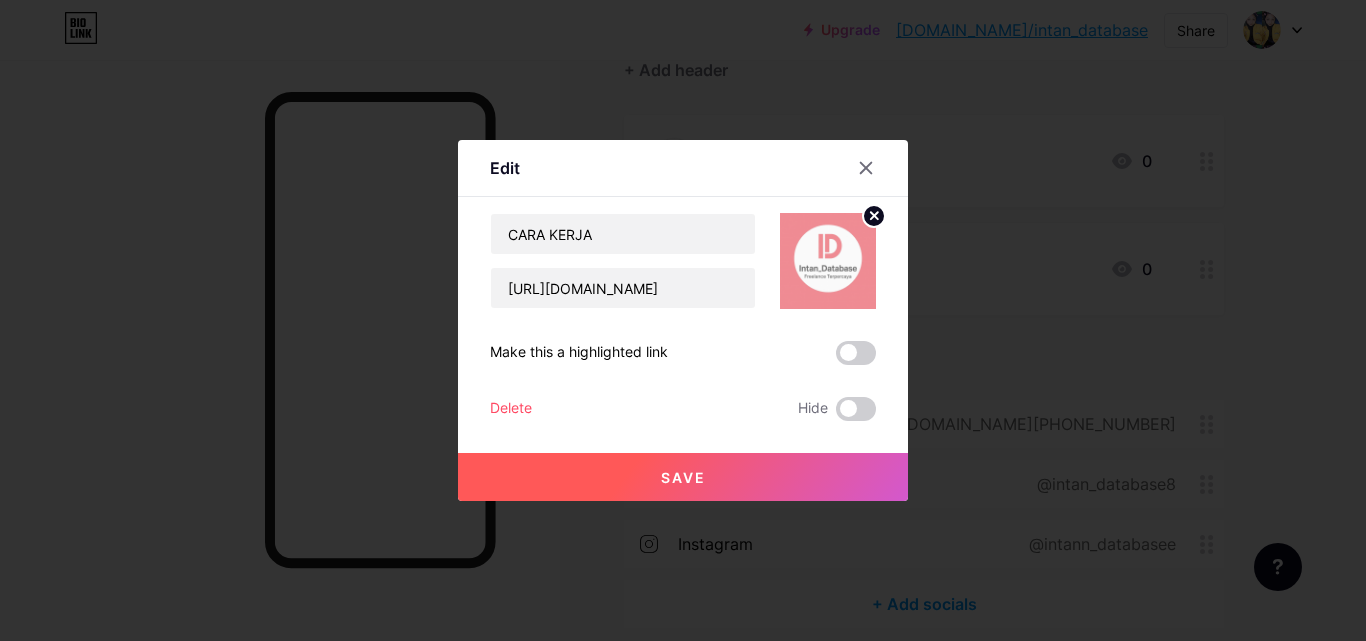 click on "Save" at bounding box center [683, 477] 